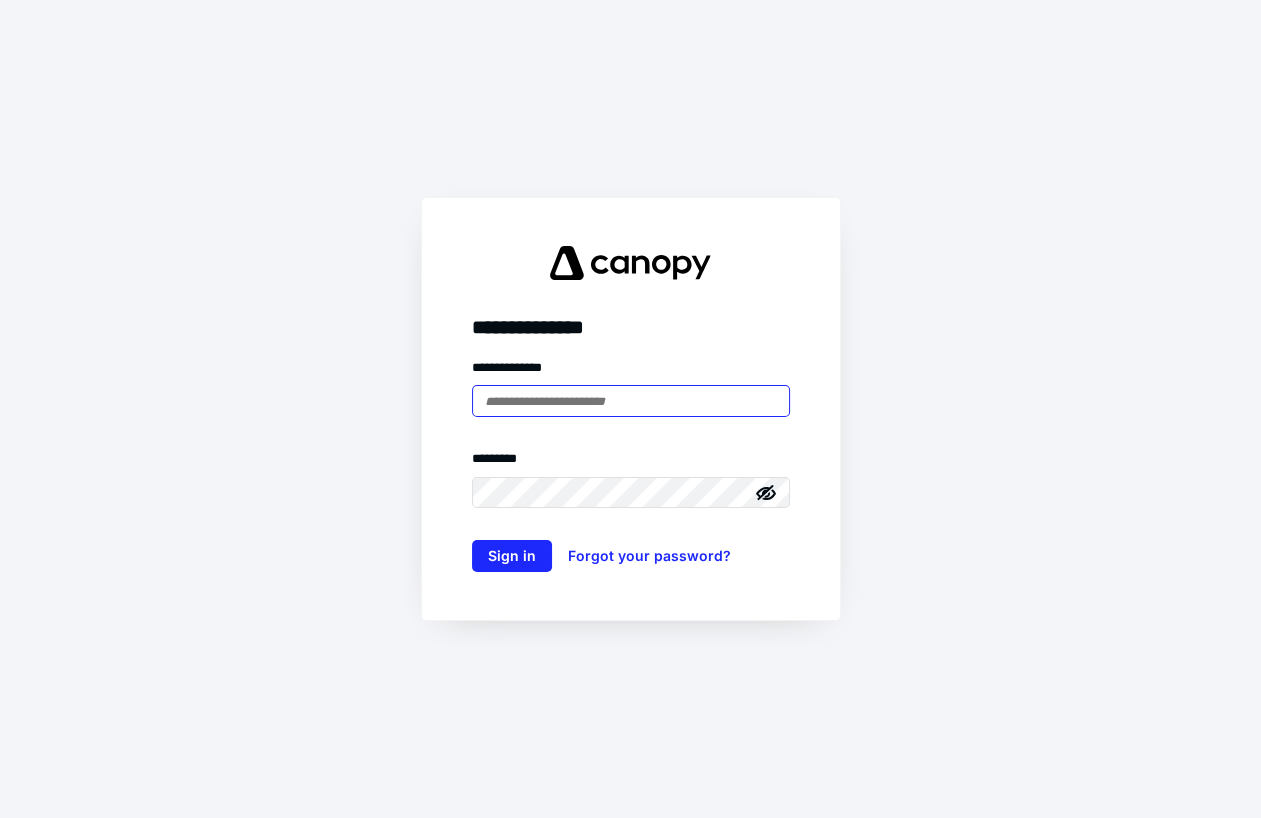 scroll, scrollTop: 0, scrollLeft: 0, axis: both 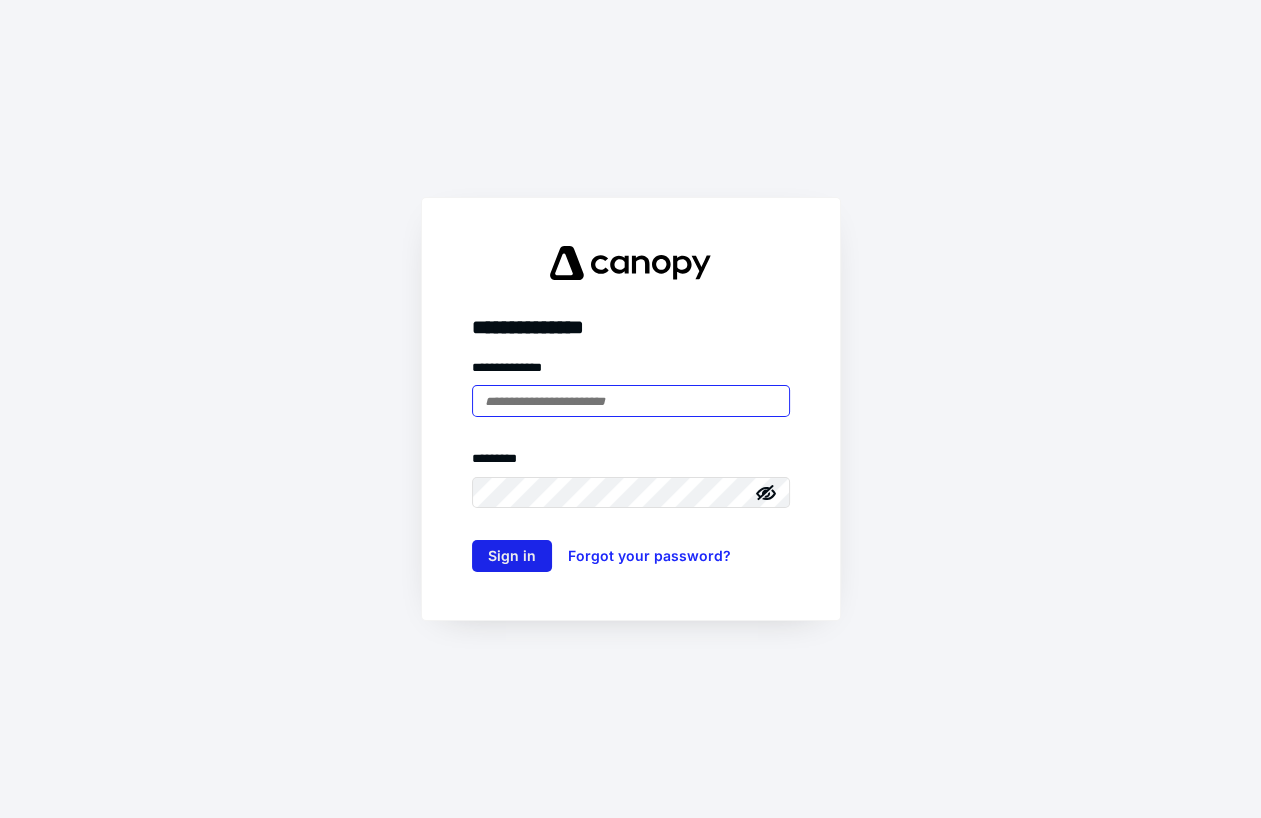 type on "**********" 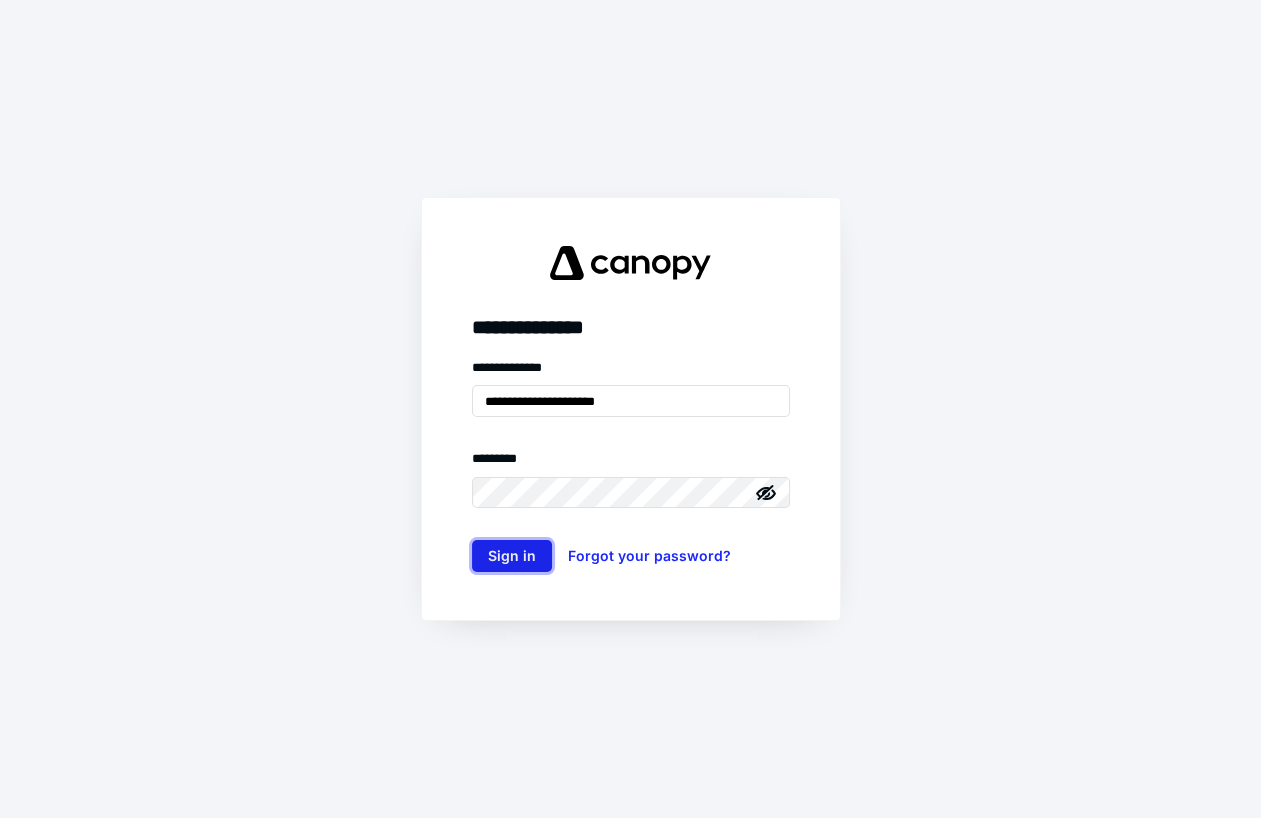 click on "Sign in" at bounding box center (512, 556) 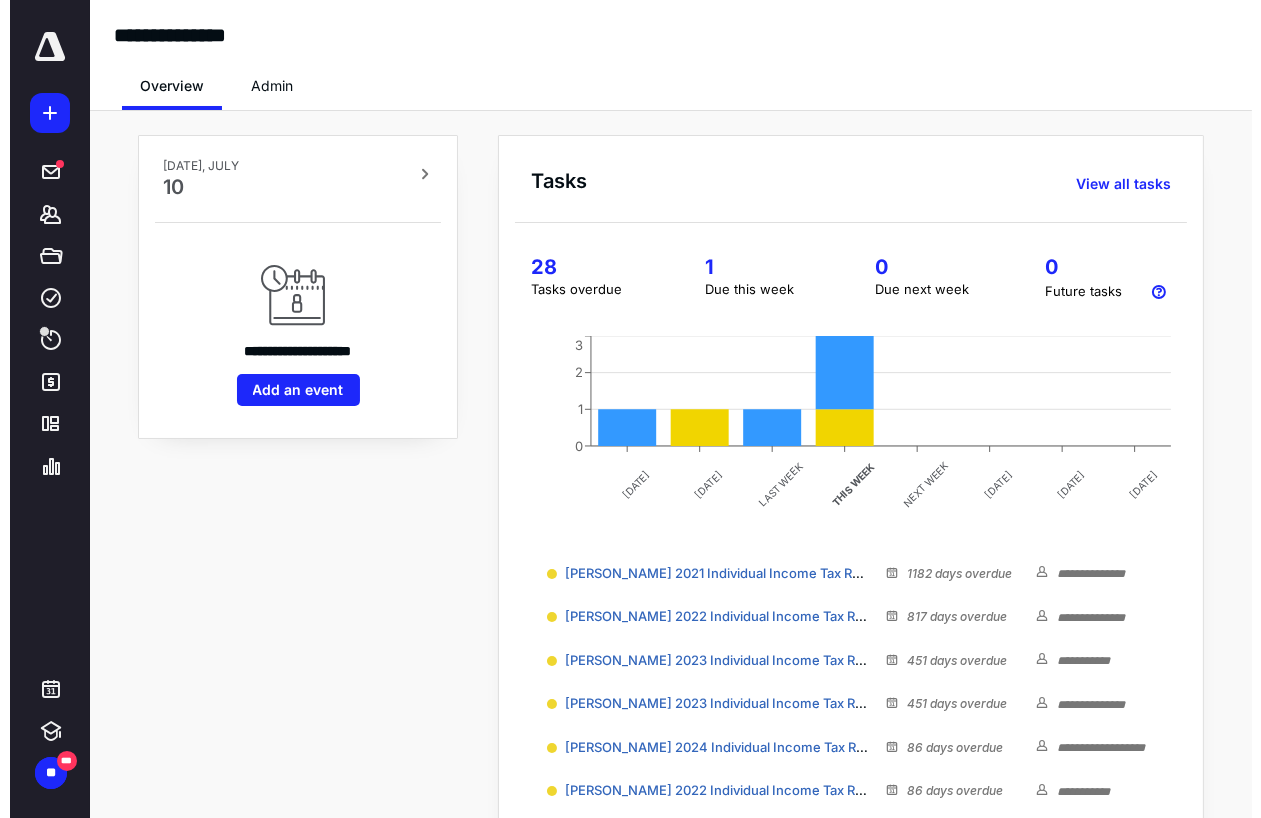 scroll, scrollTop: 0, scrollLeft: 0, axis: both 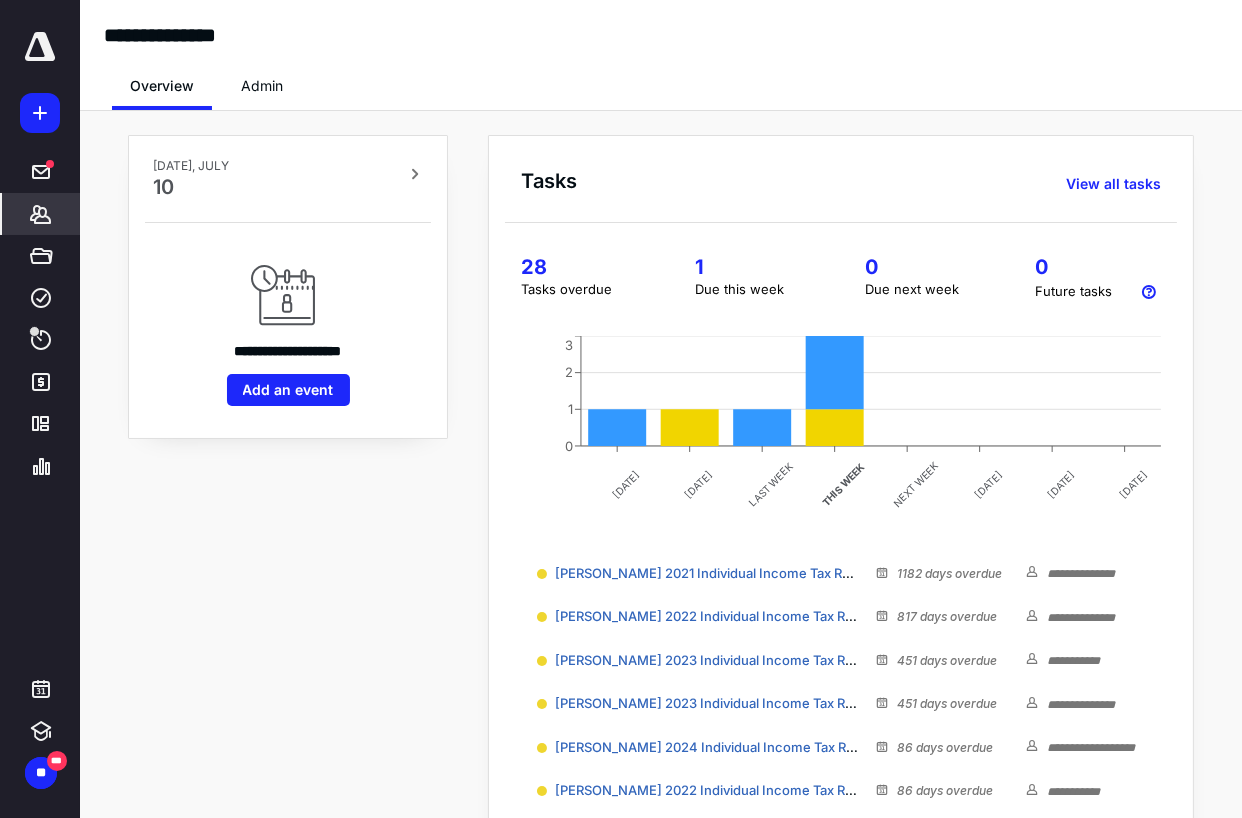click 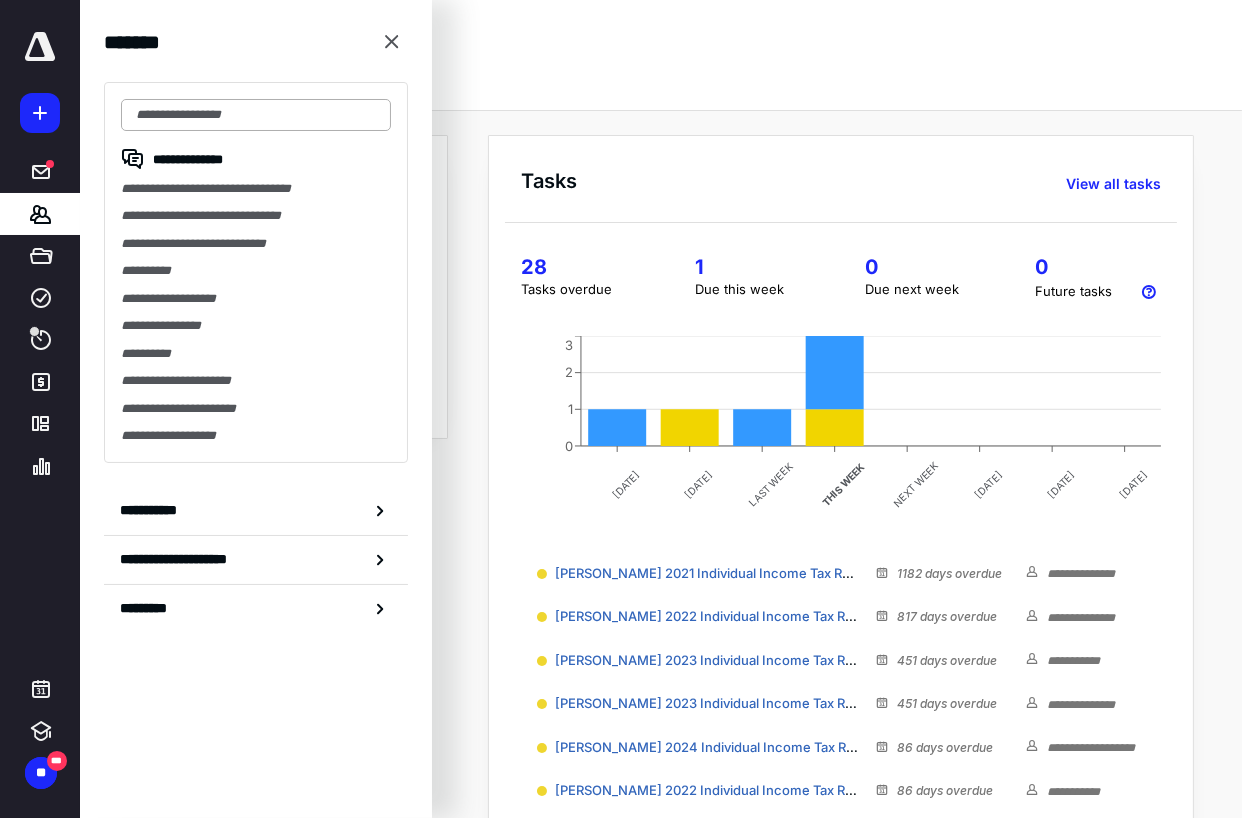 click at bounding box center (256, 115) 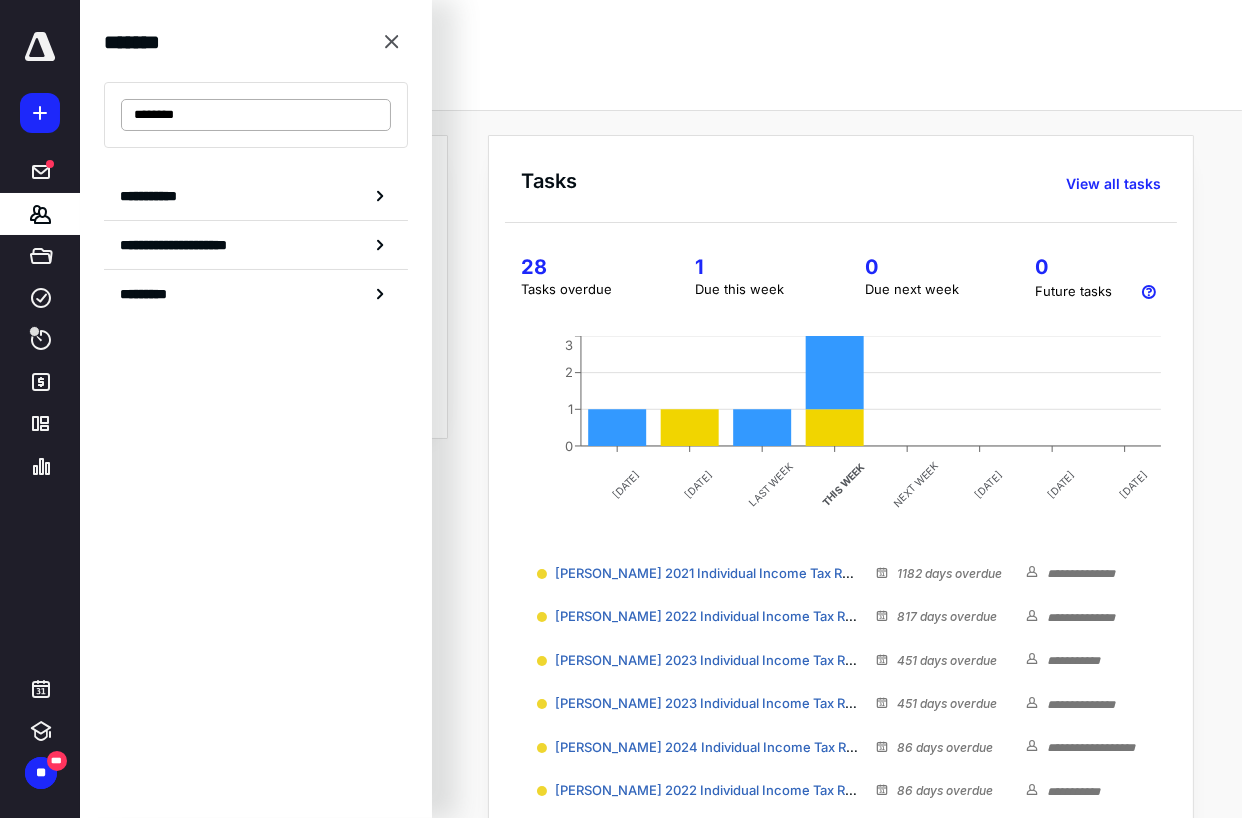 type on "*******" 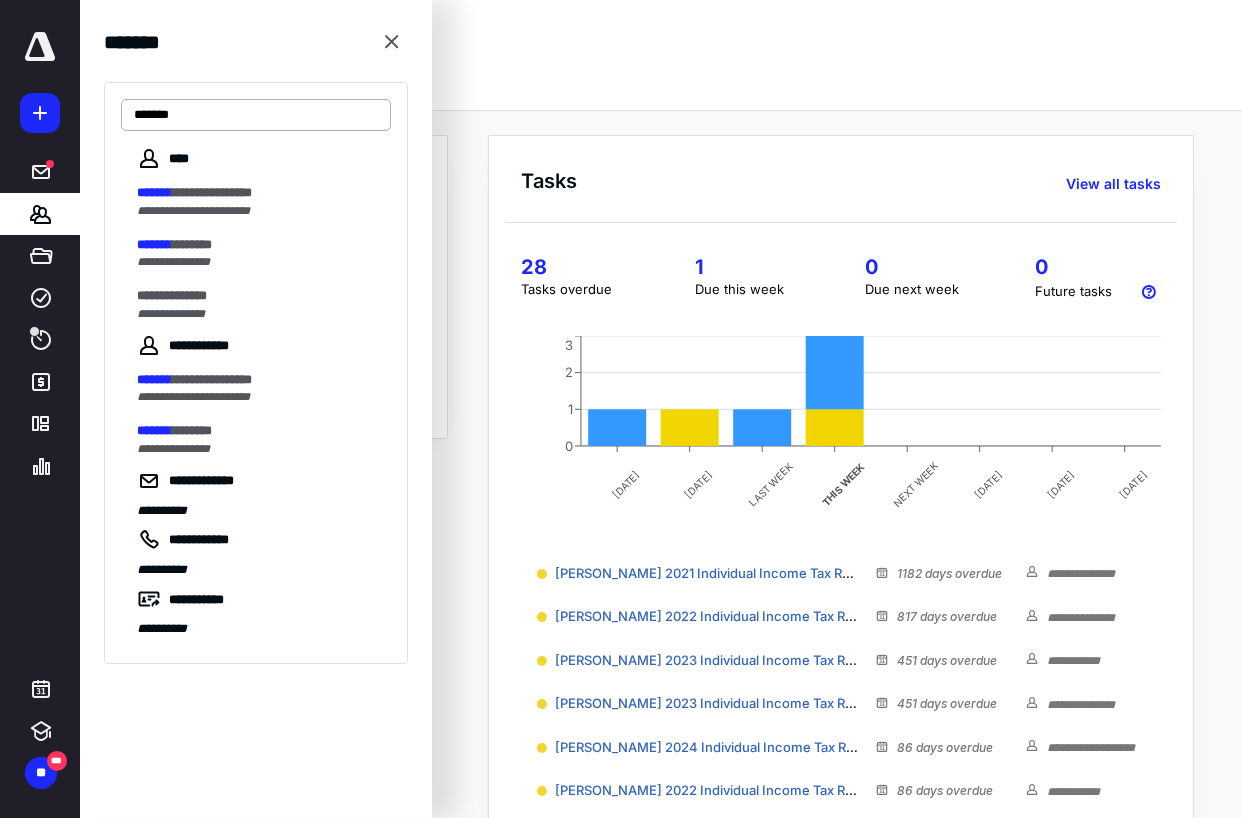 click on "*******" at bounding box center (256, 115) 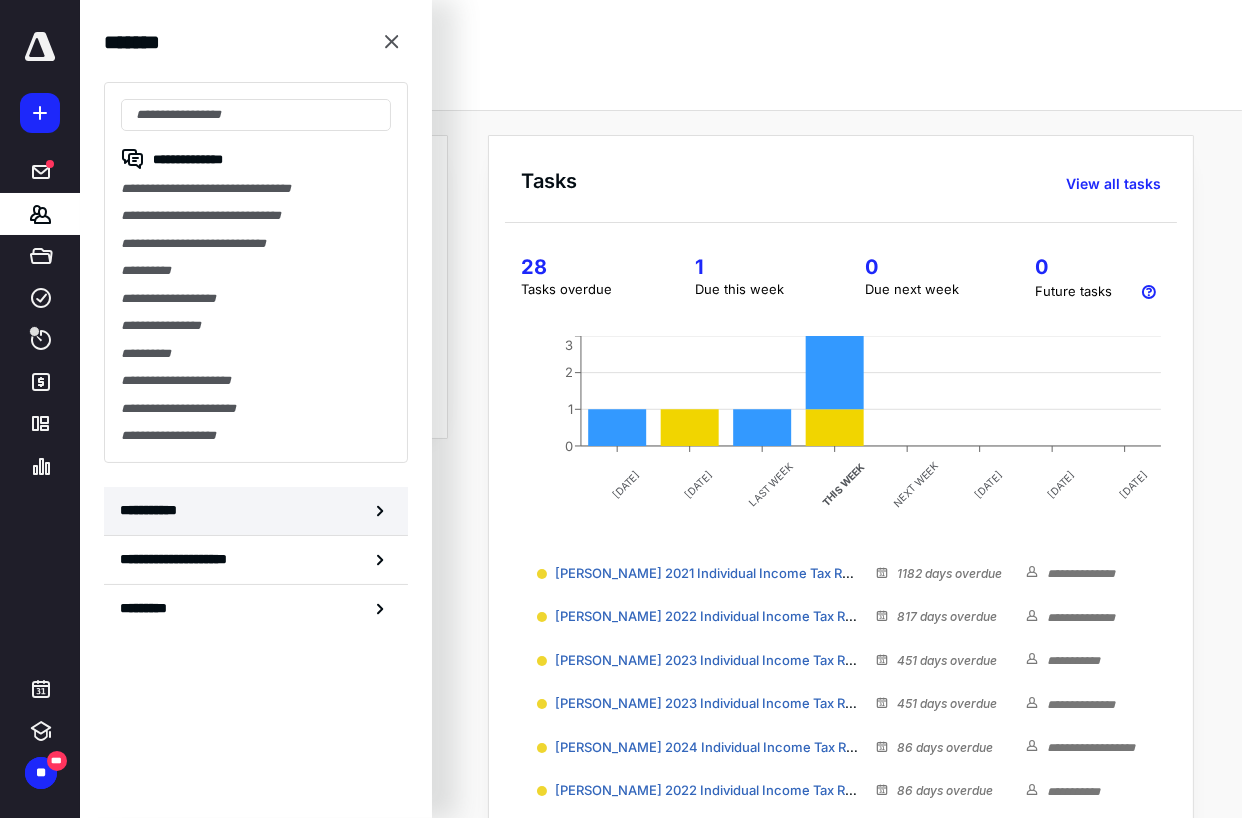 click on "**********" at bounding box center [256, 511] 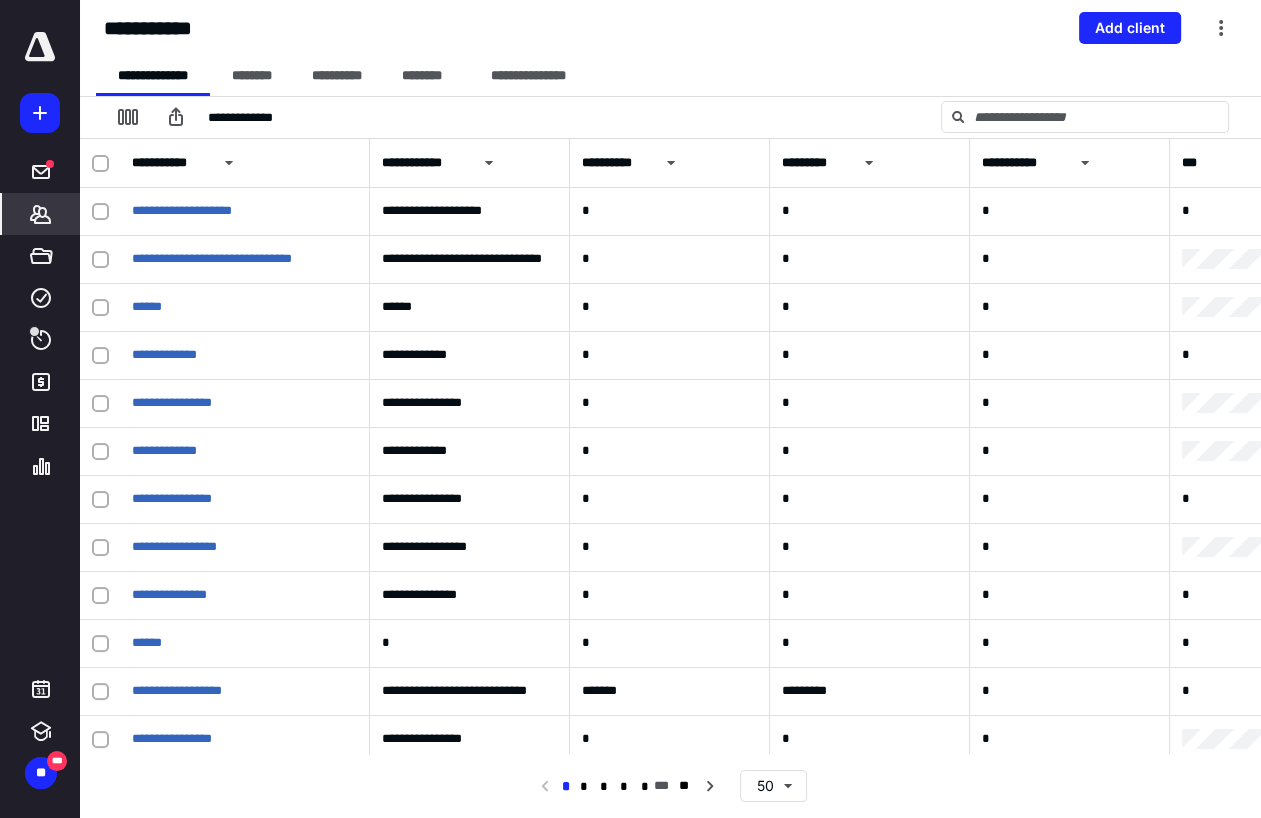 click on "**********" at bounding box center [1070, 163] 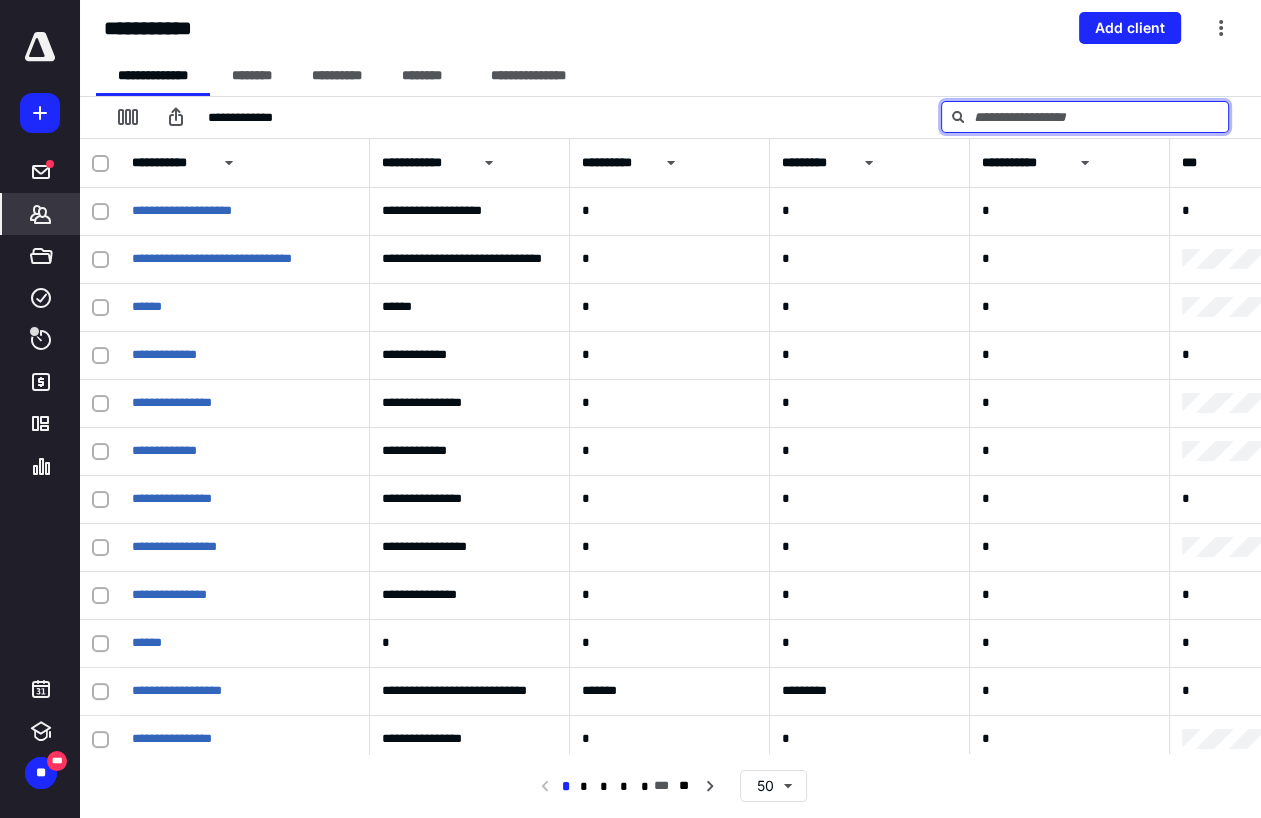 click at bounding box center [1085, 117] 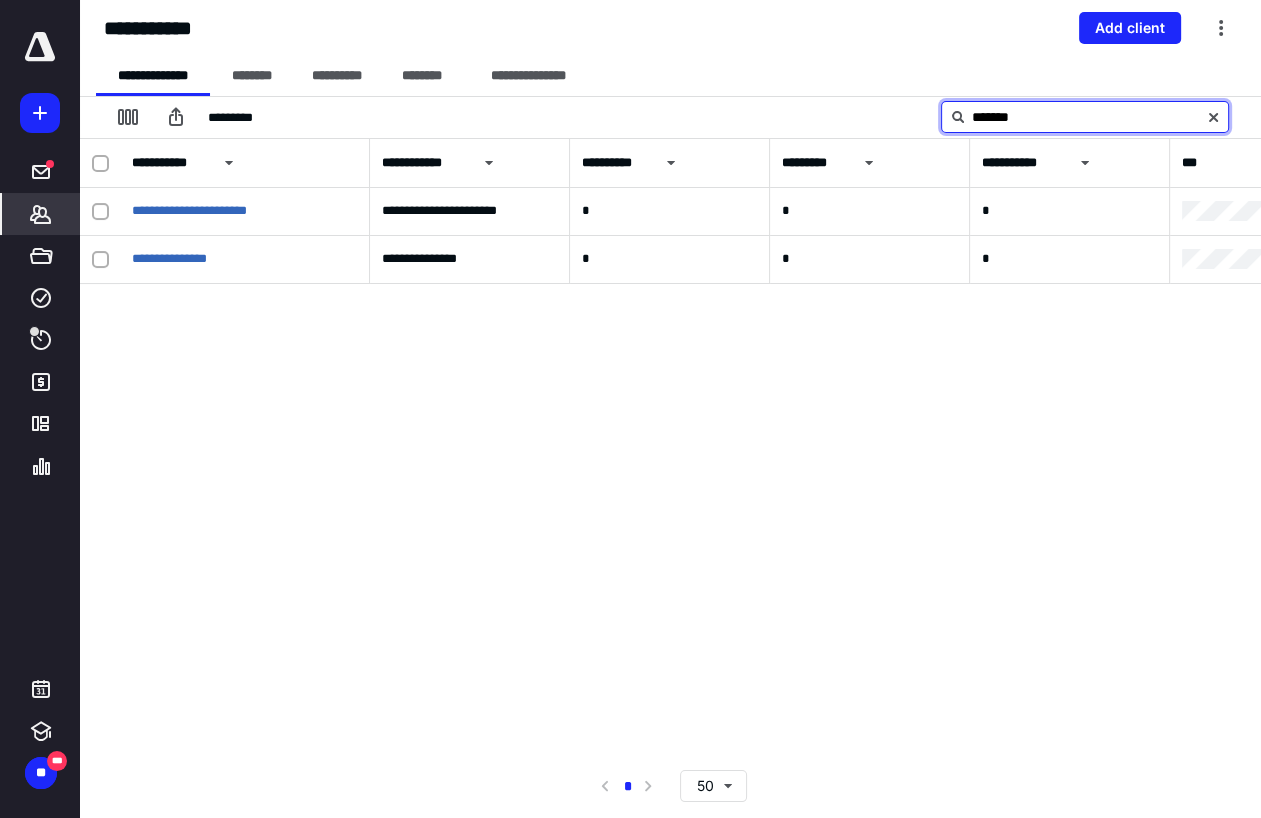 type on "*******" 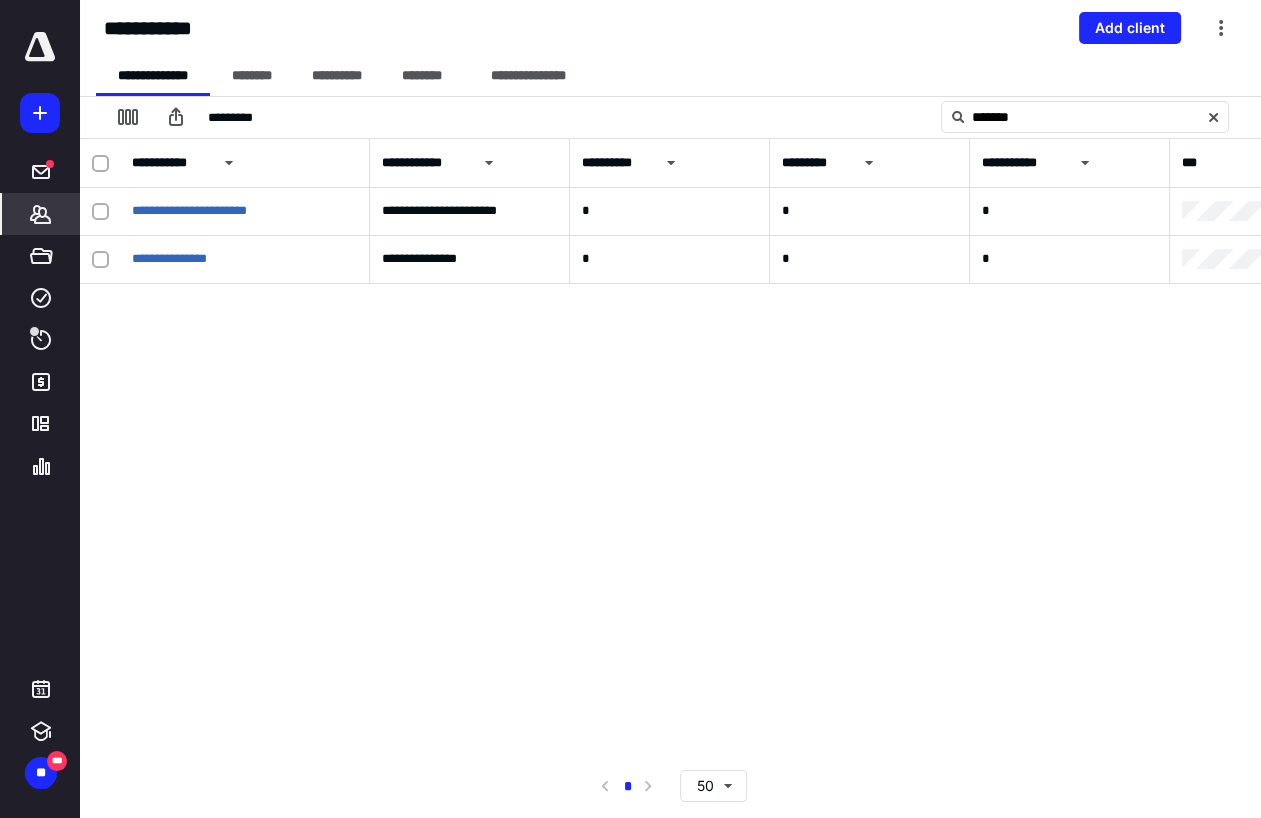 click 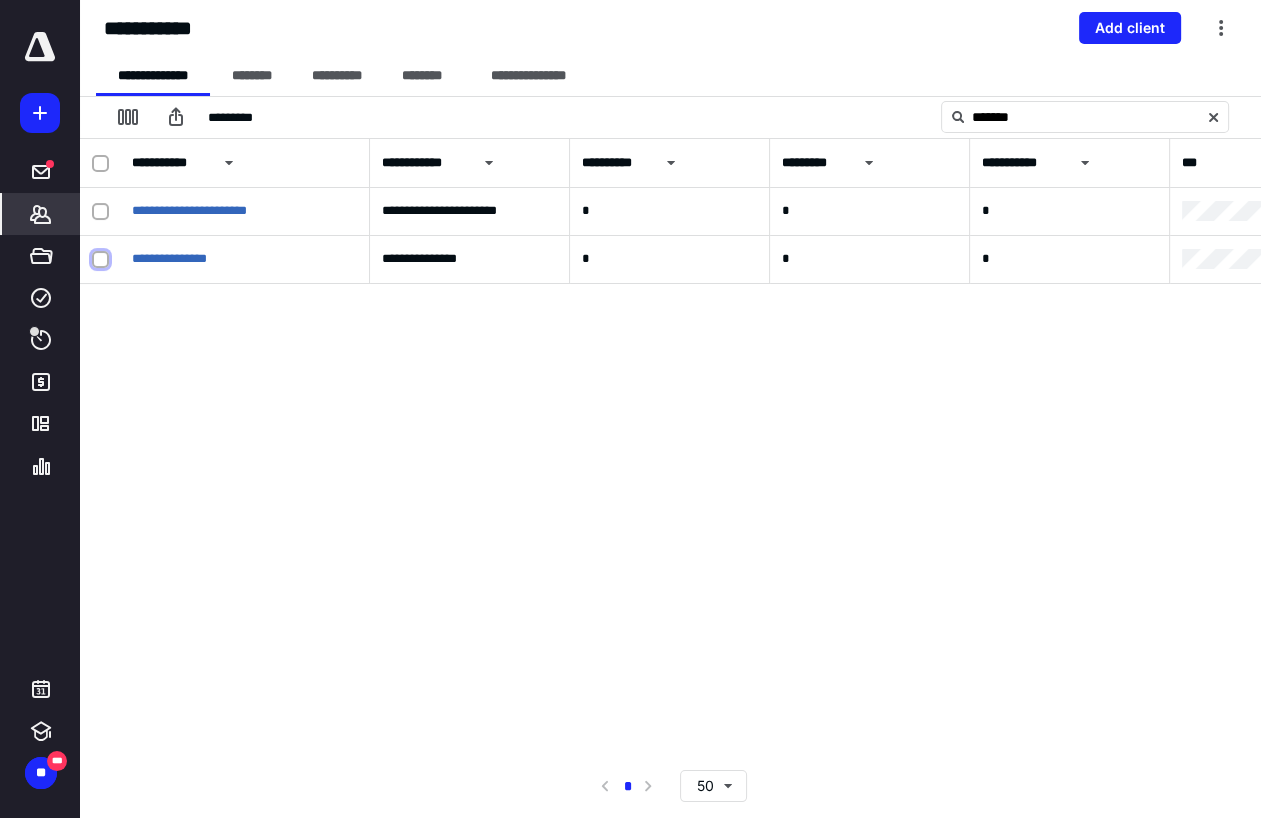 checkbox on "true" 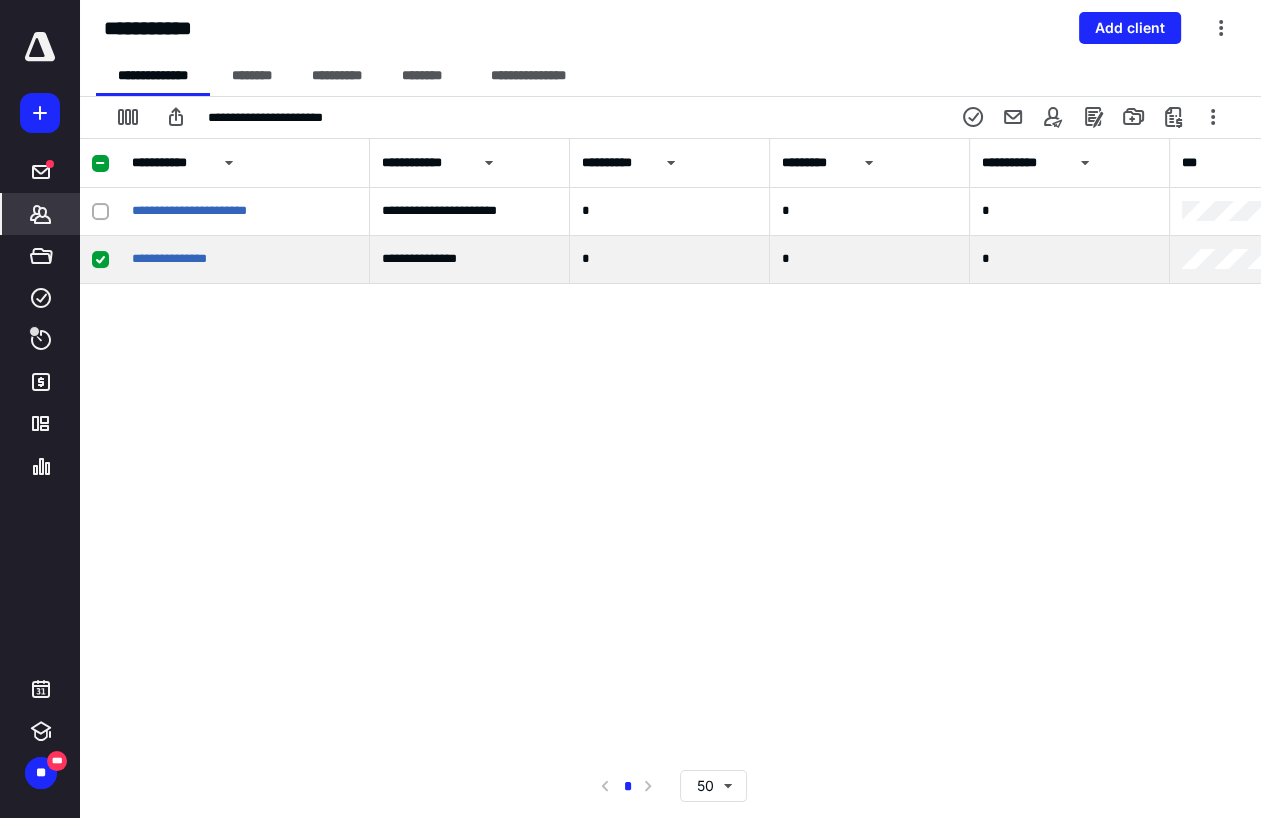 click on "**********" at bounding box center (245, 260) 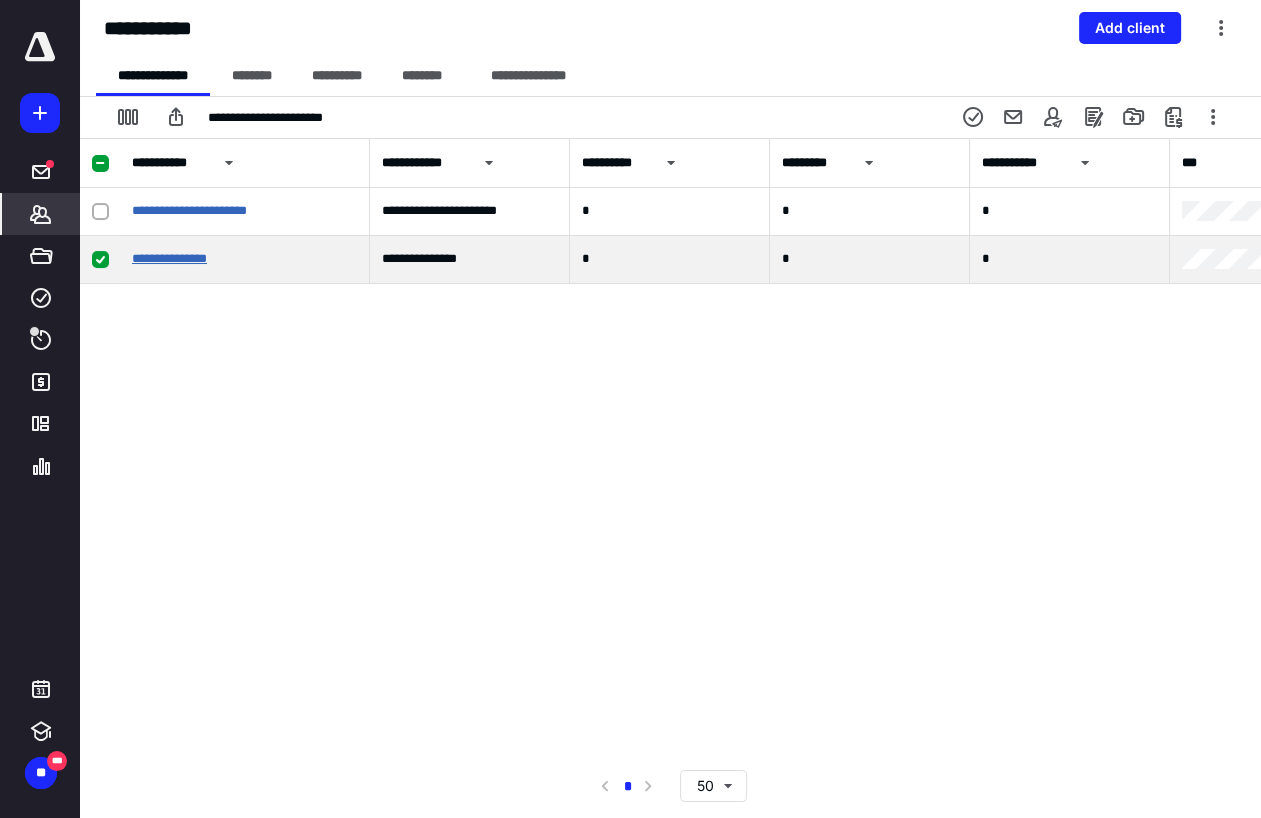 click on "**********" at bounding box center (169, 258) 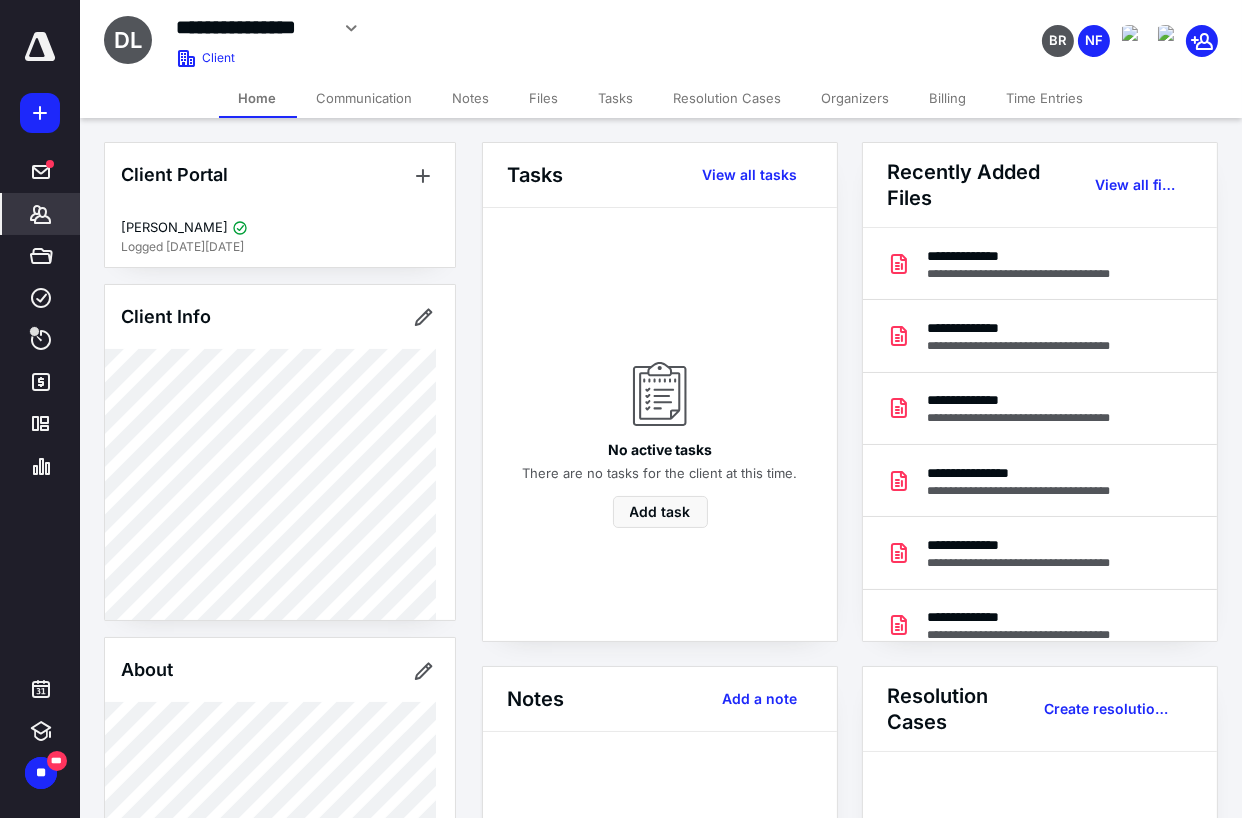 click on "Billing" at bounding box center [948, 98] 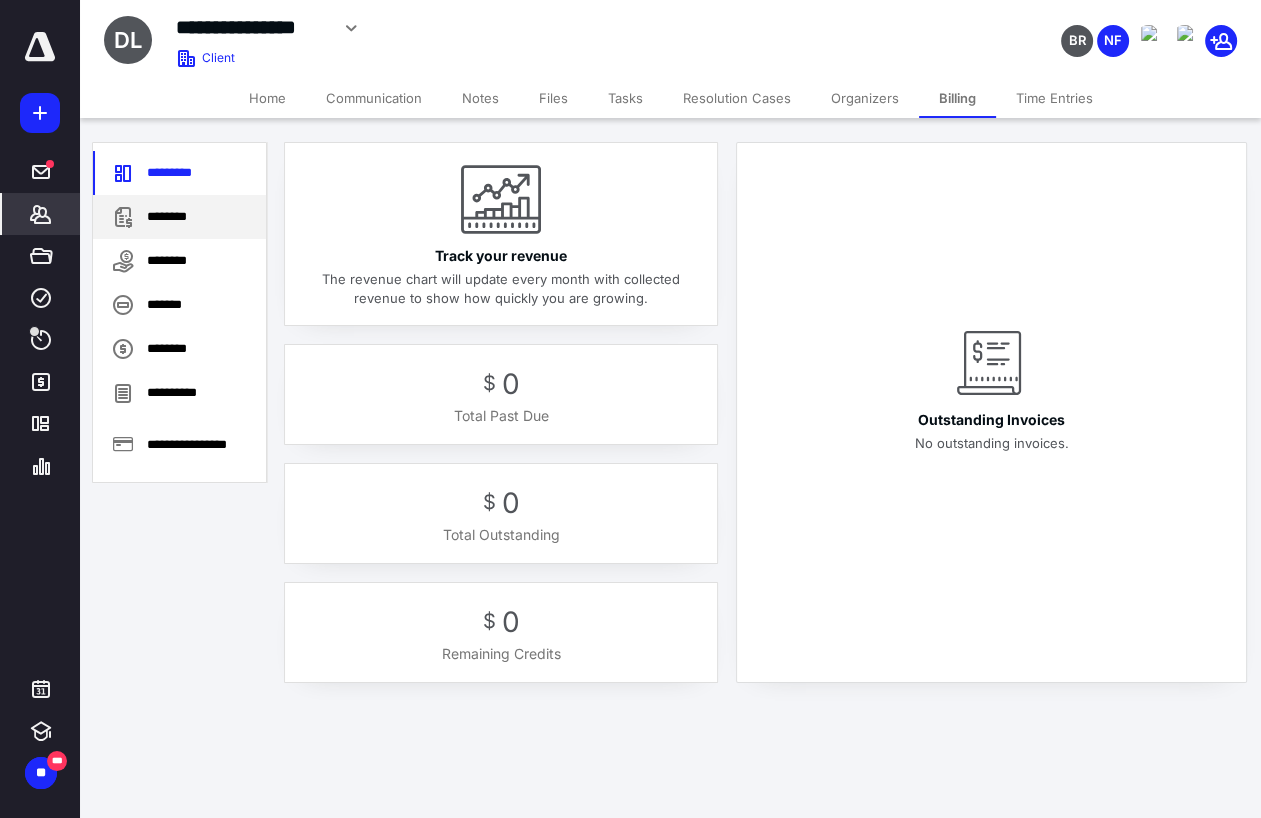 click on "********" at bounding box center (179, 217) 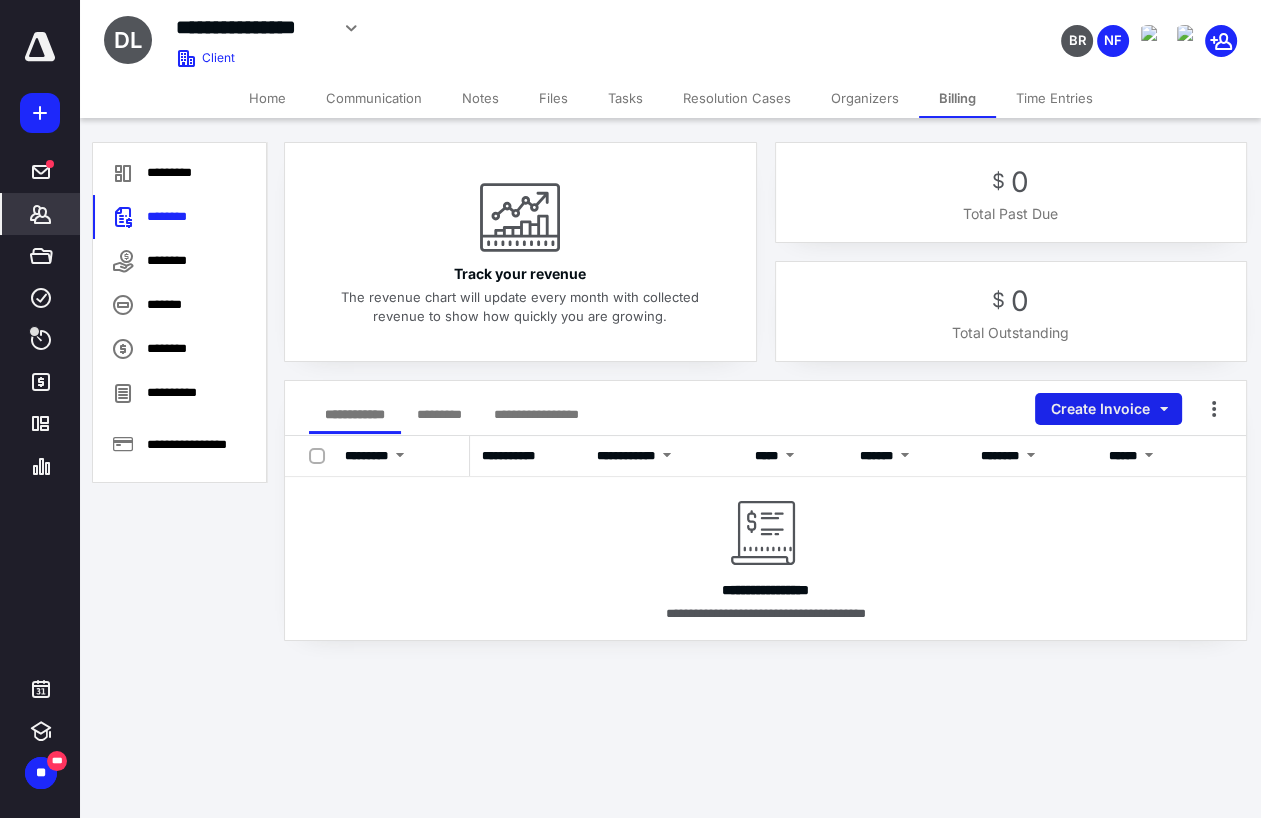 click on "Create Invoice" at bounding box center [1108, 409] 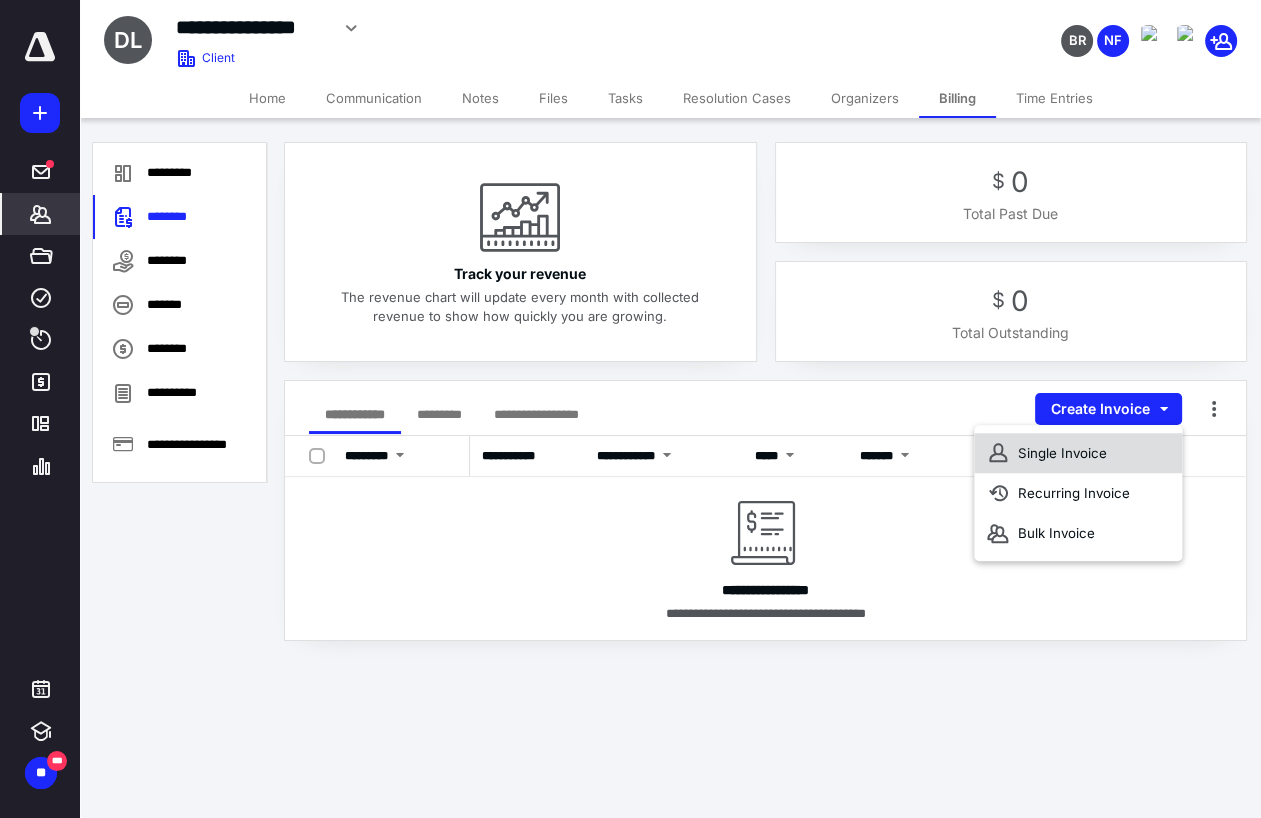 click on "Single Invoice" at bounding box center (1078, 453) 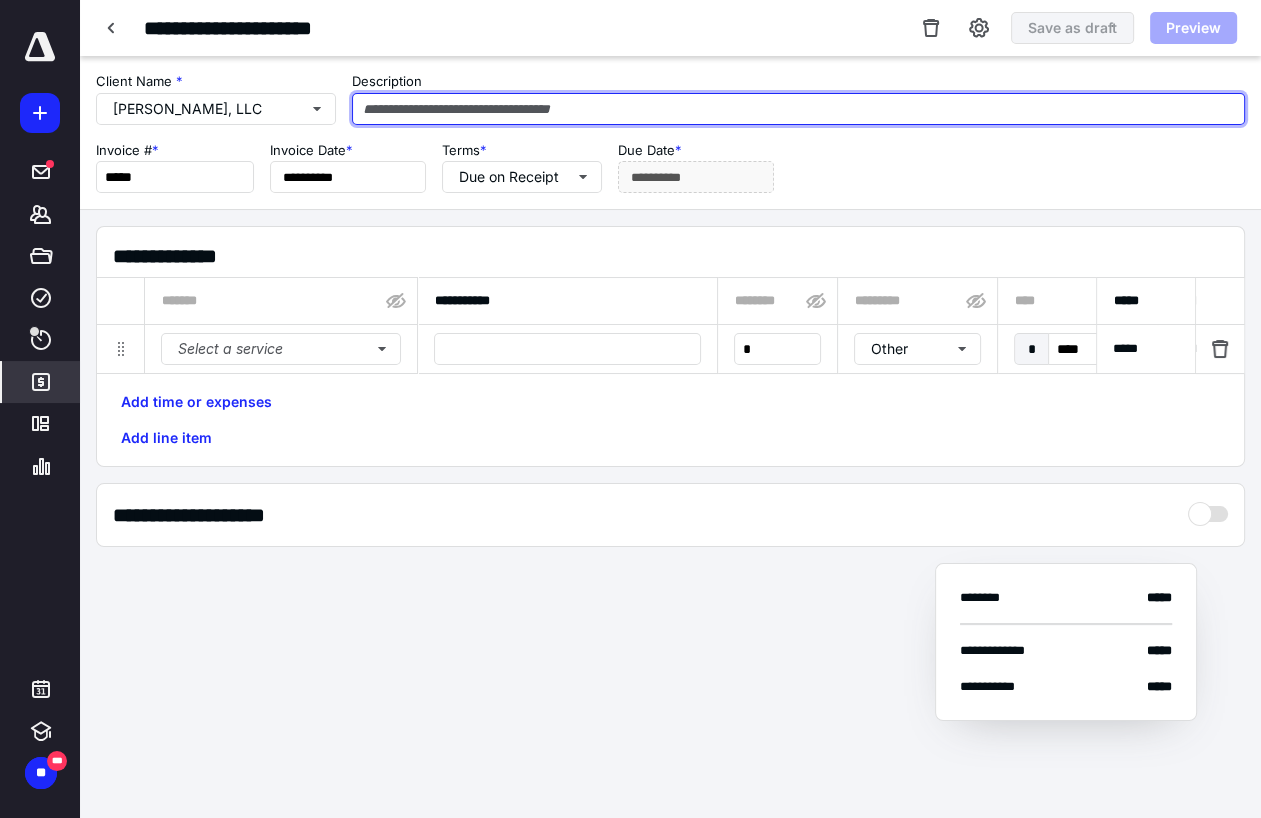 click at bounding box center [798, 109] 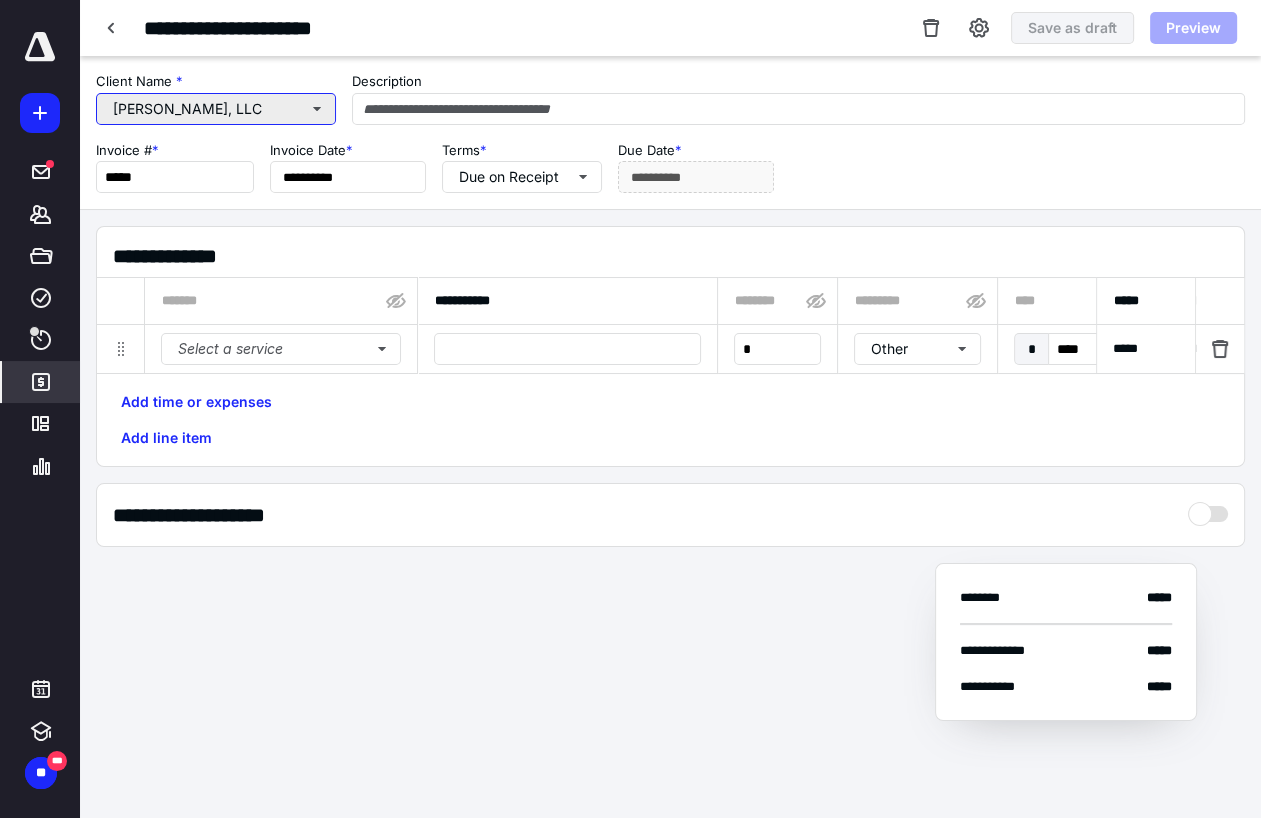 click on "[PERSON_NAME], LLC" at bounding box center (216, 109) 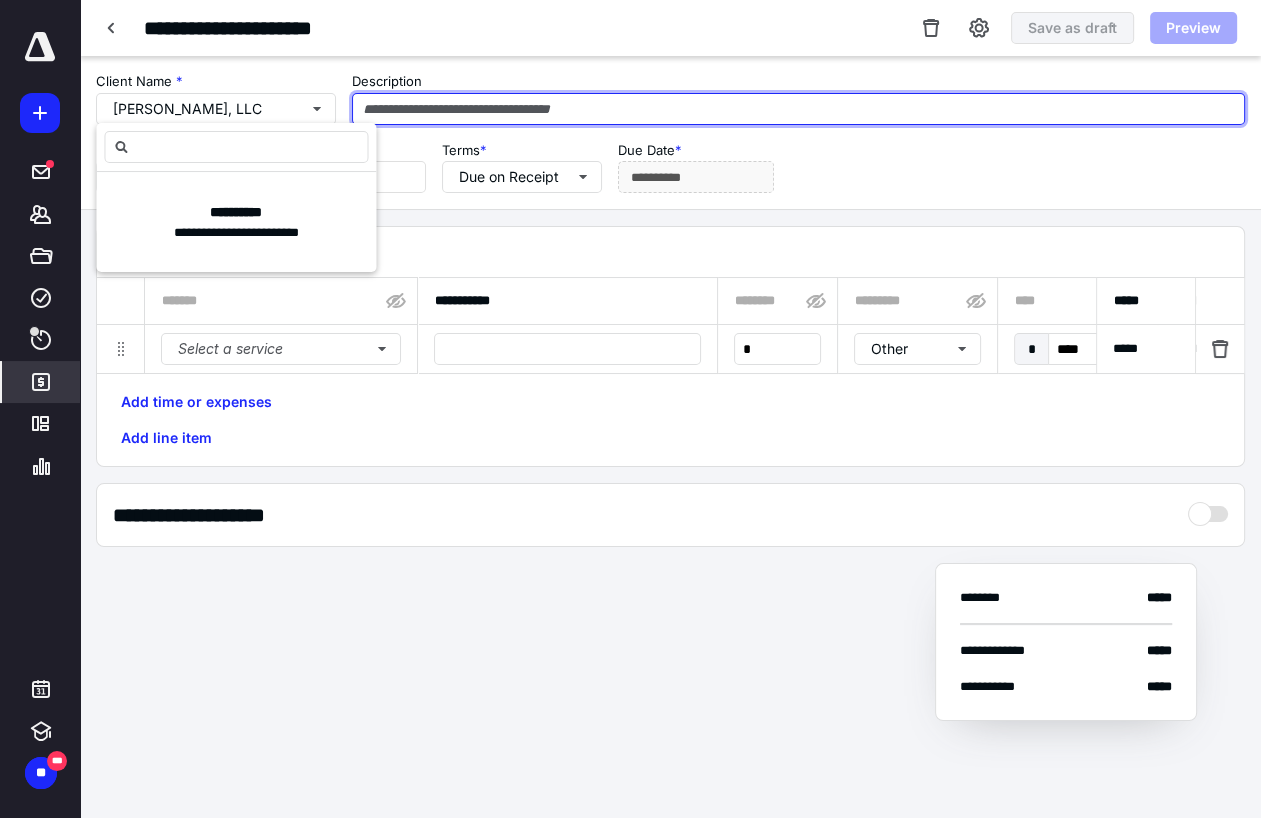 click at bounding box center [798, 109] 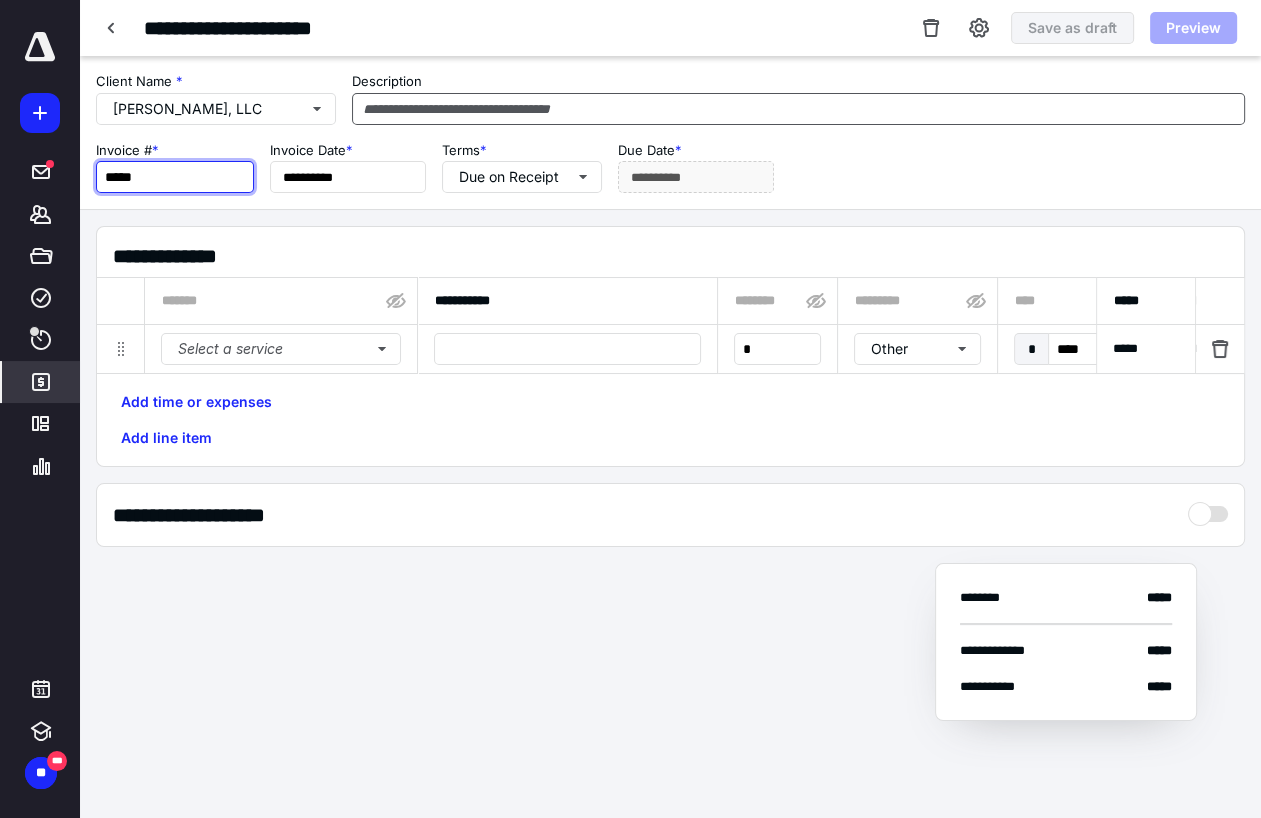 type on "*****" 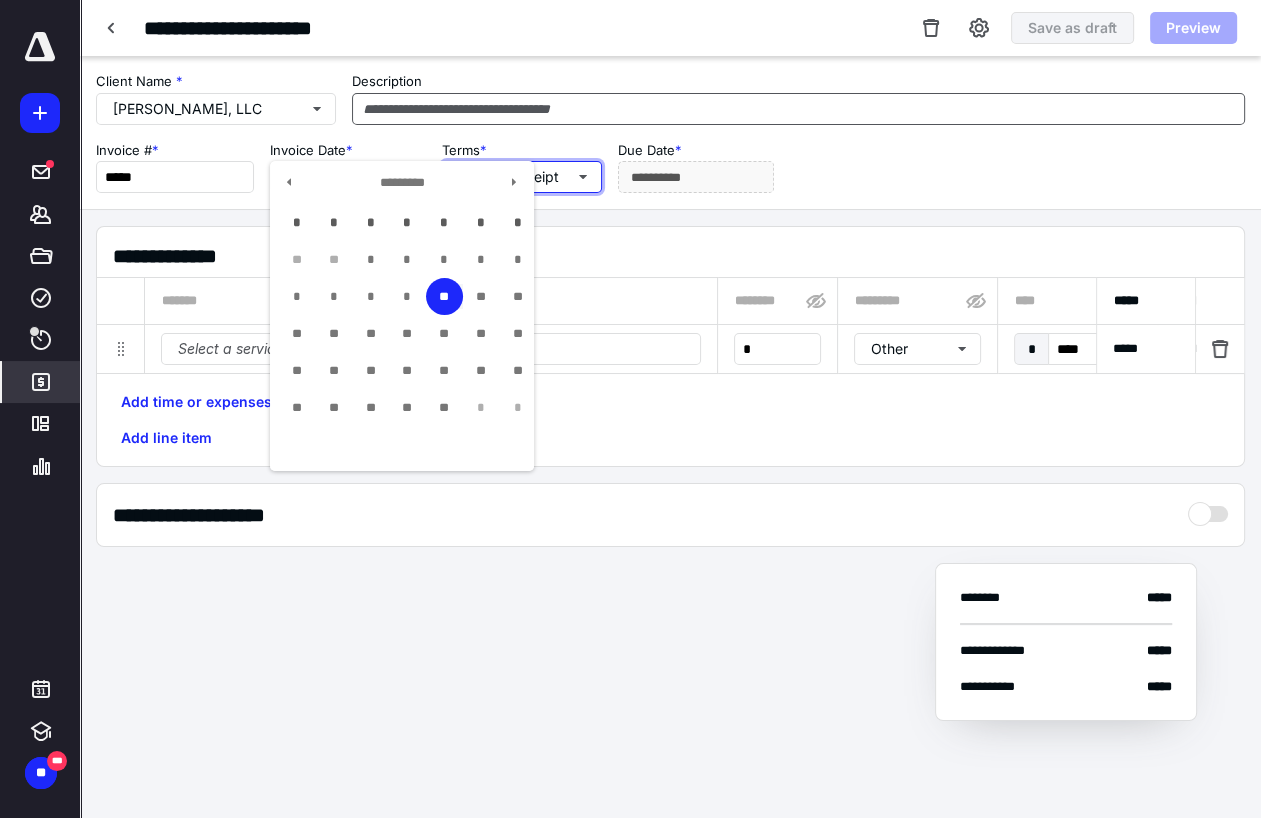 type 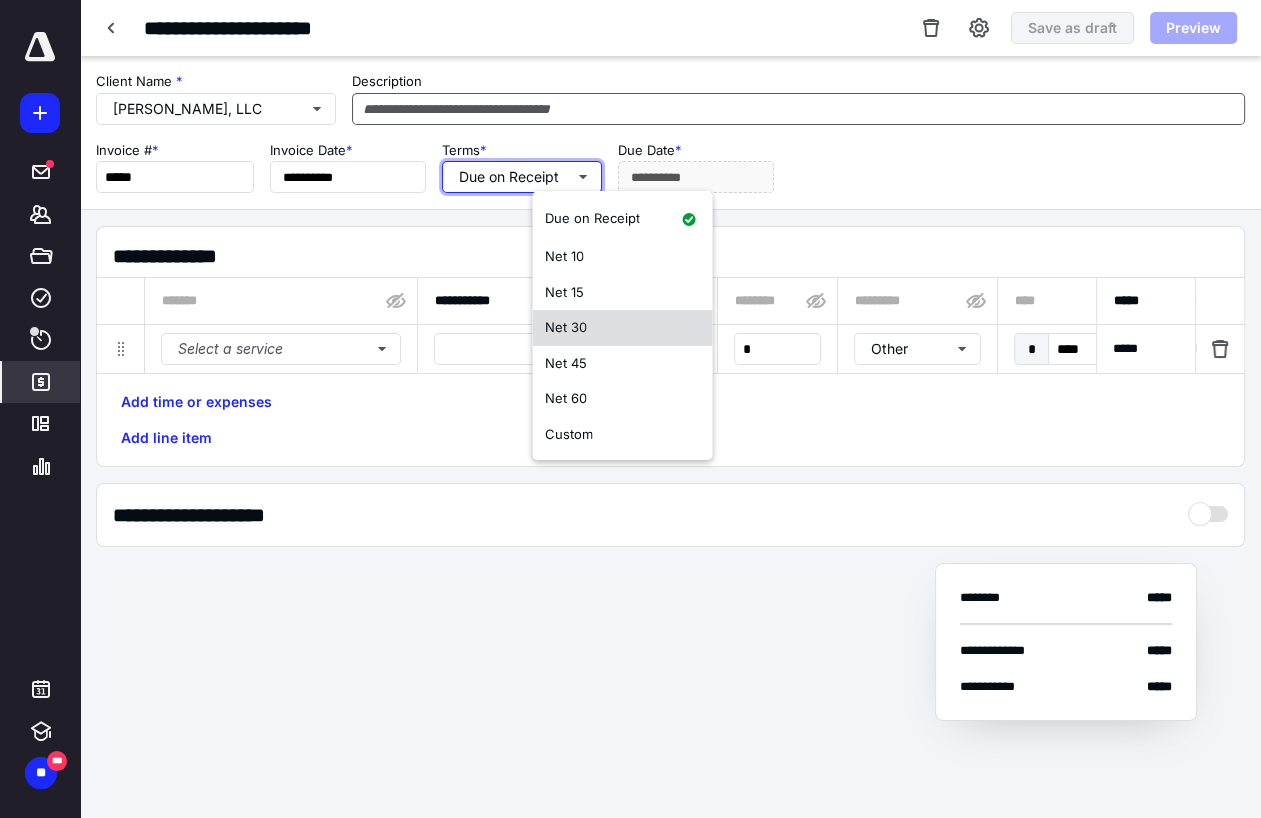 type on "**********" 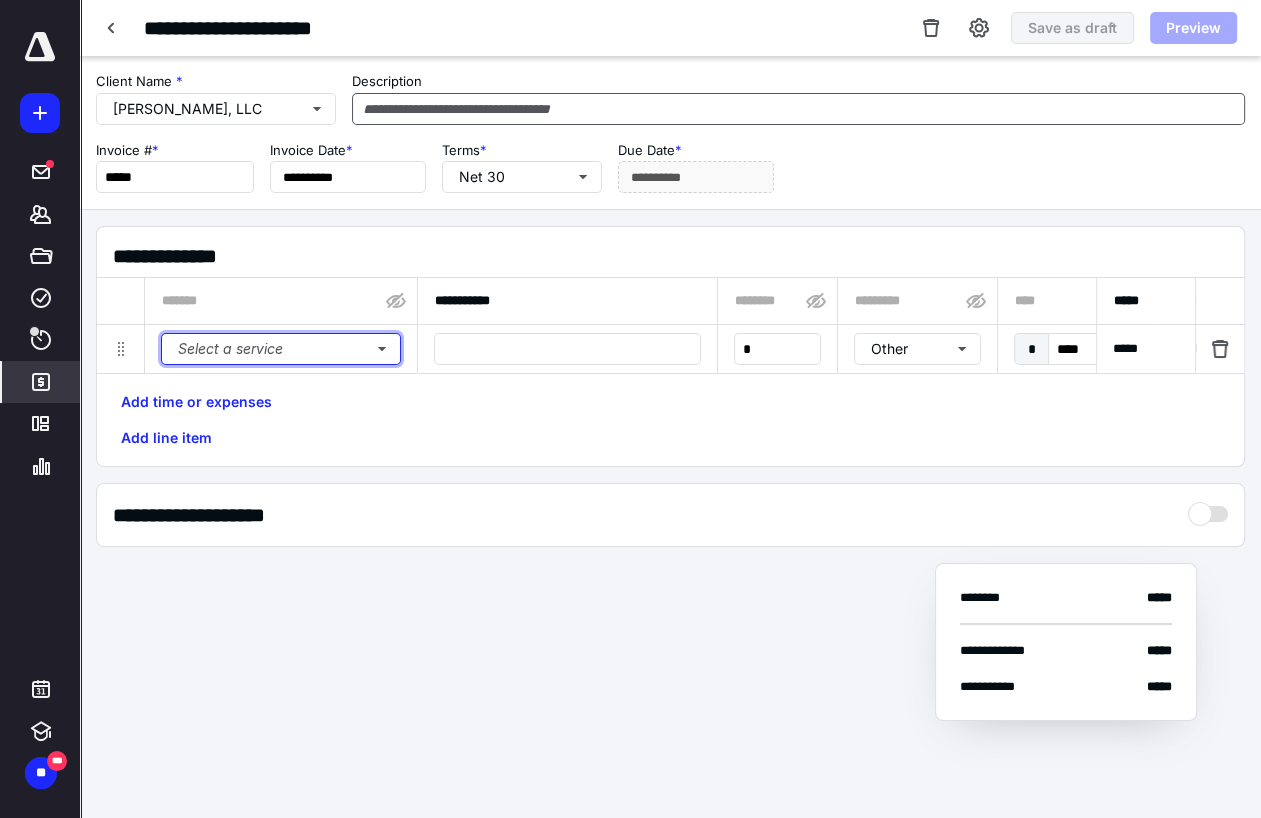 type 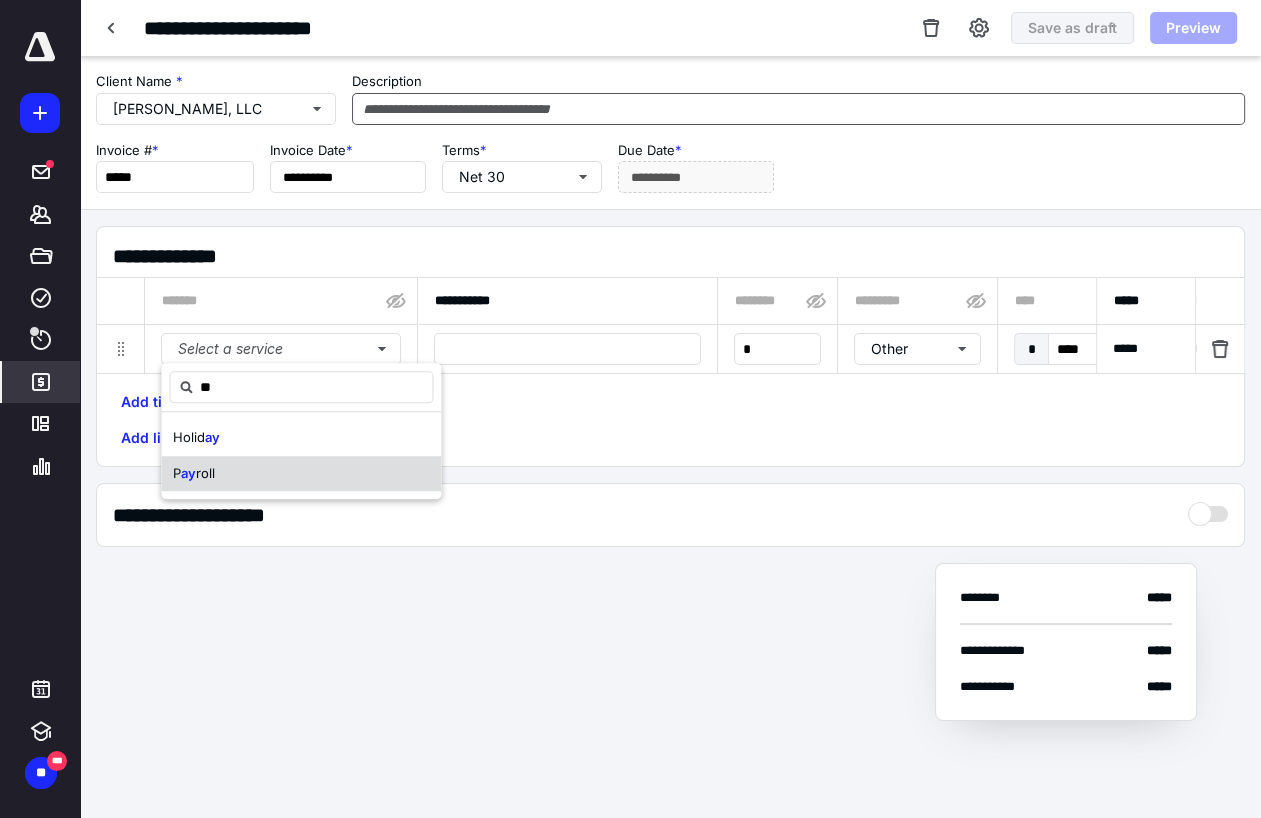 type on "**" 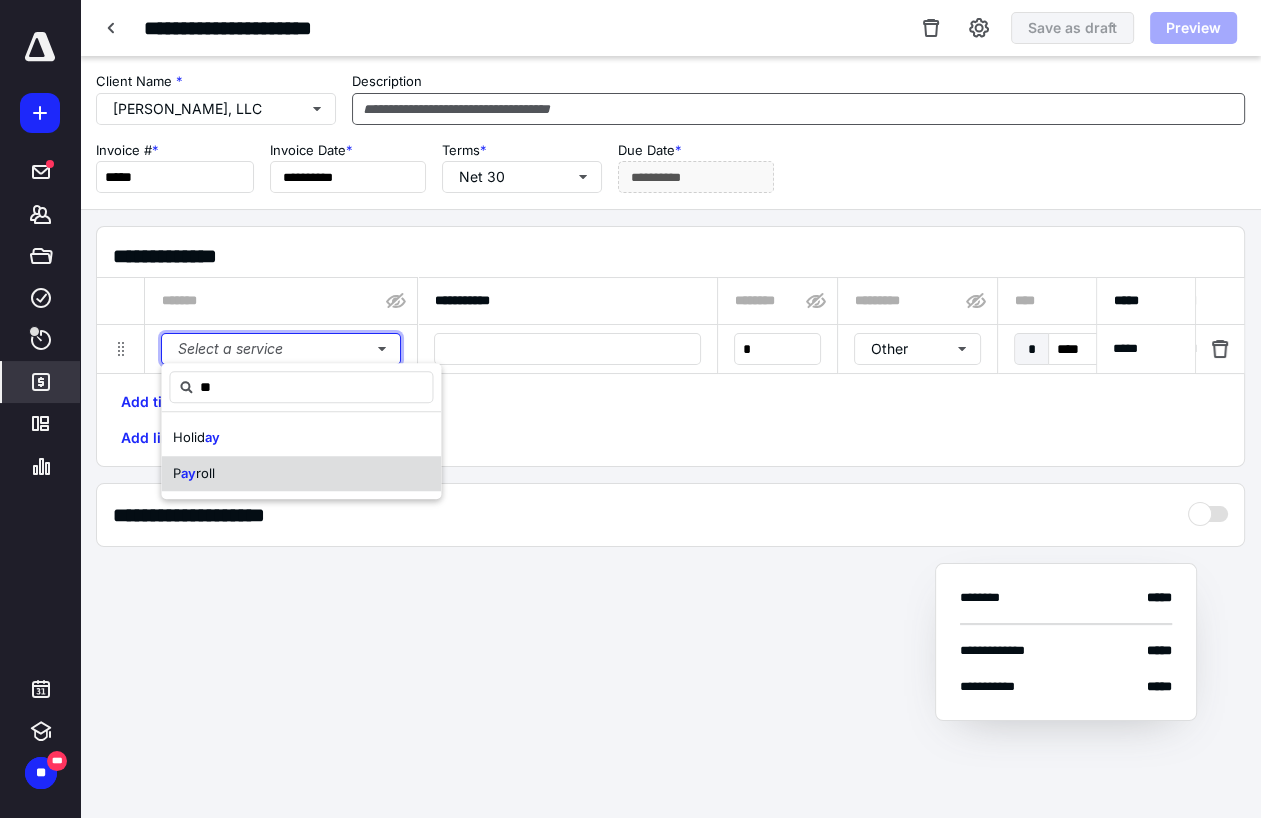type 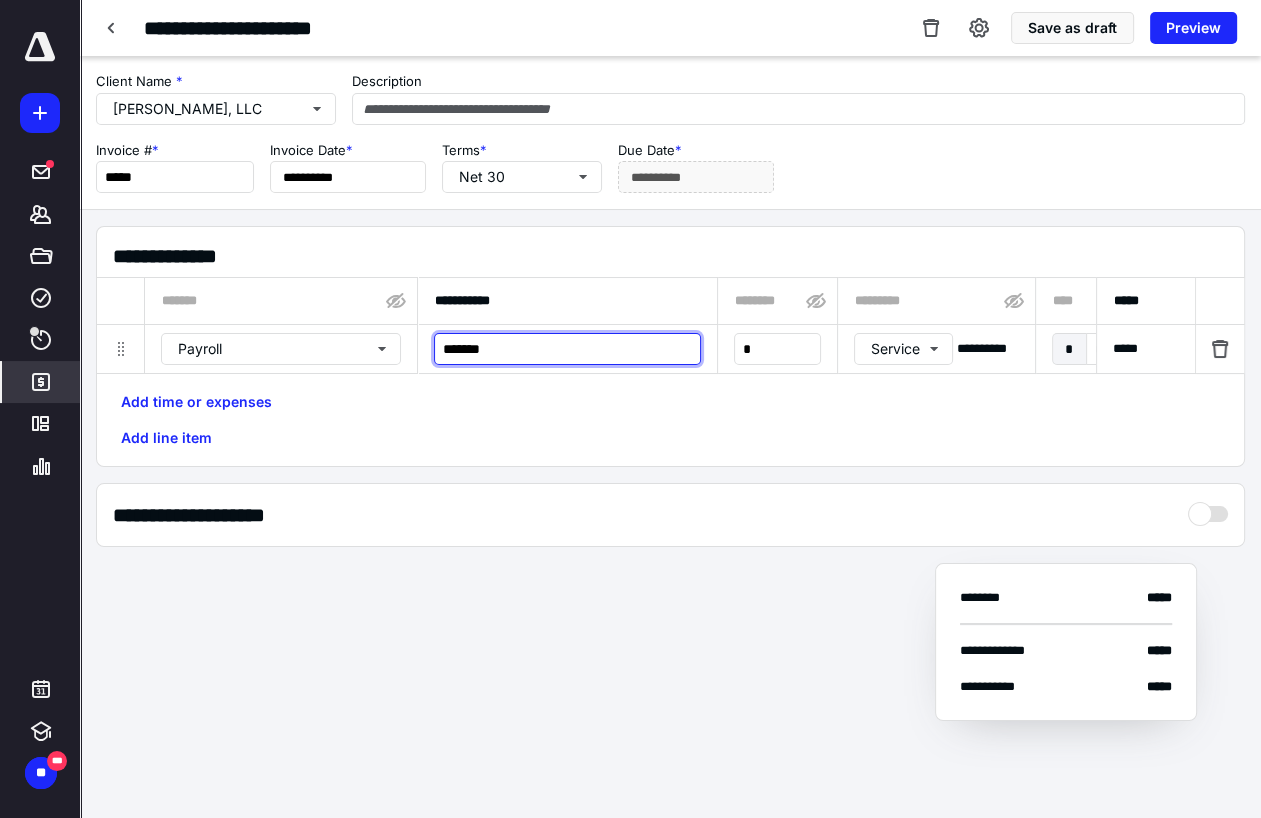click on "*******" at bounding box center [567, 349] 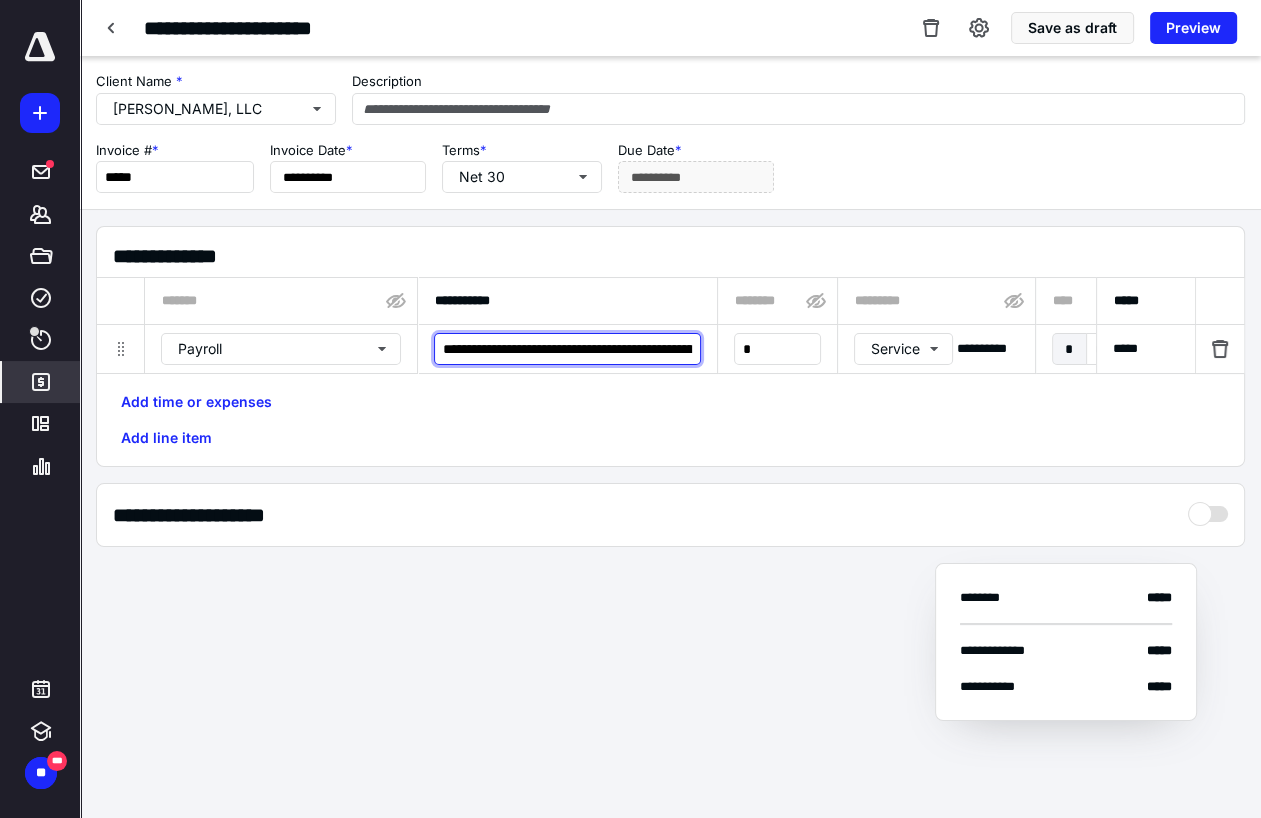 scroll, scrollTop: 0, scrollLeft: 158, axis: horizontal 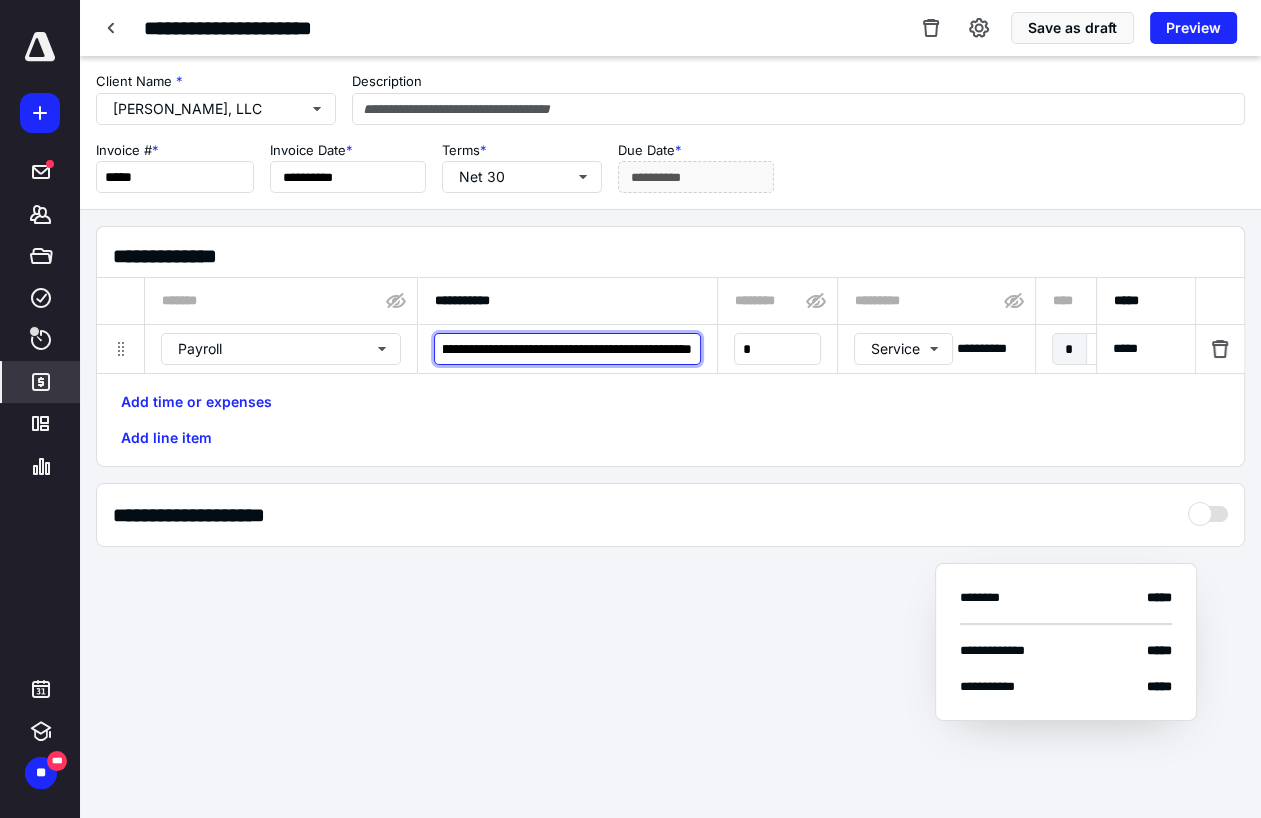 type on "**********" 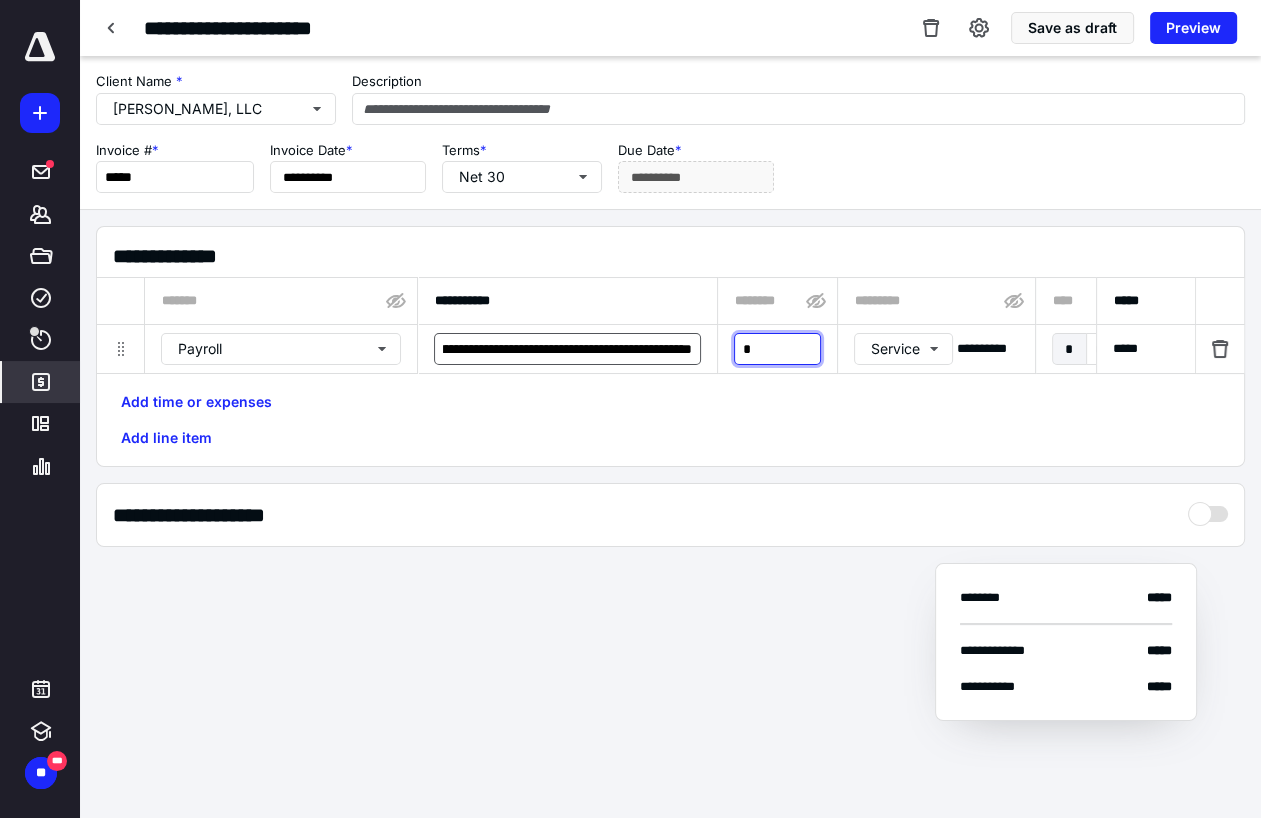 scroll, scrollTop: 0, scrollLeft: 0, axis: both 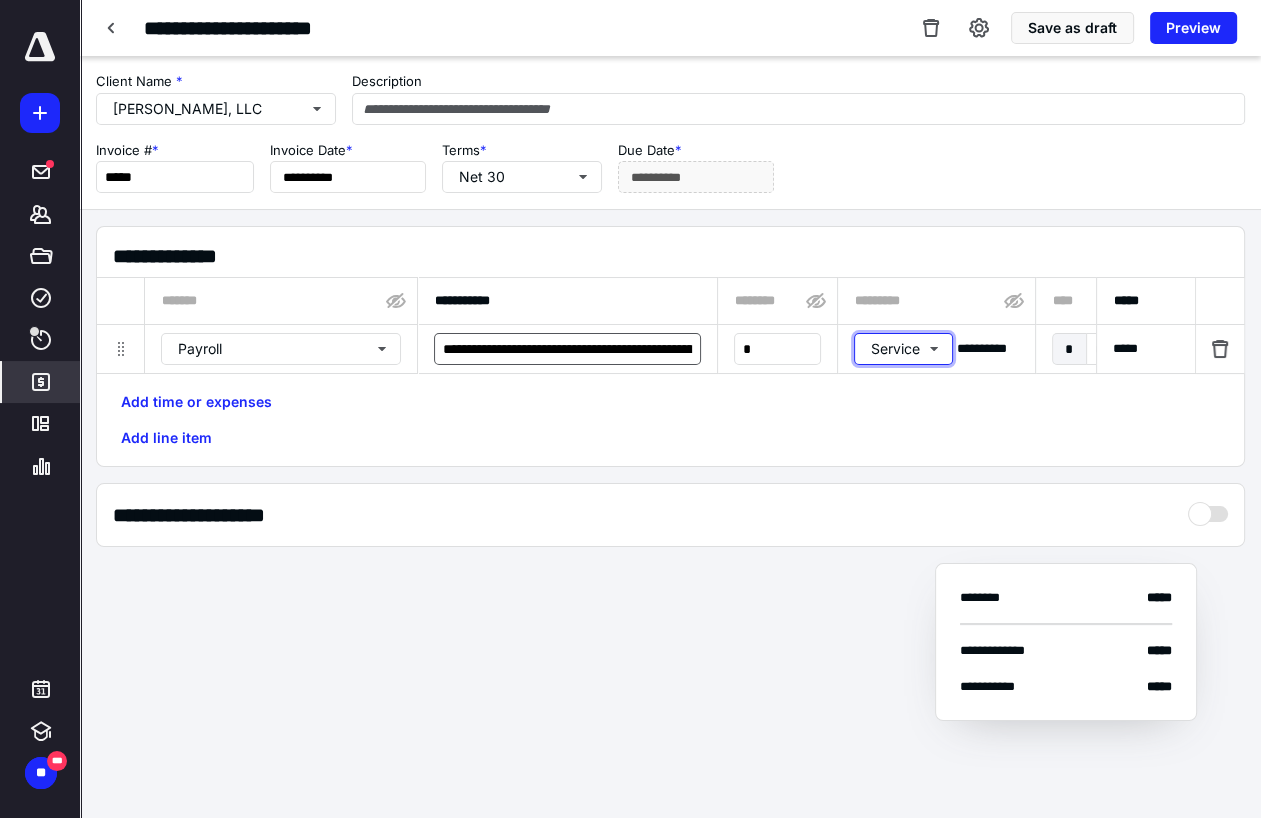type 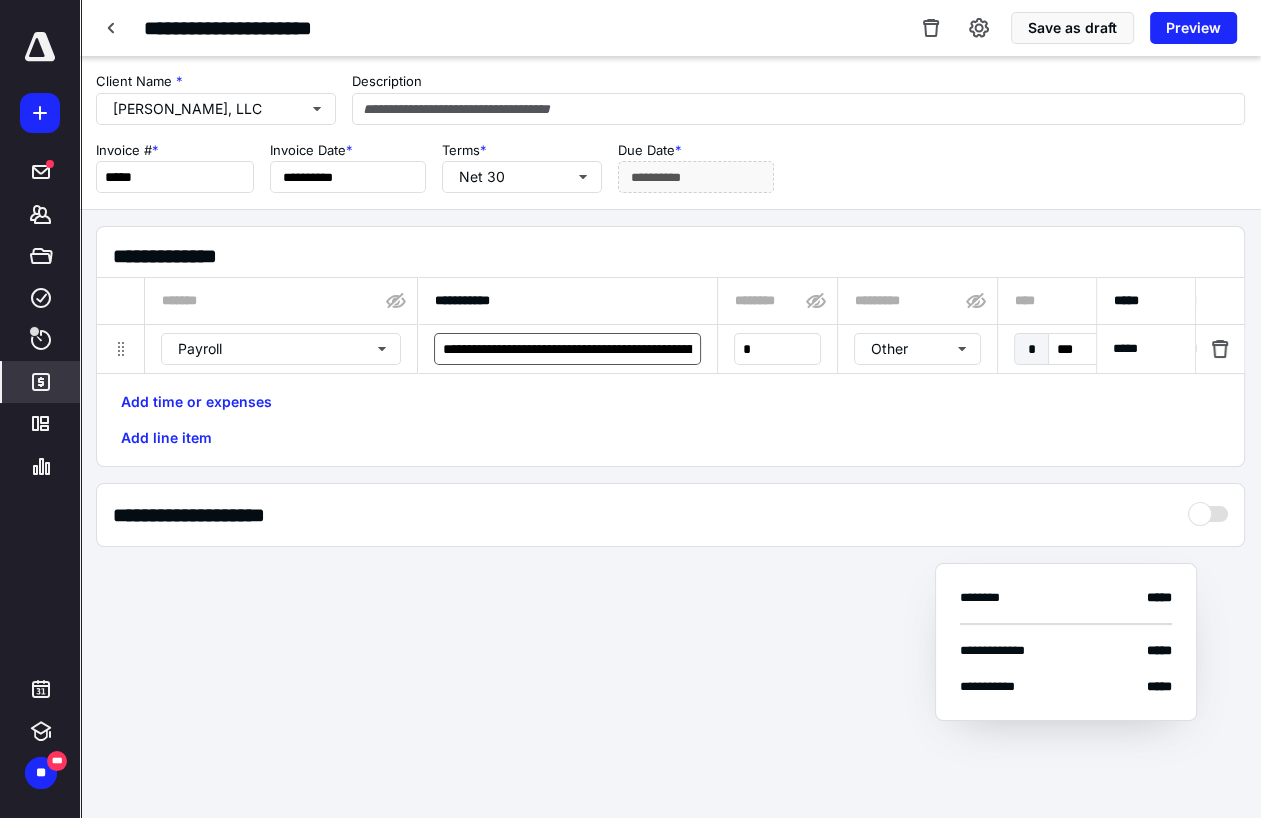 type on "******" 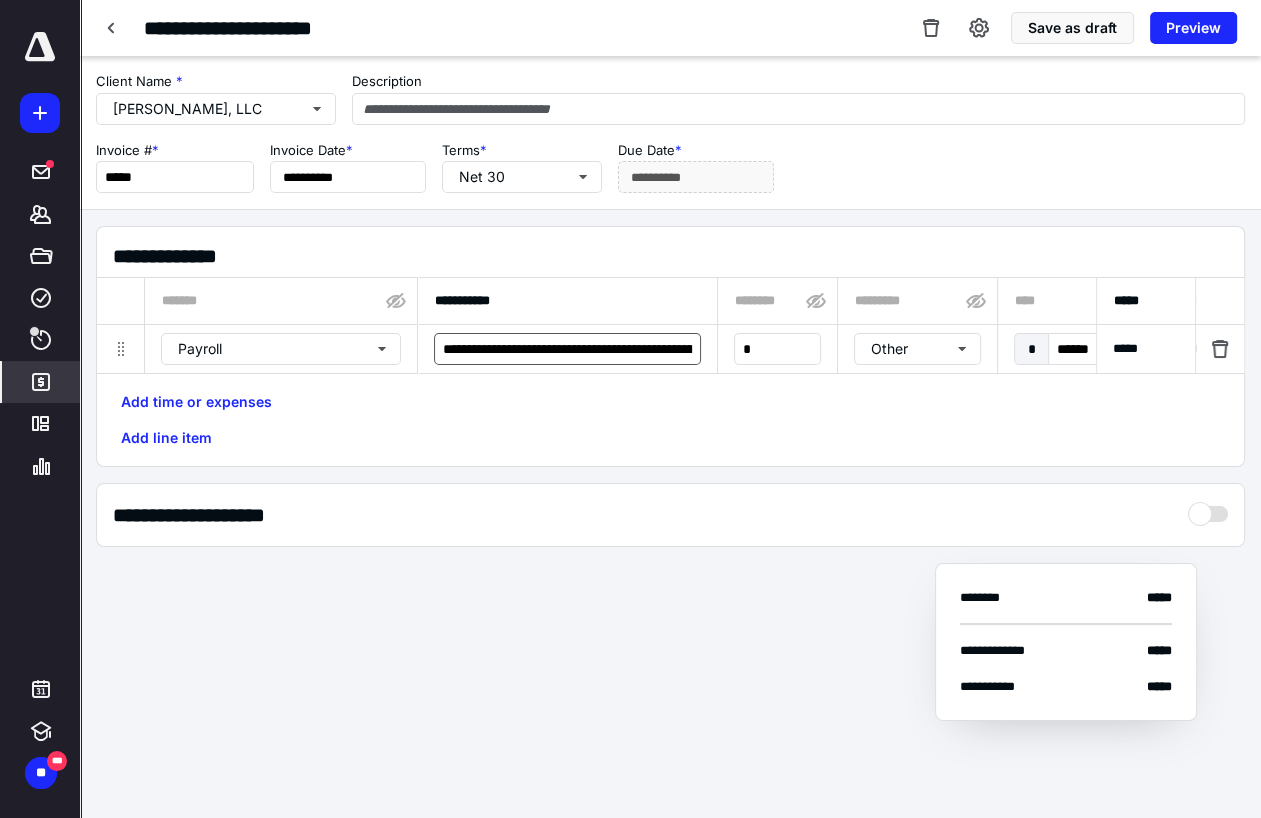 scroll, scrollTop: 0, scrollLeft: 703, axis: horizontal 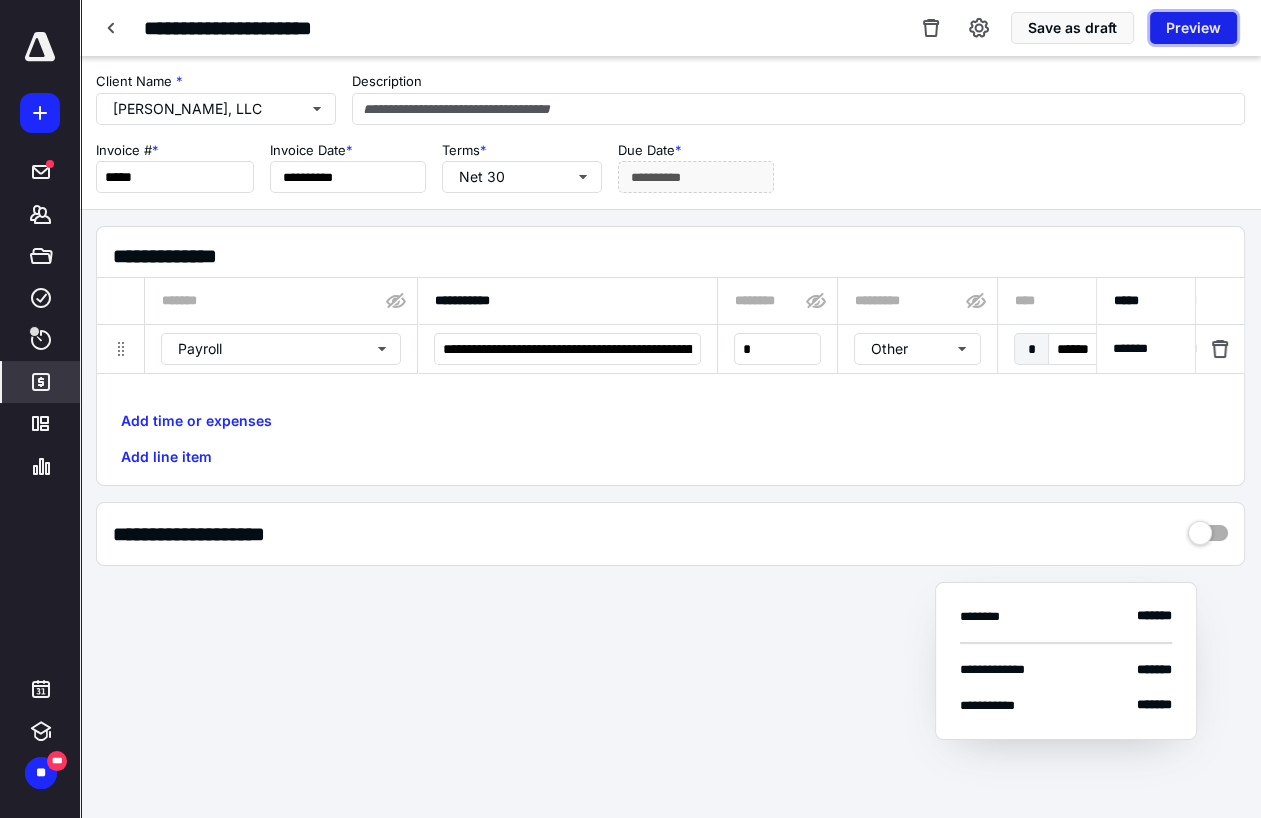 click on "Preview" at bounding box center (1193, 28) 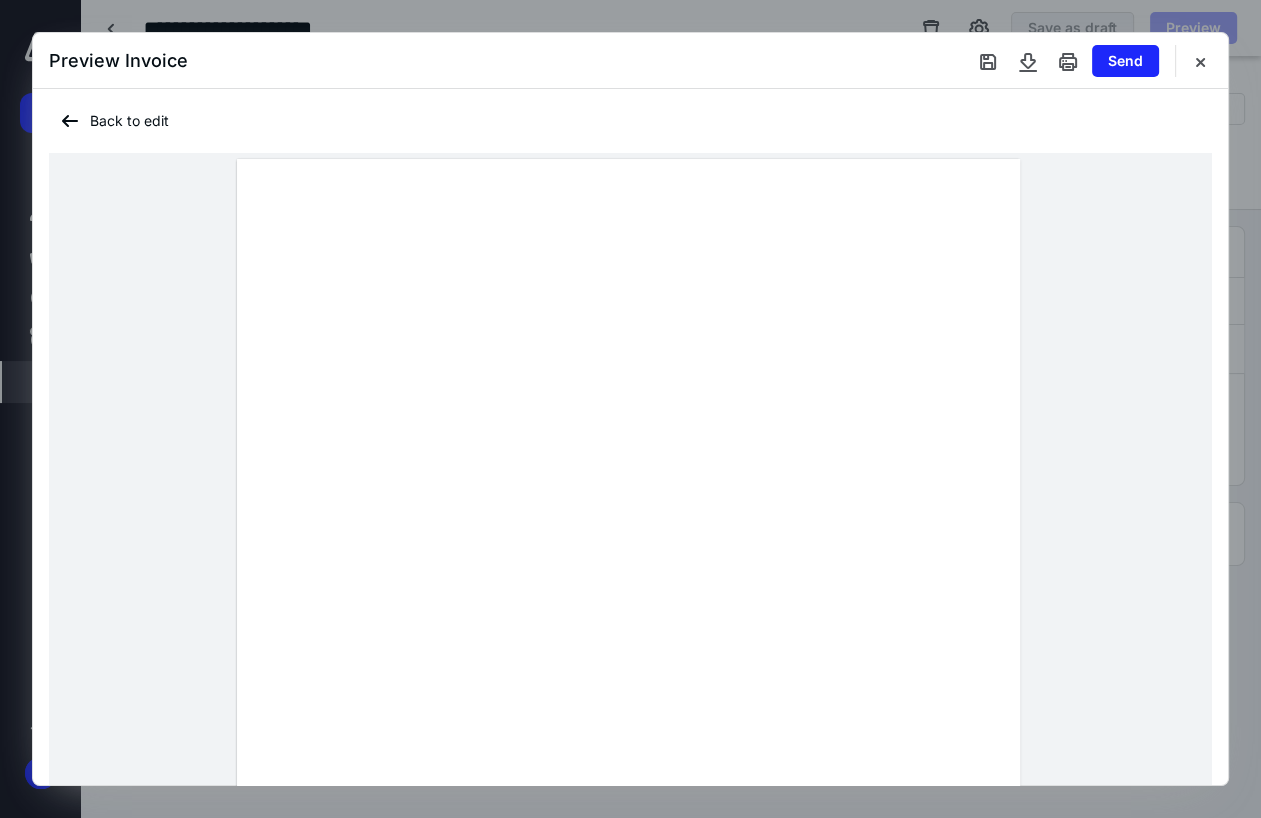 click at bounding box center (628, 666) 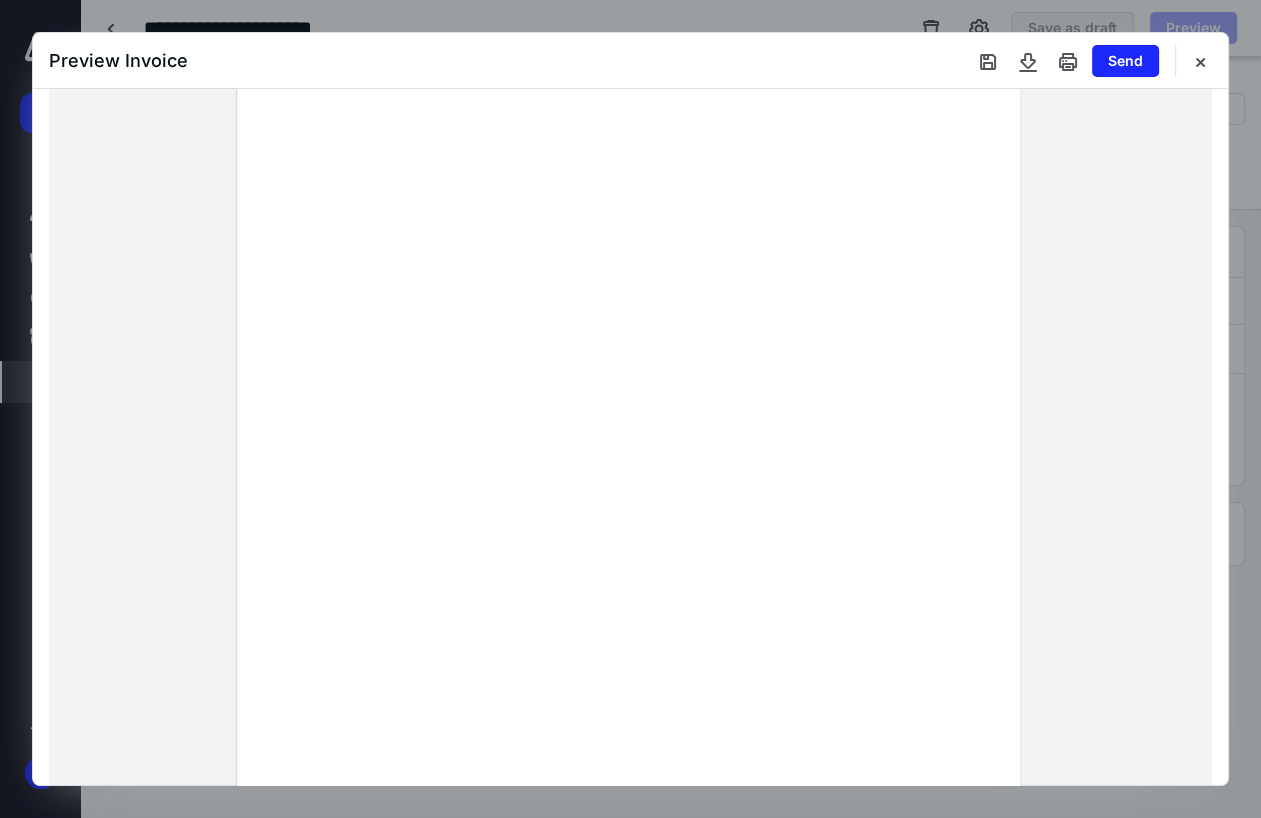 scroll, scrollTop: 33, scrollLeft: 0, axis: vertical 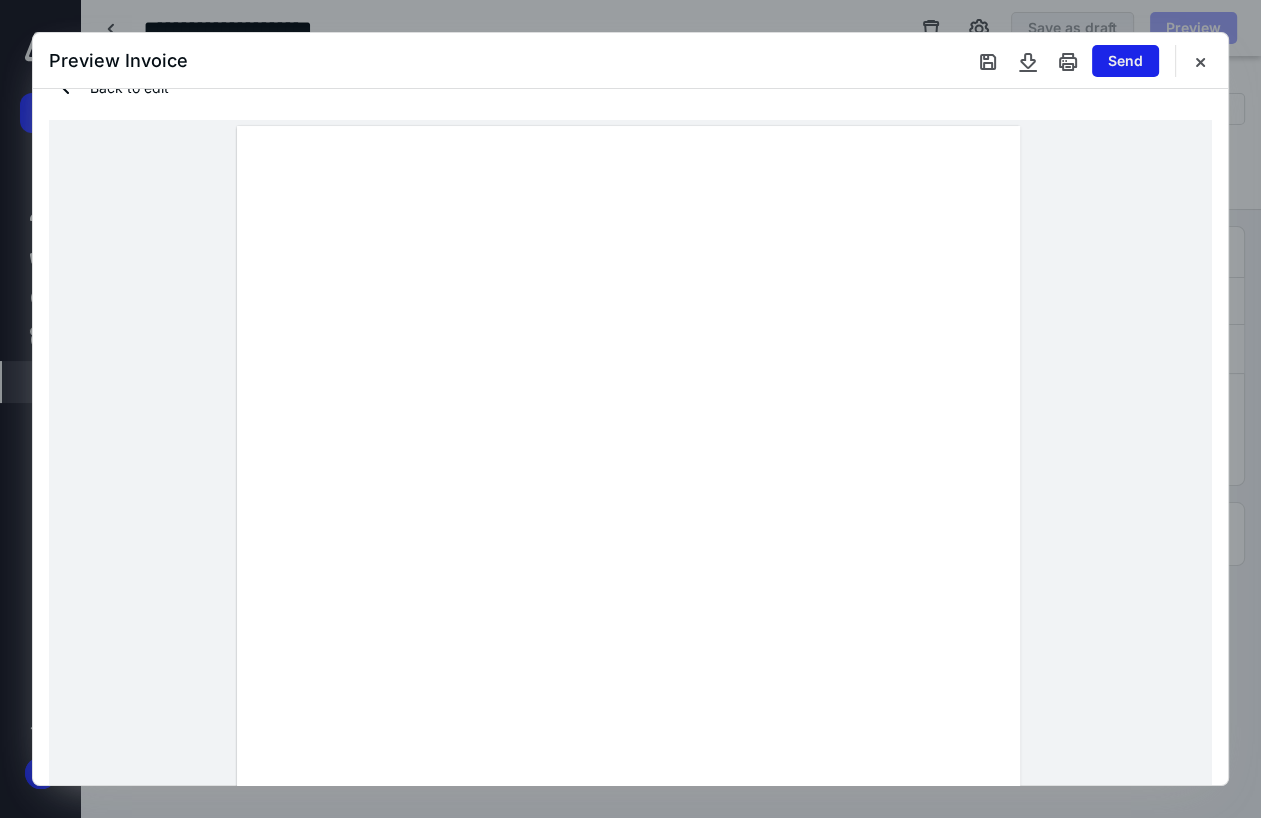 click on "Send" at bounding box center [1125, 61] 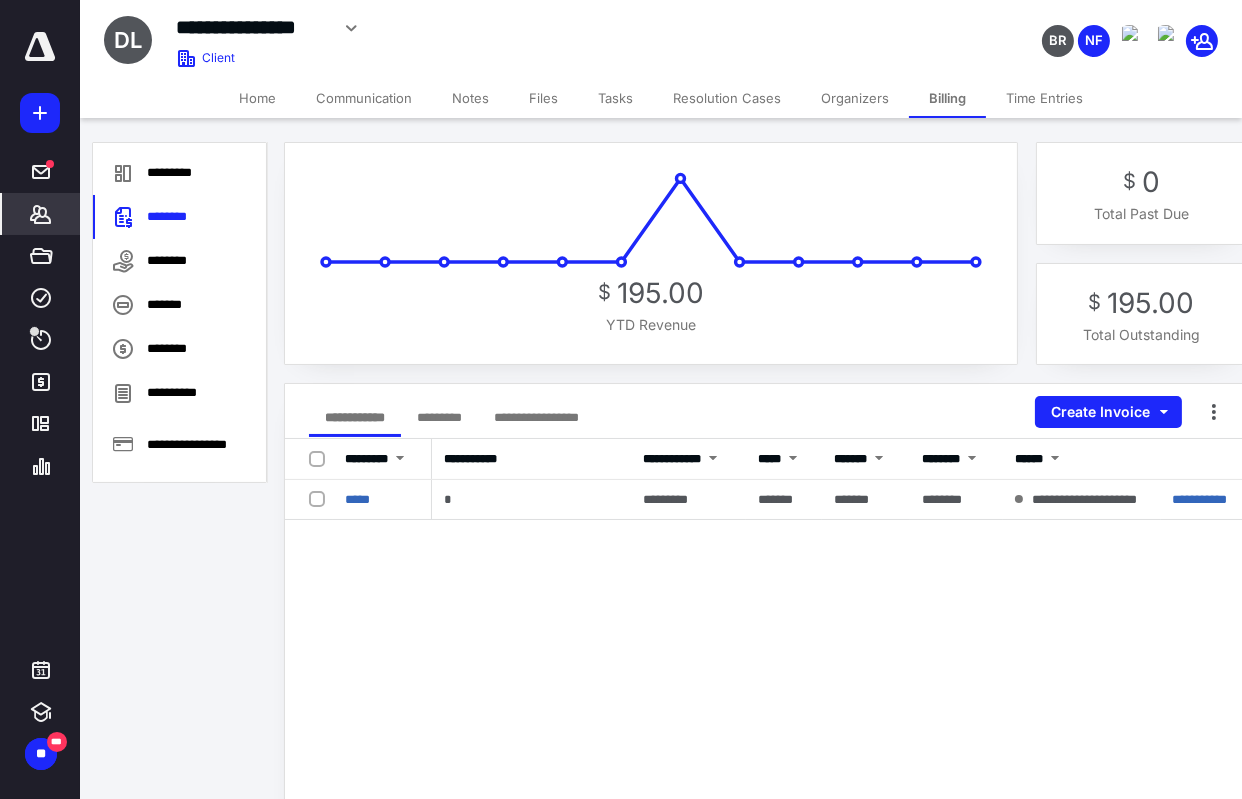click on "**********" at bounding box center (621, 691) 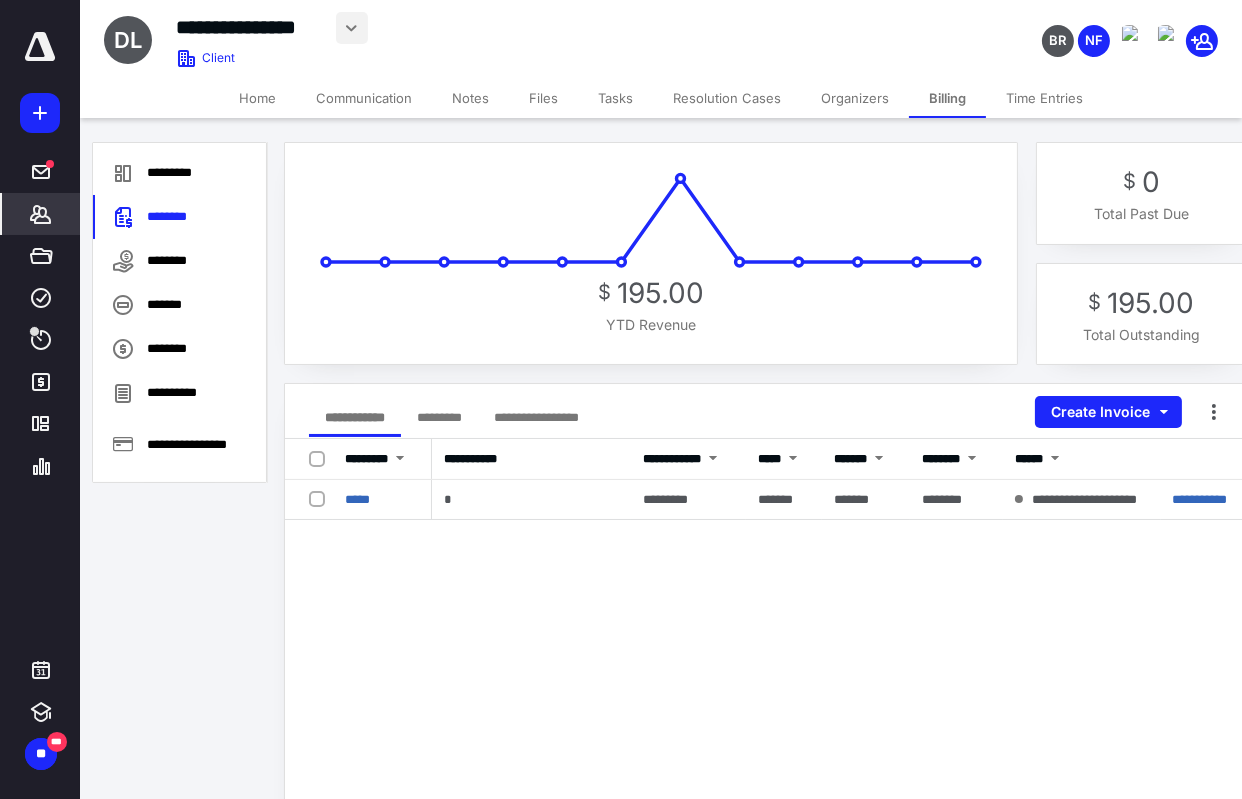 click at bounding box center (352, 28) 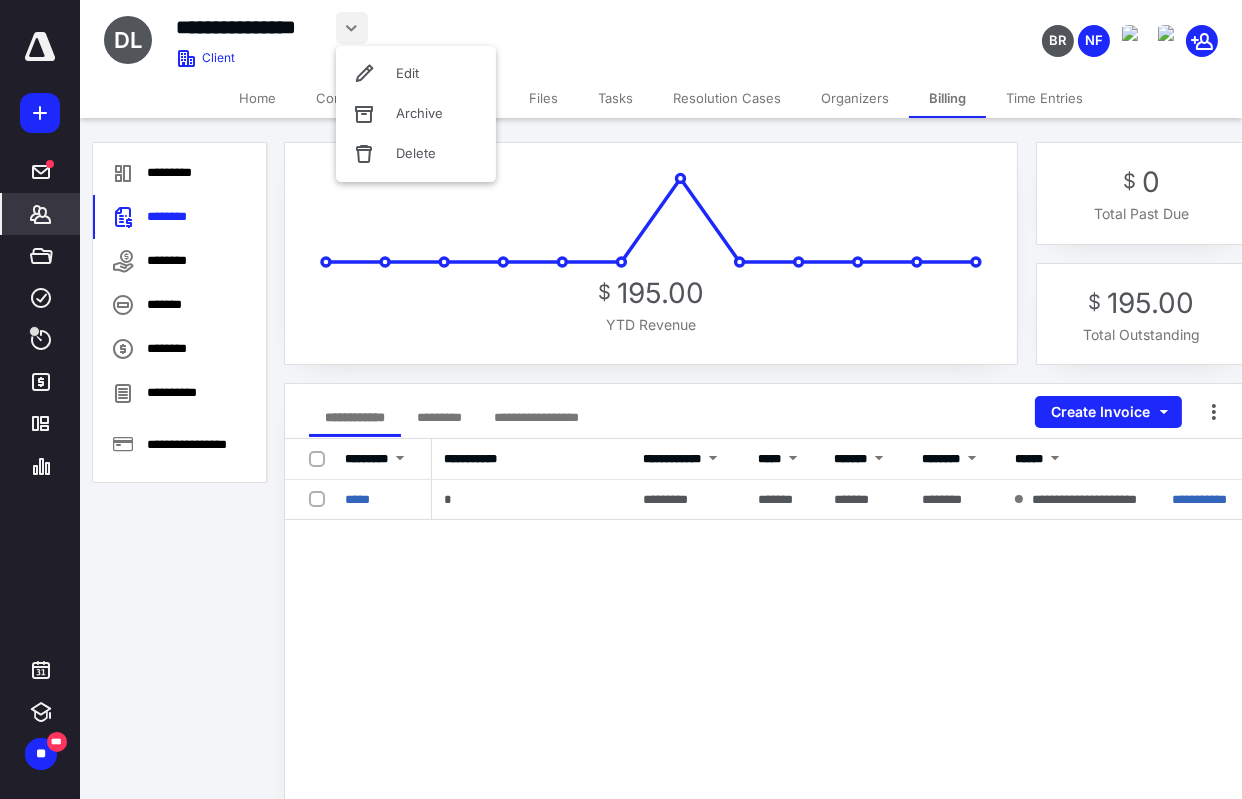 click at bounding box center [352, 28] 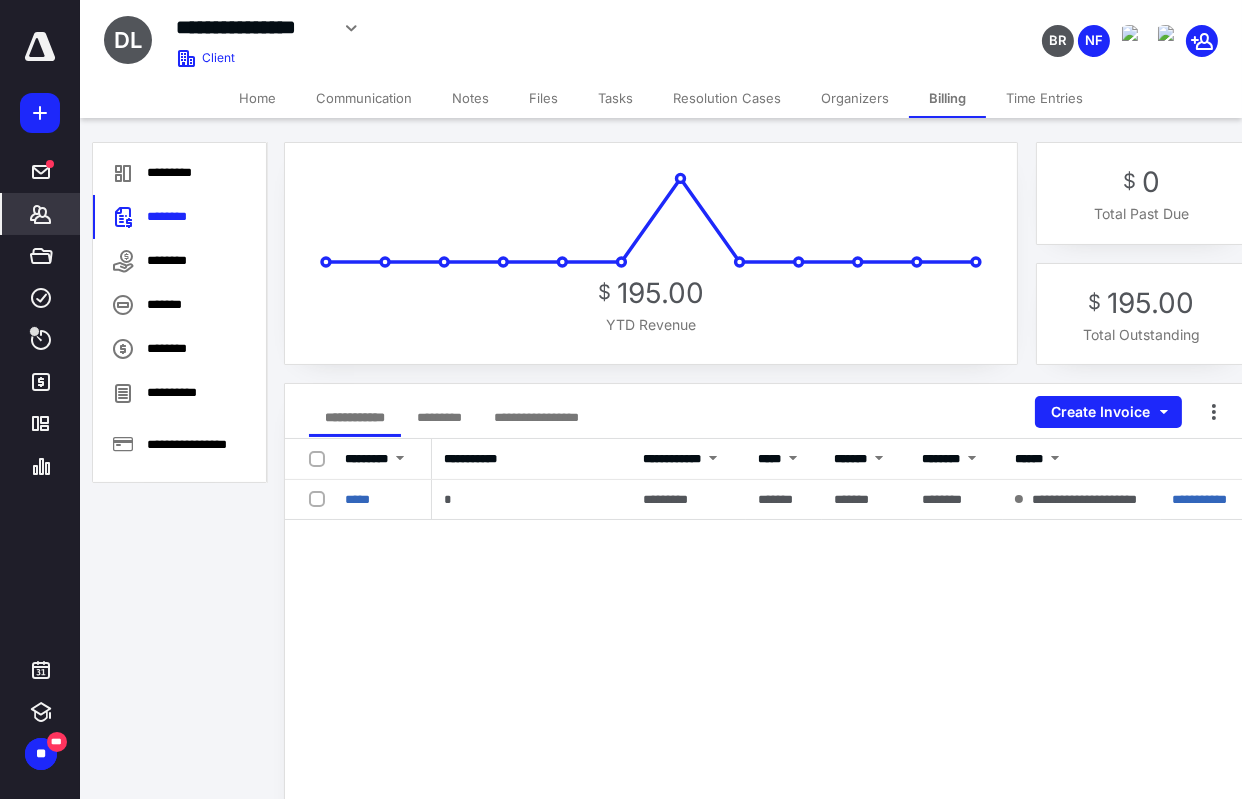 click on "Client" at bounding box center (218, 58) 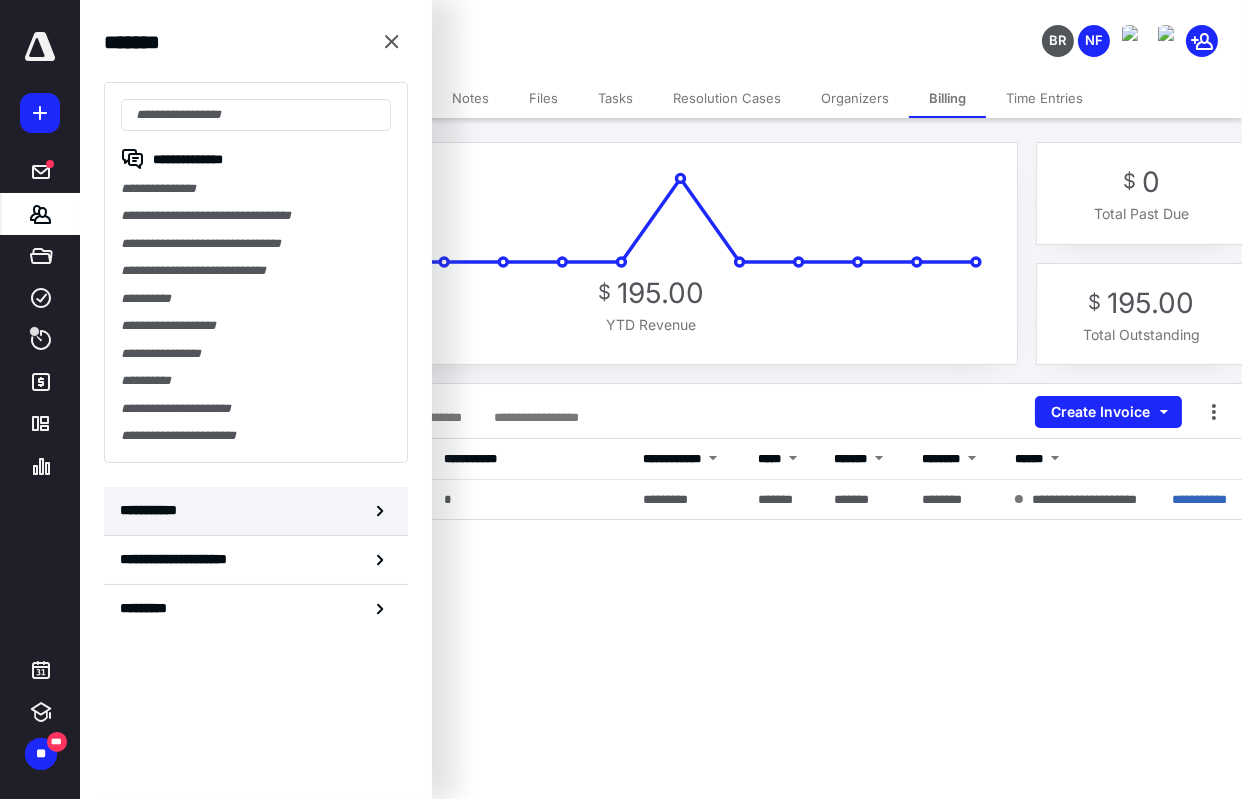 click on "**********" at bounding box center [256, 511] 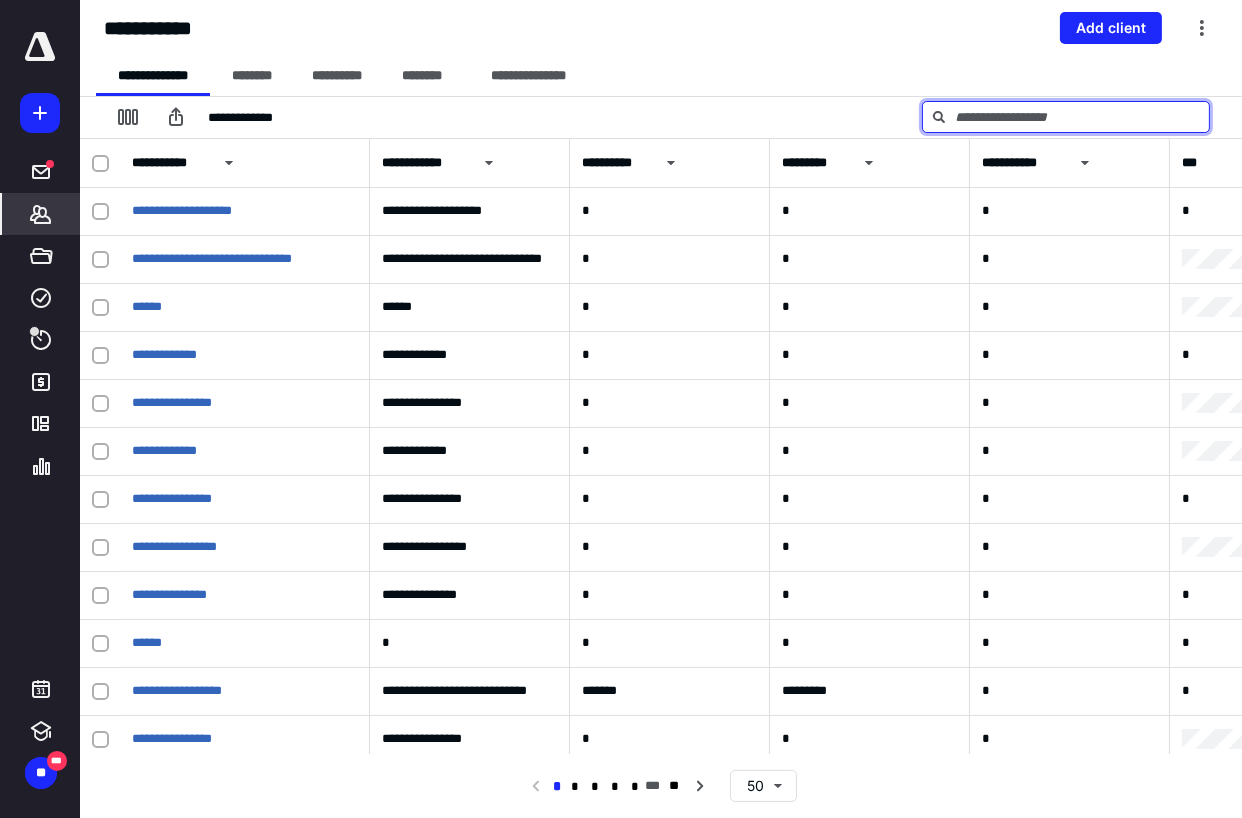 click at bounding box center [1066, 117] 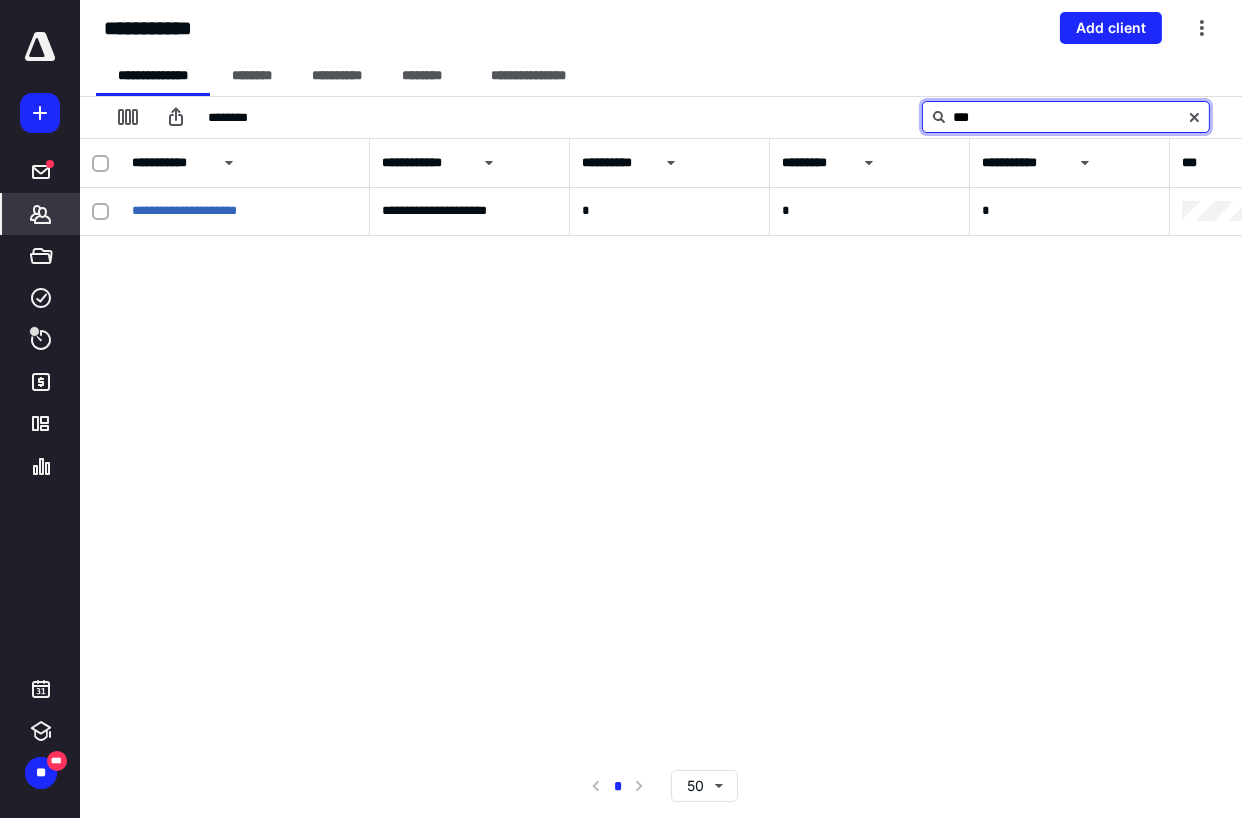 type on "***" 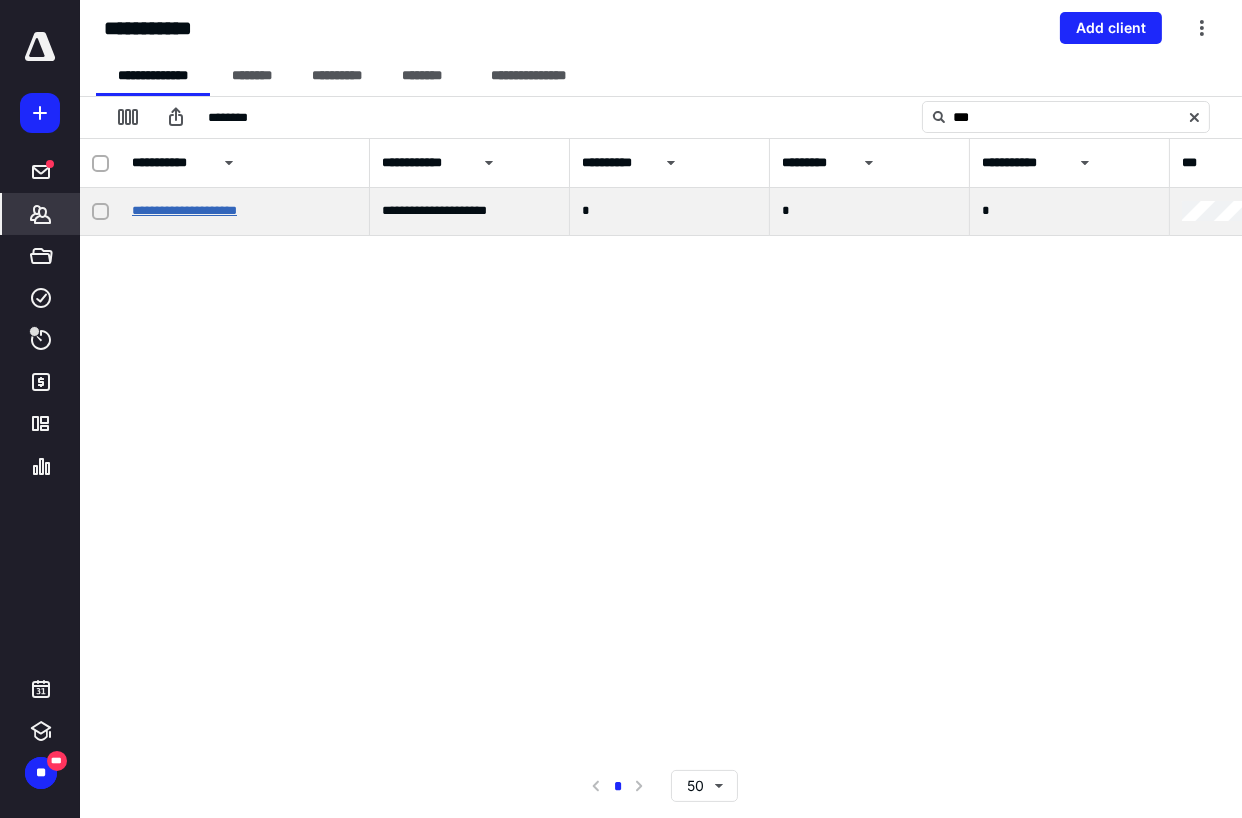 click on "**********" at bounding box center (184, 210) 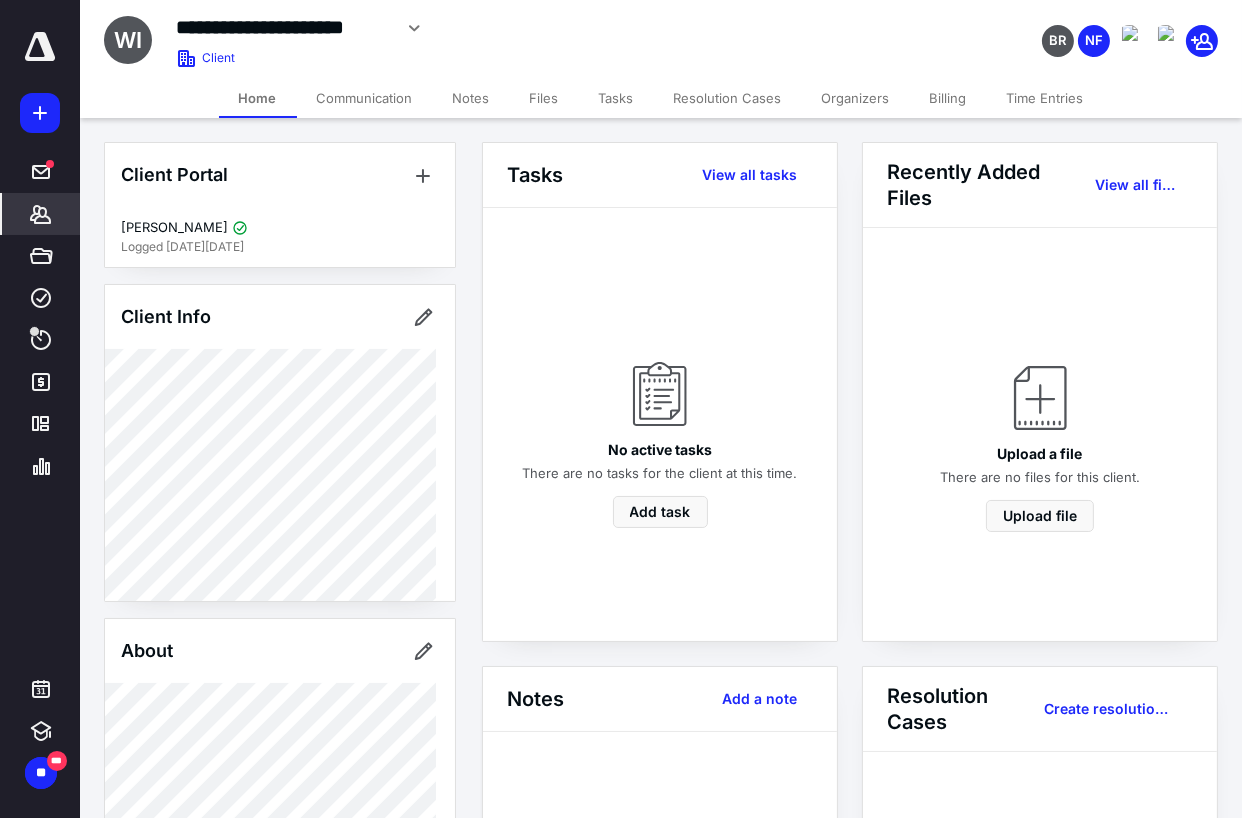 click on "Billing" at bounding box center (948, 98) 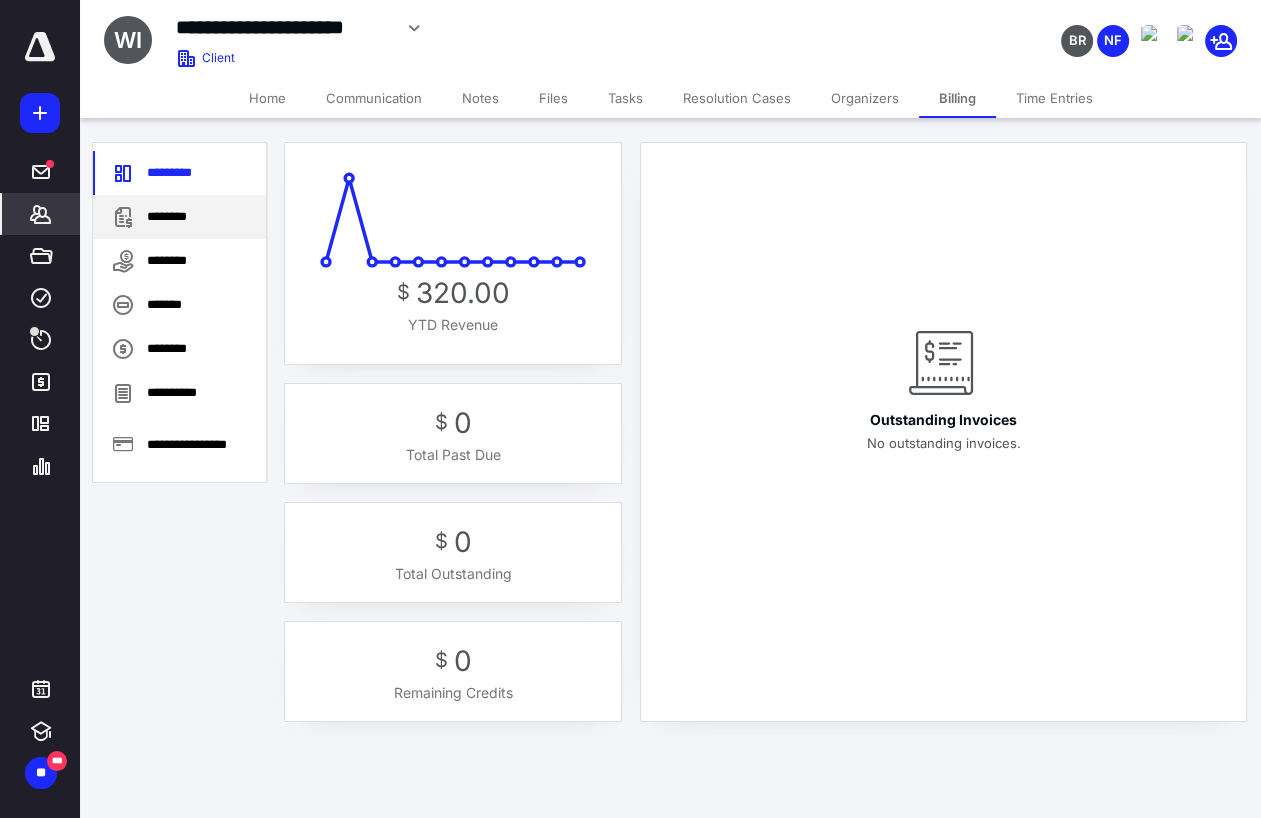 click on "********" at bounding box center (179, 217) 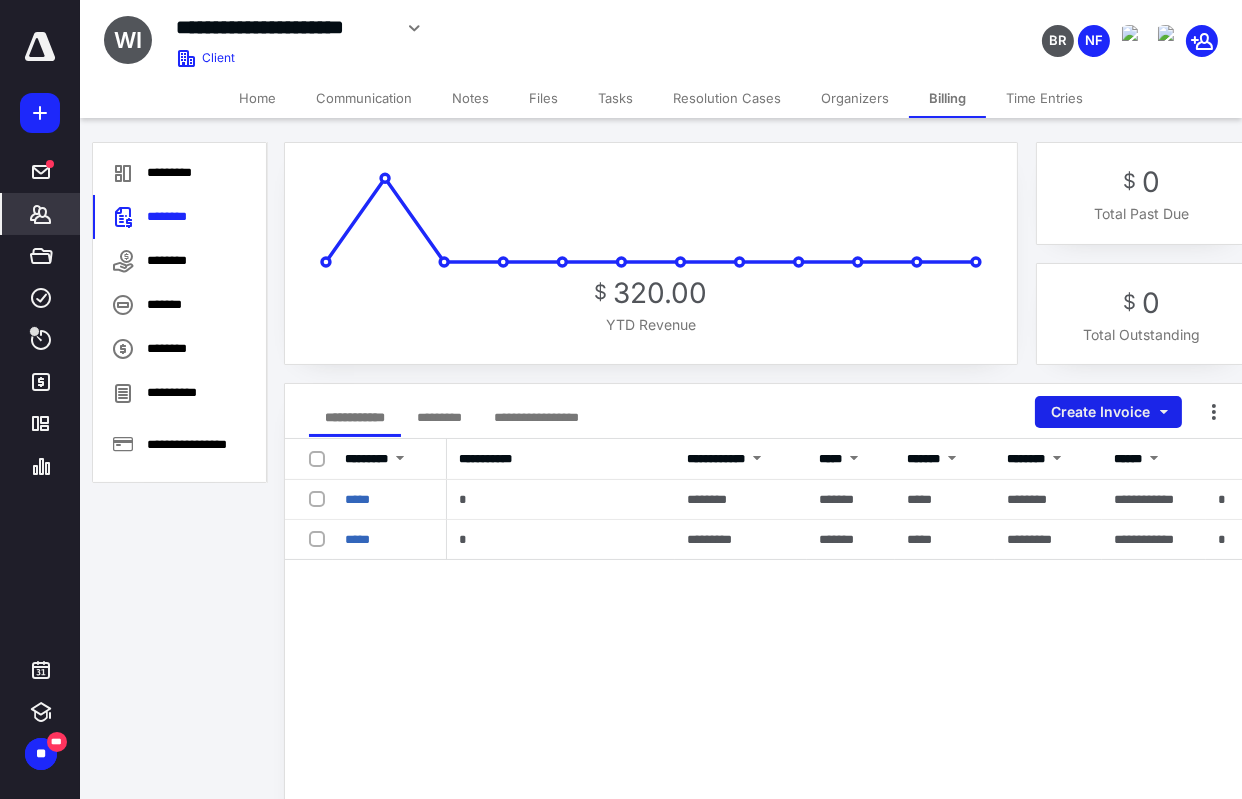 click on "Create Invoice" at bounding box center (1108, 412) 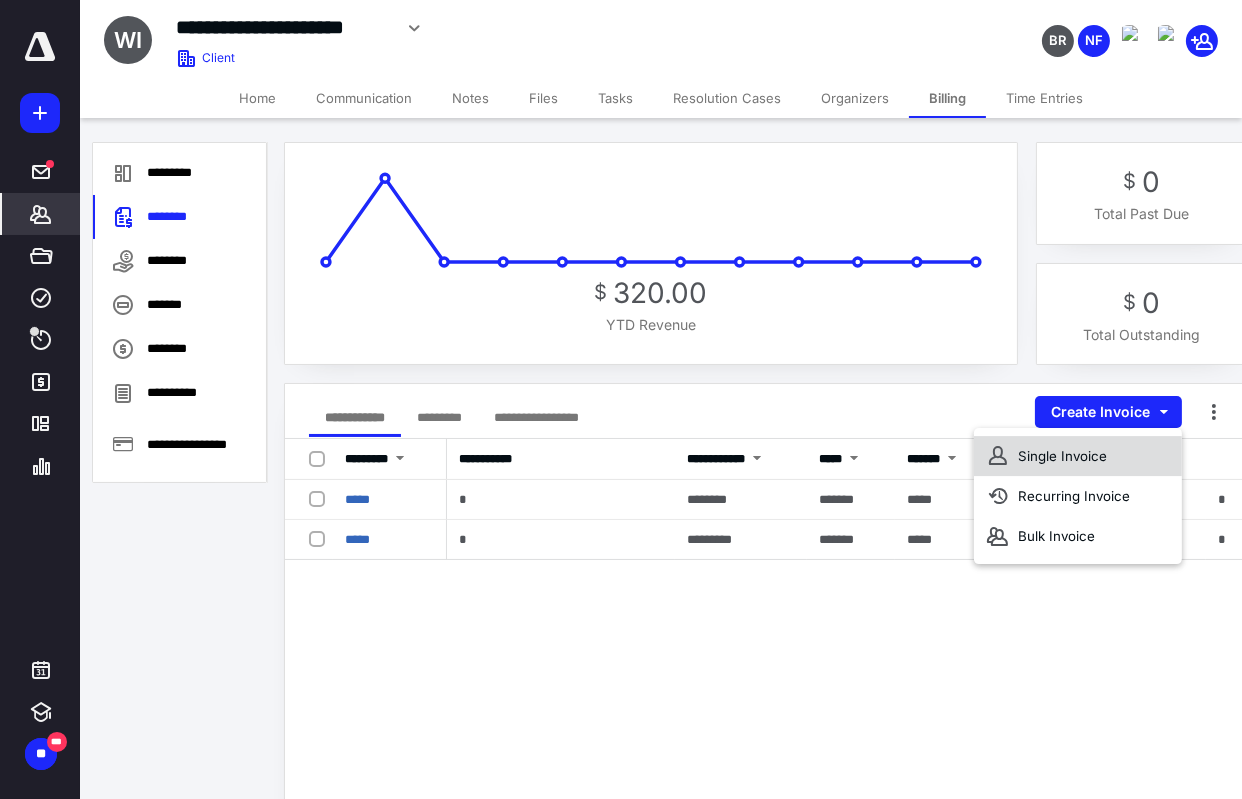 click on "Single Invoice" at bounding box center (1078, 456) 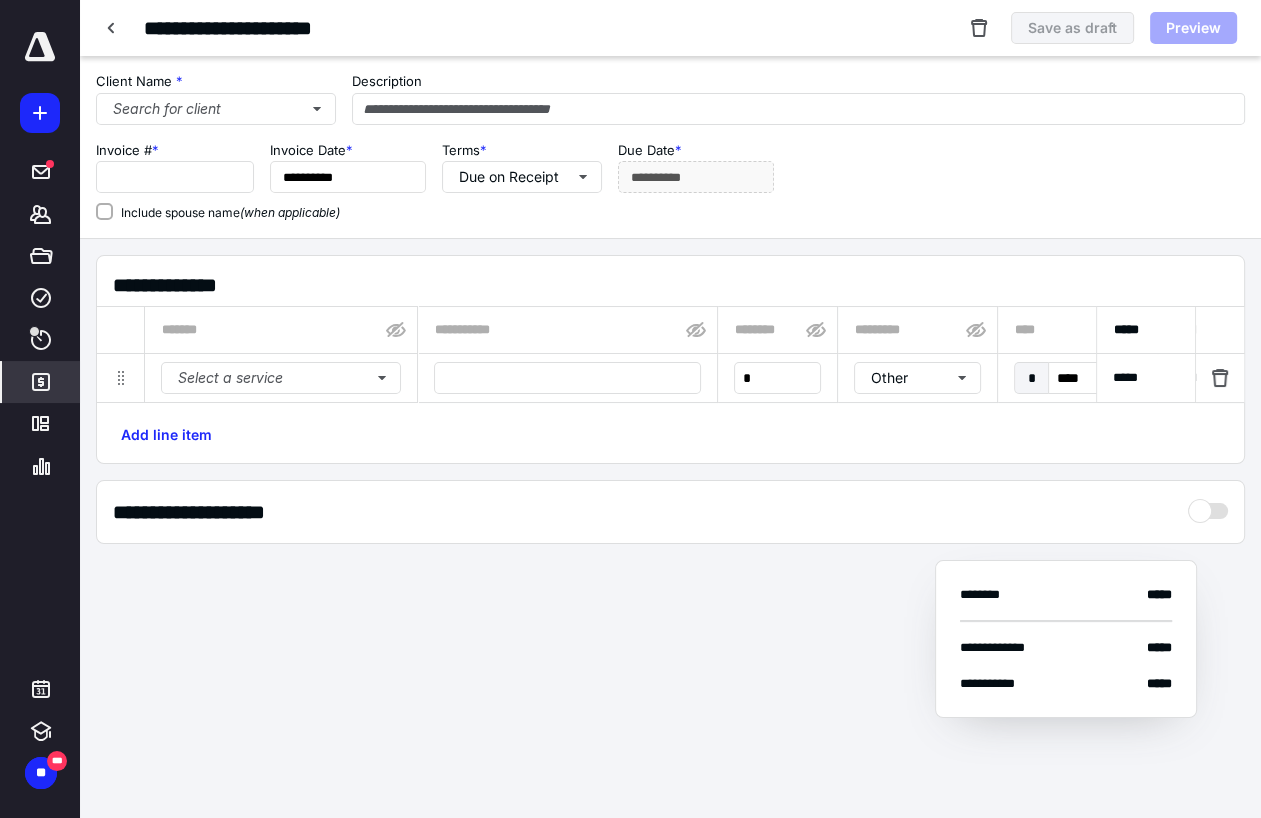 type on "*****" 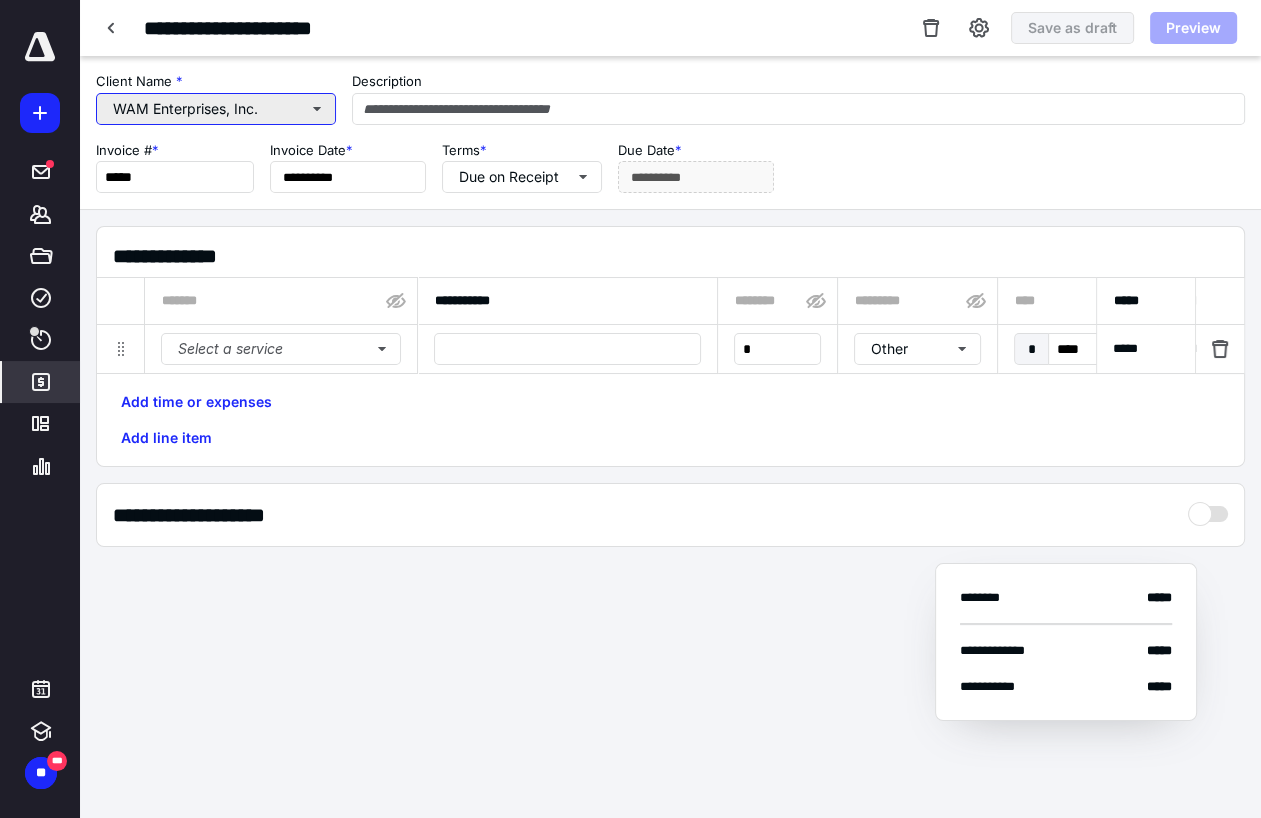 click on "WAM Enterprises, Inc." at bounding box center [216, 109] 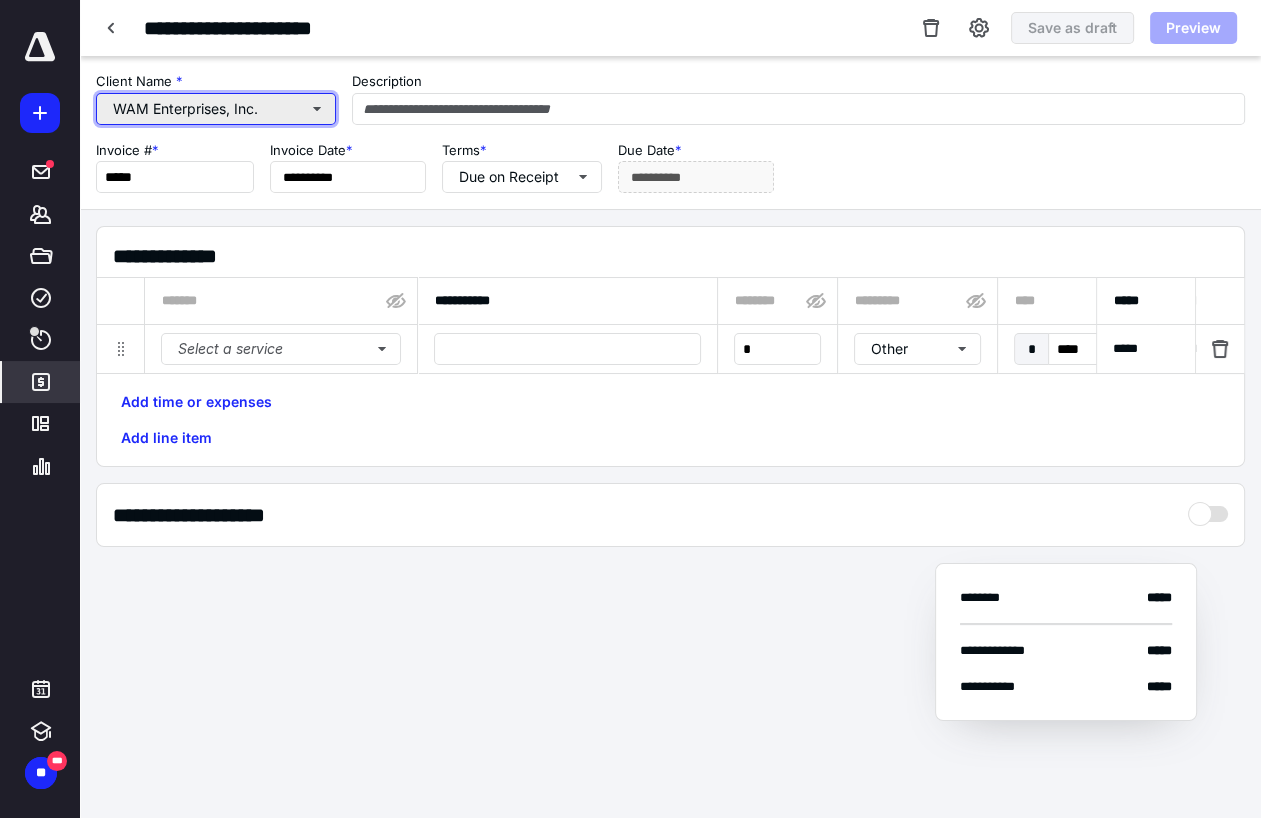 type 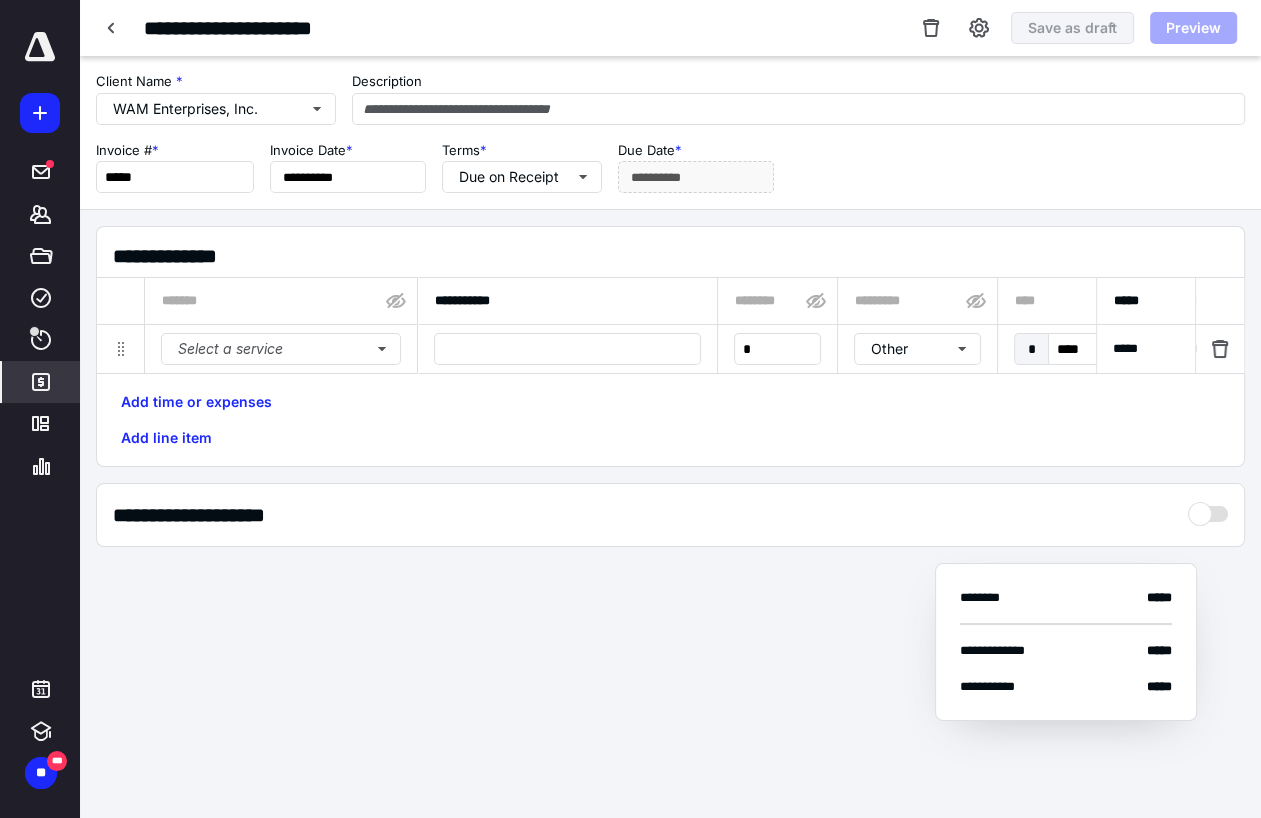 click on "**********" at bounding box center (670, 132) 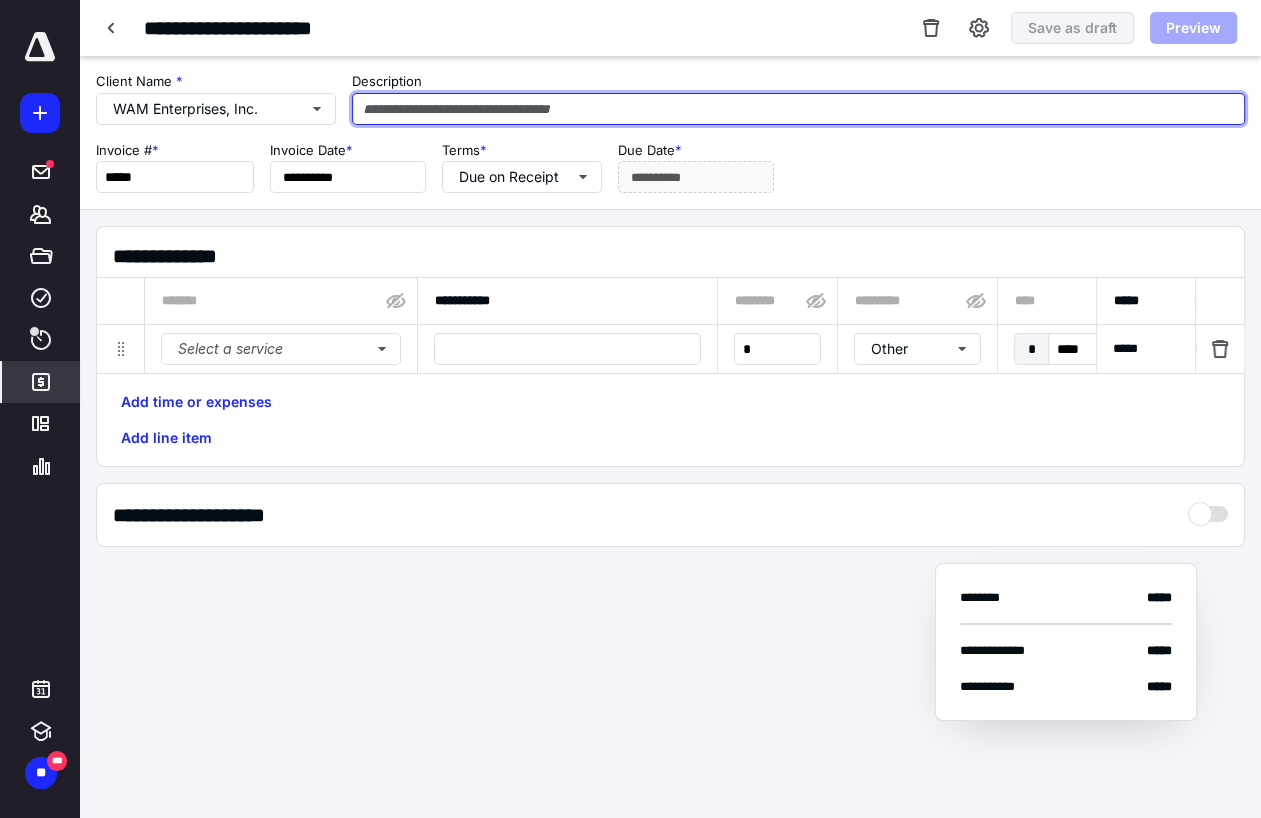 click at bounding box center [798, 109] 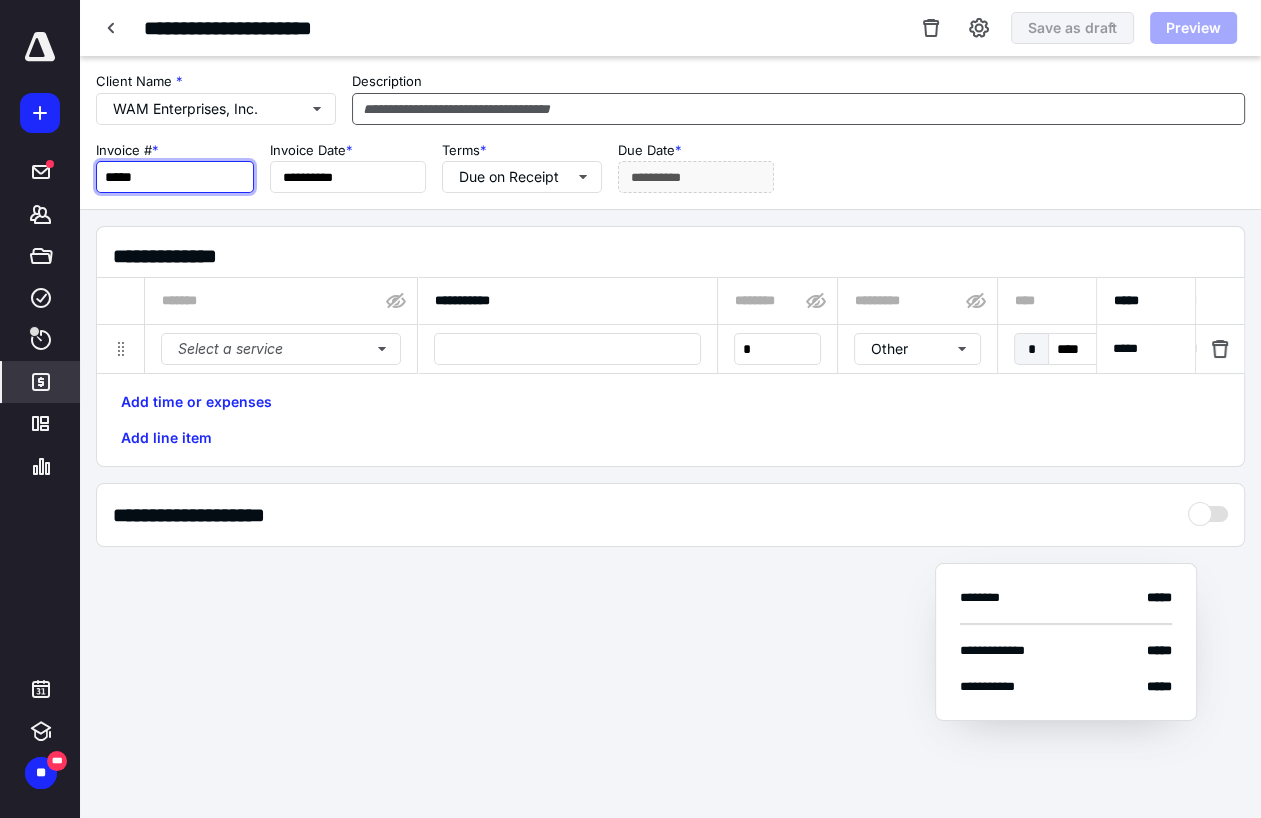 type on "*****" 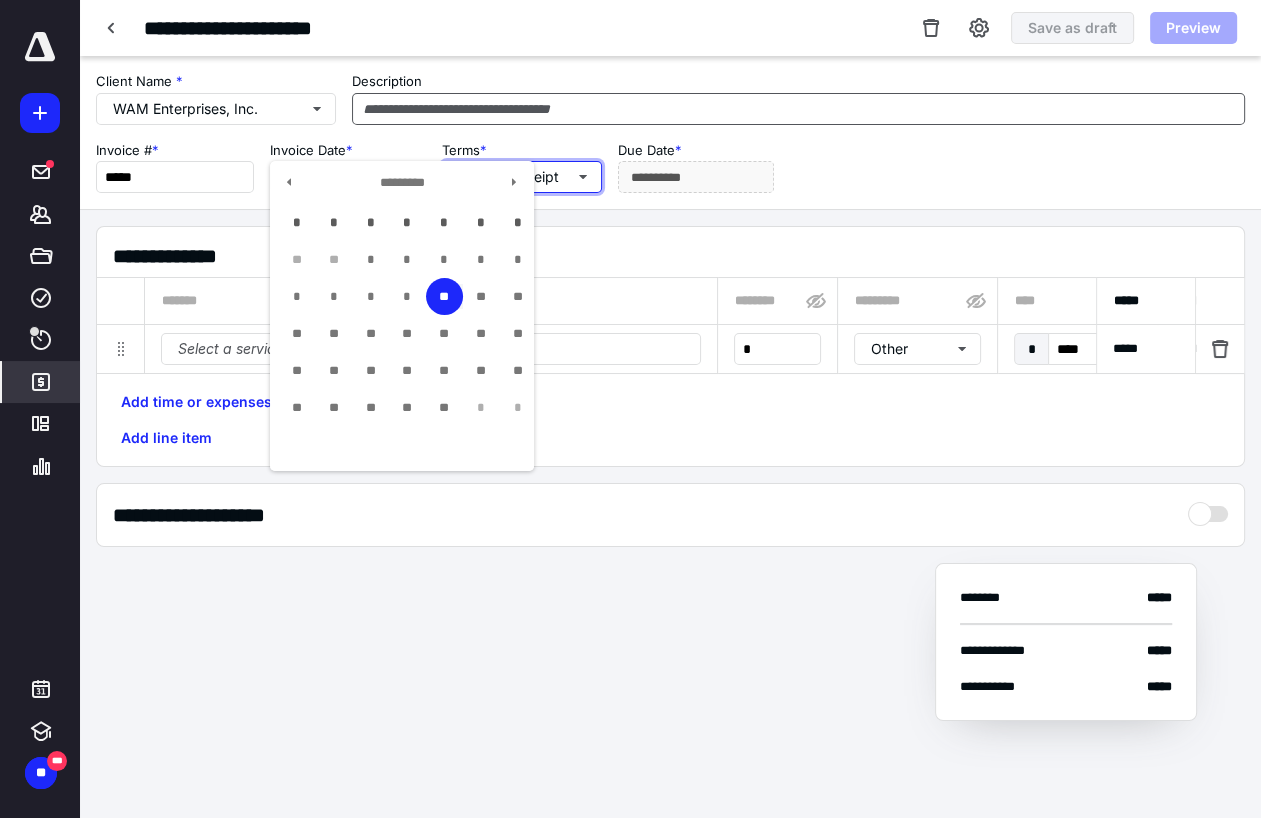 type 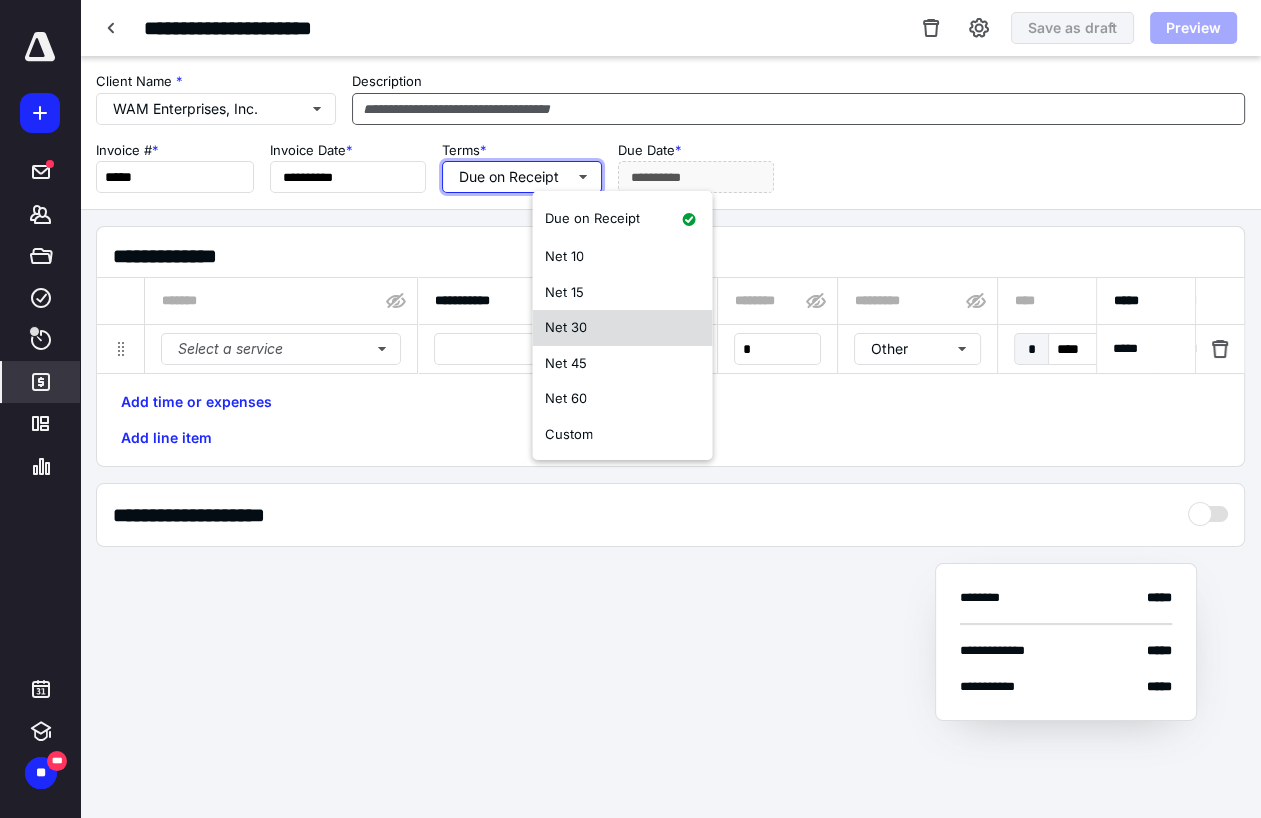 type on "**********" 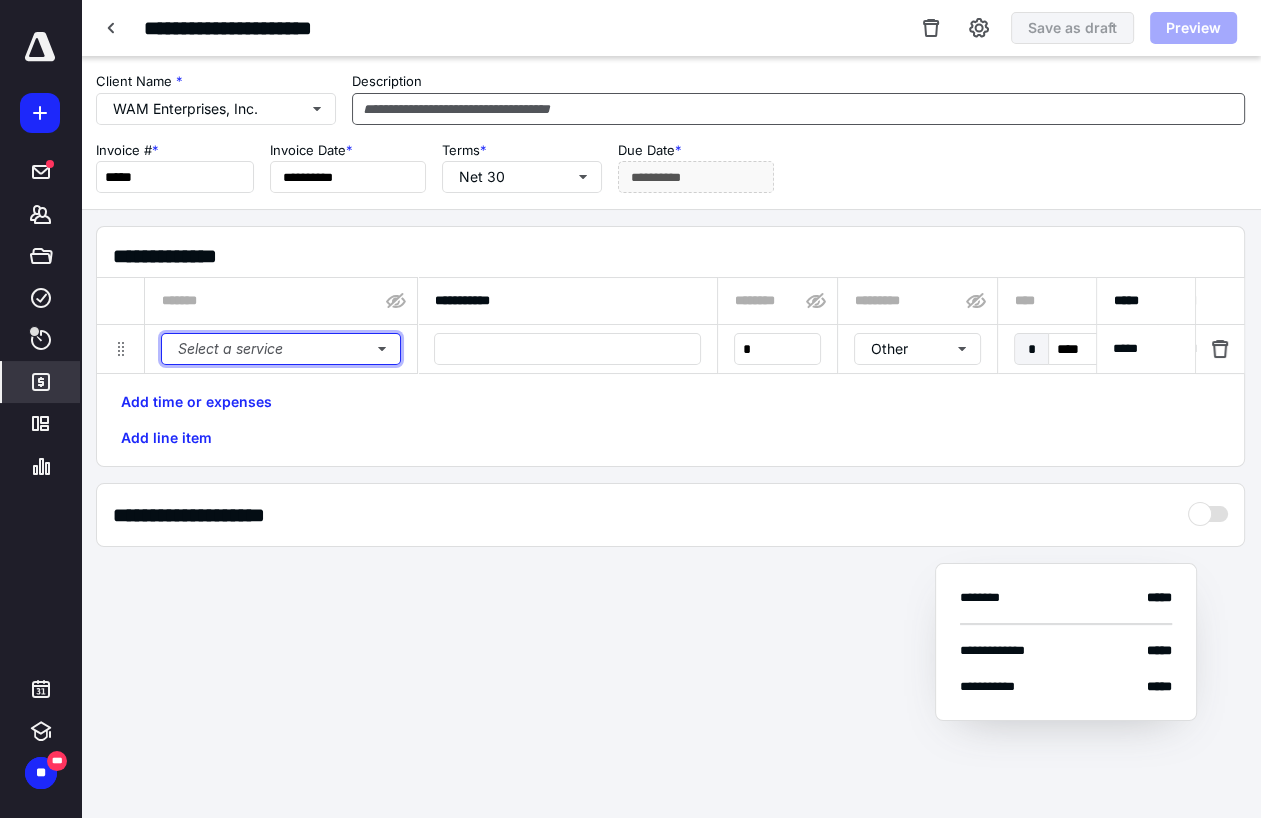 type 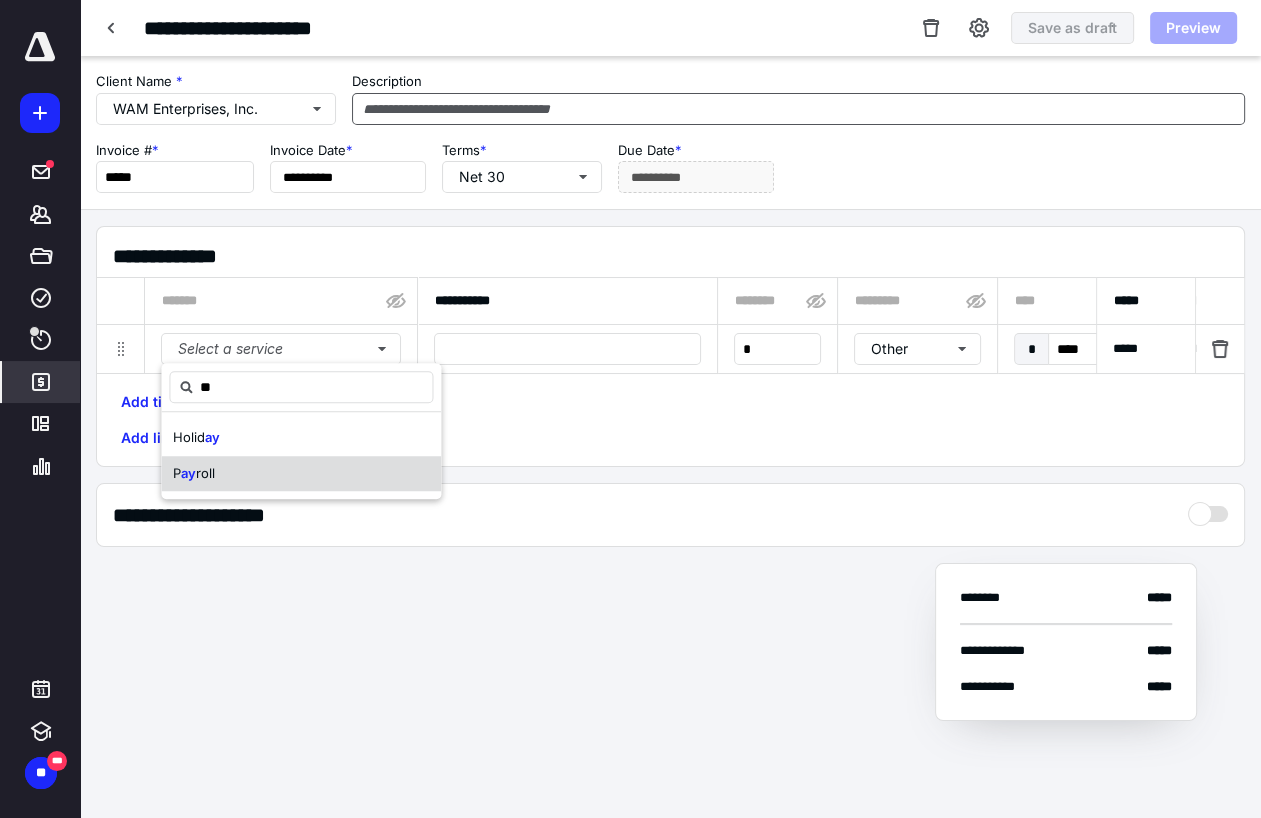 type on "**" 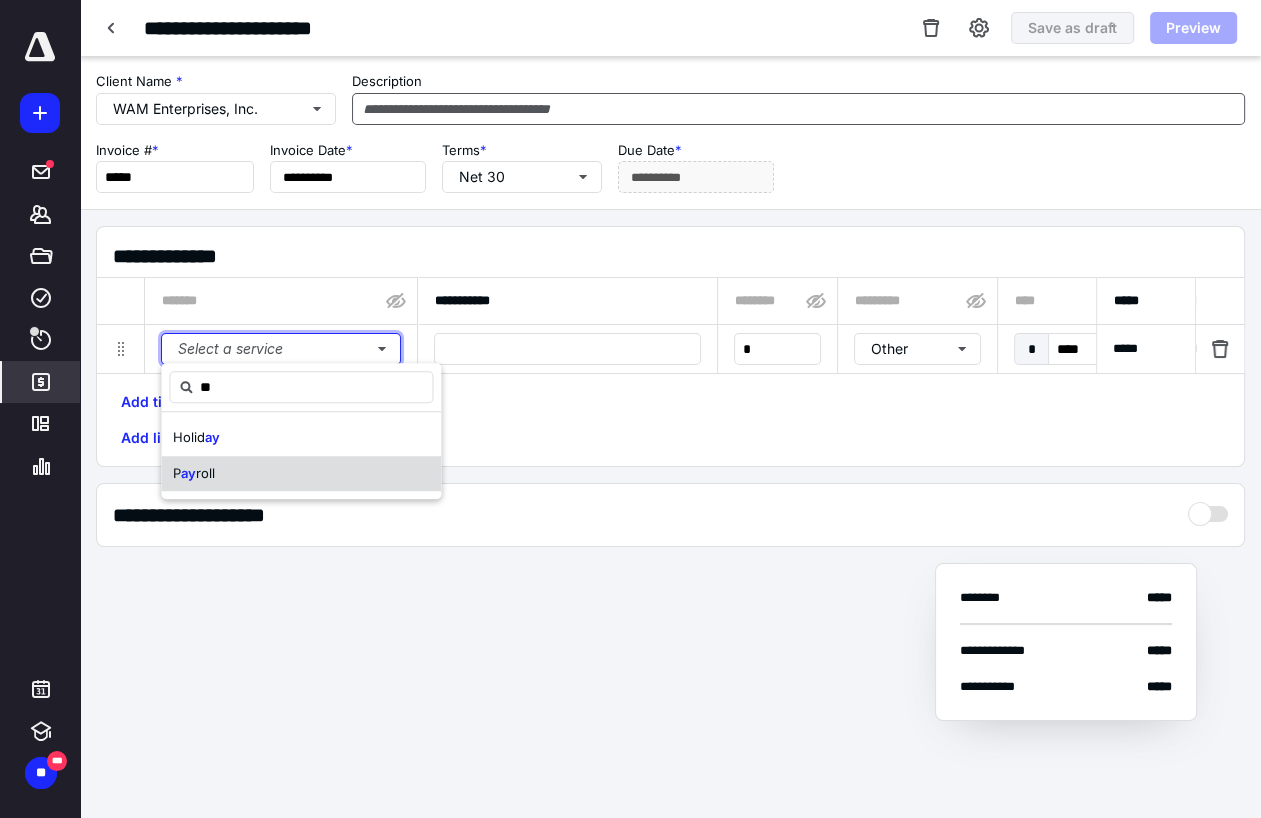 type 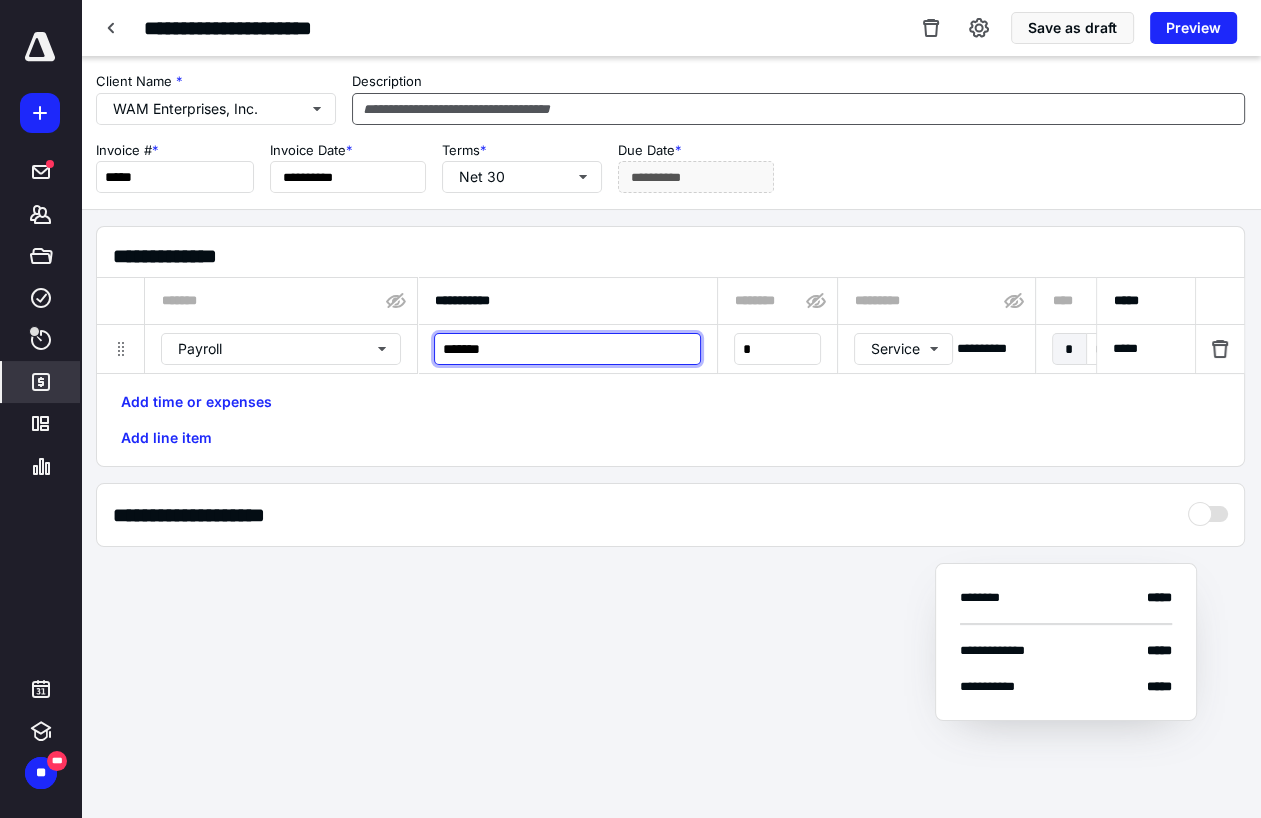 paste on "**" 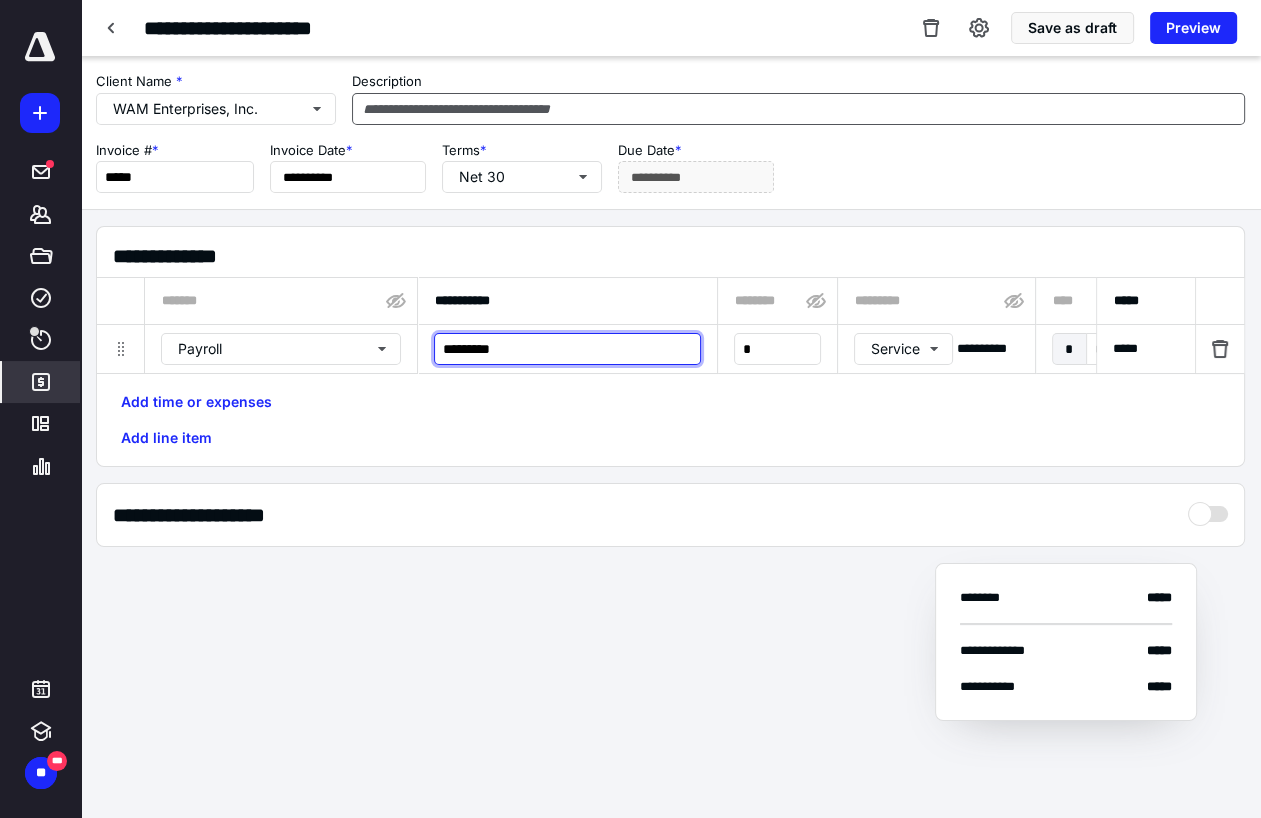 type on "*********" 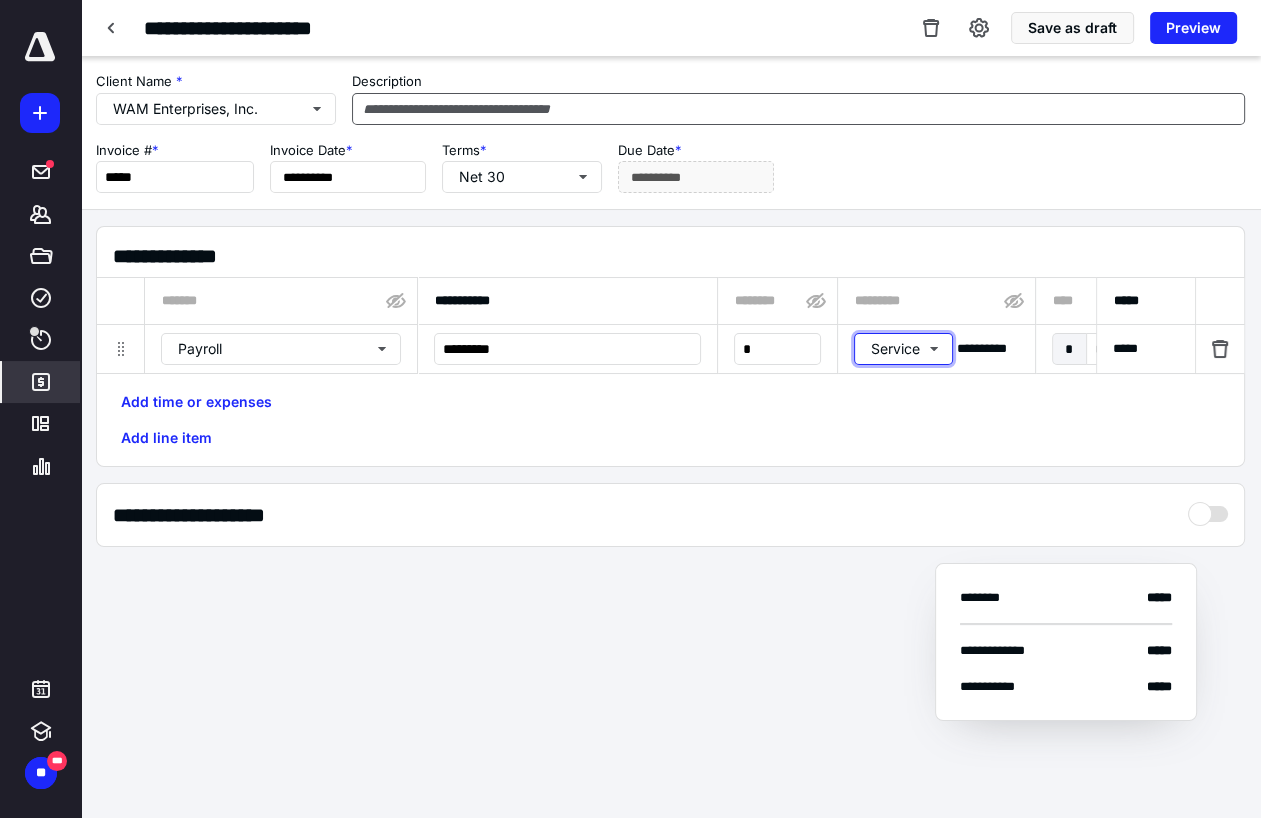 type 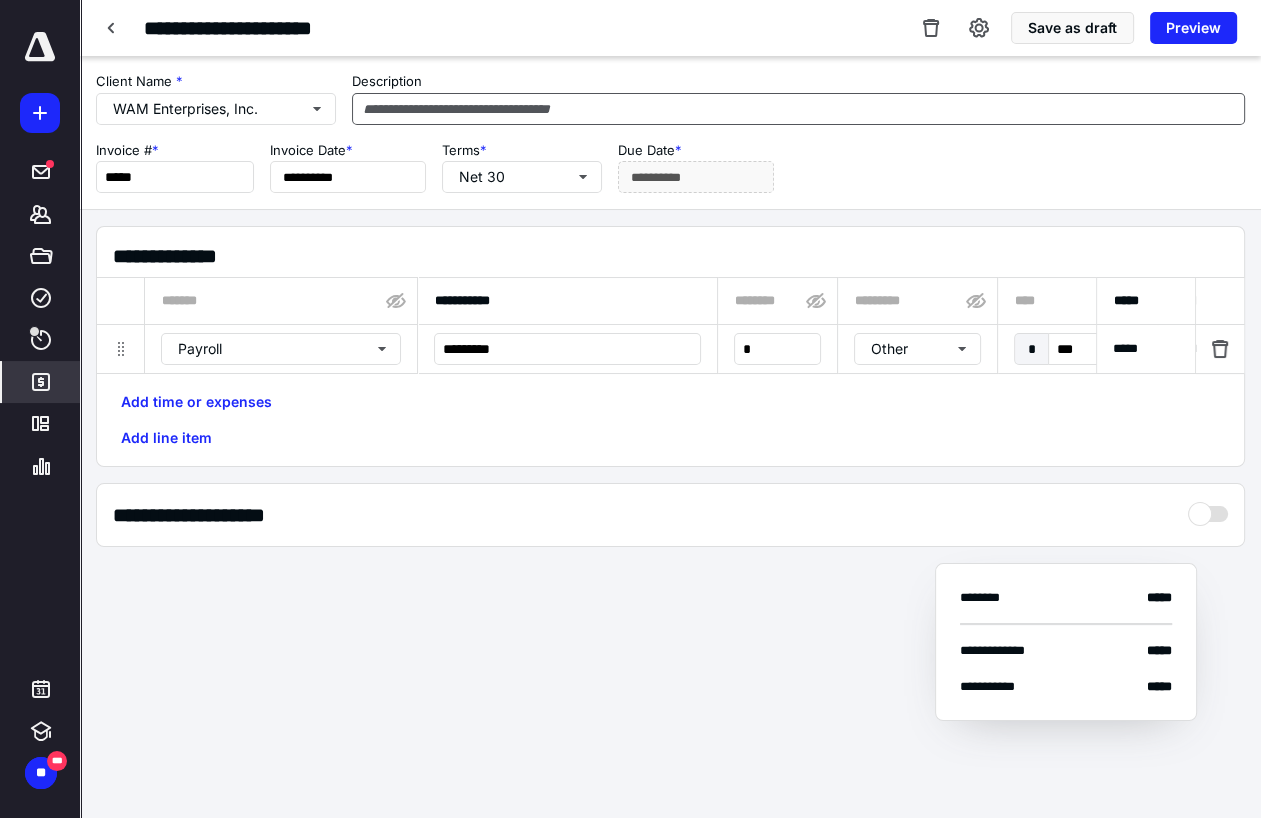 type on "******" 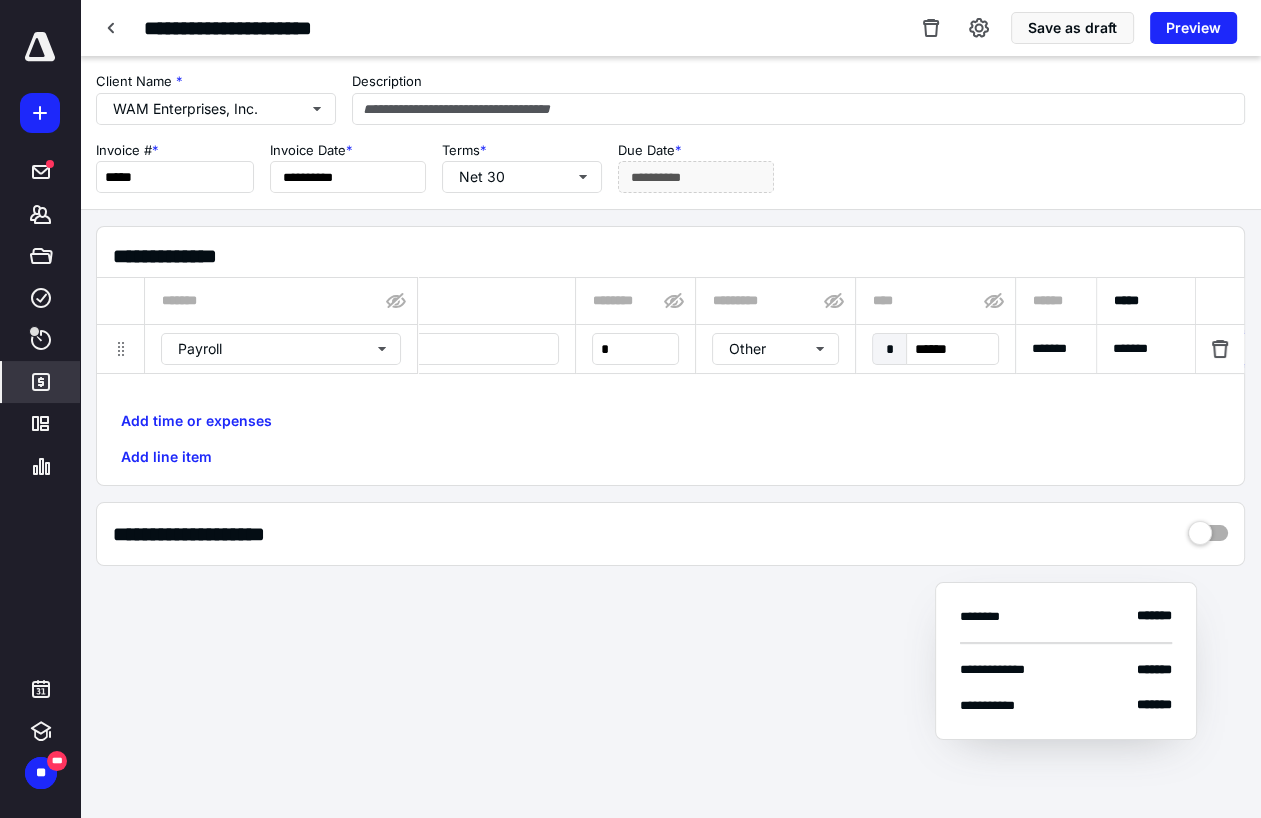 scroll, scrollTop: 0, scrollLeft: 0, axis: both 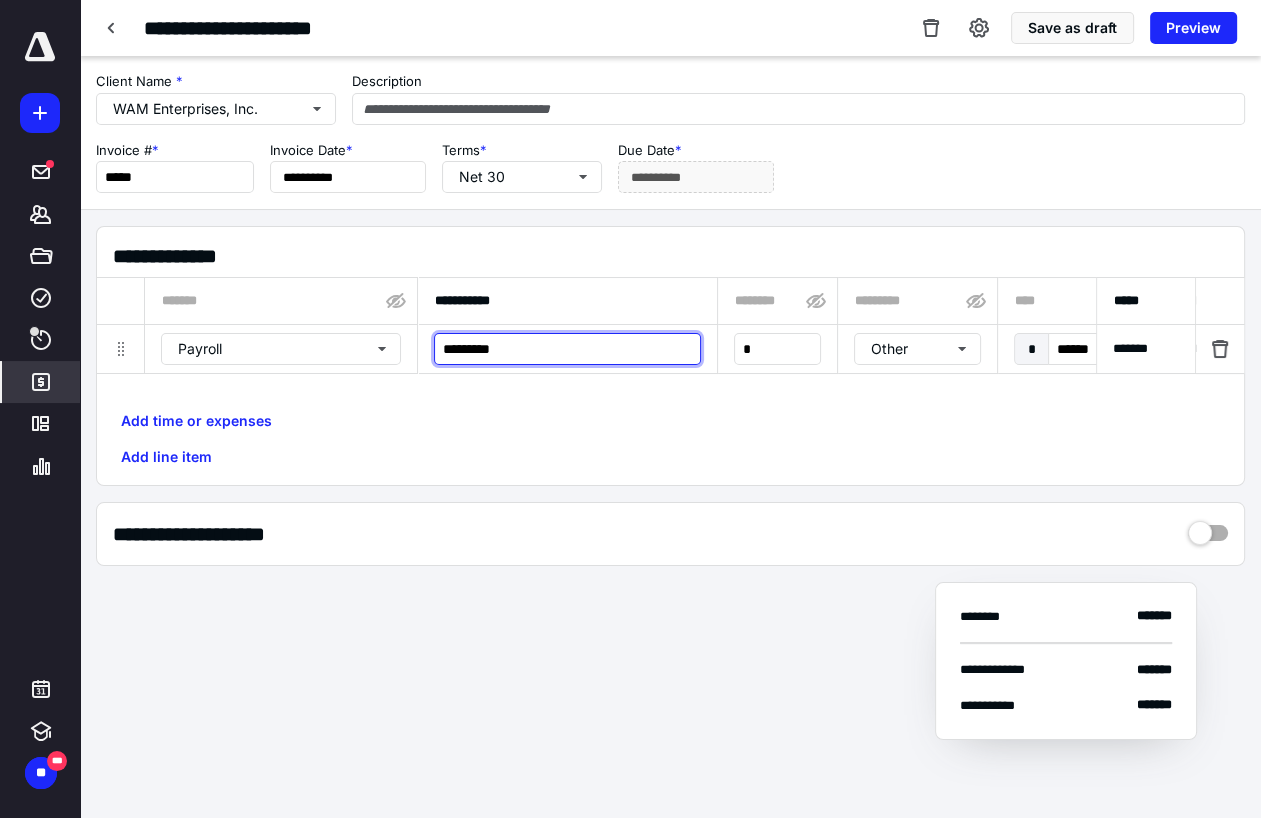 click on "*********" at bounding box center (567, 349) 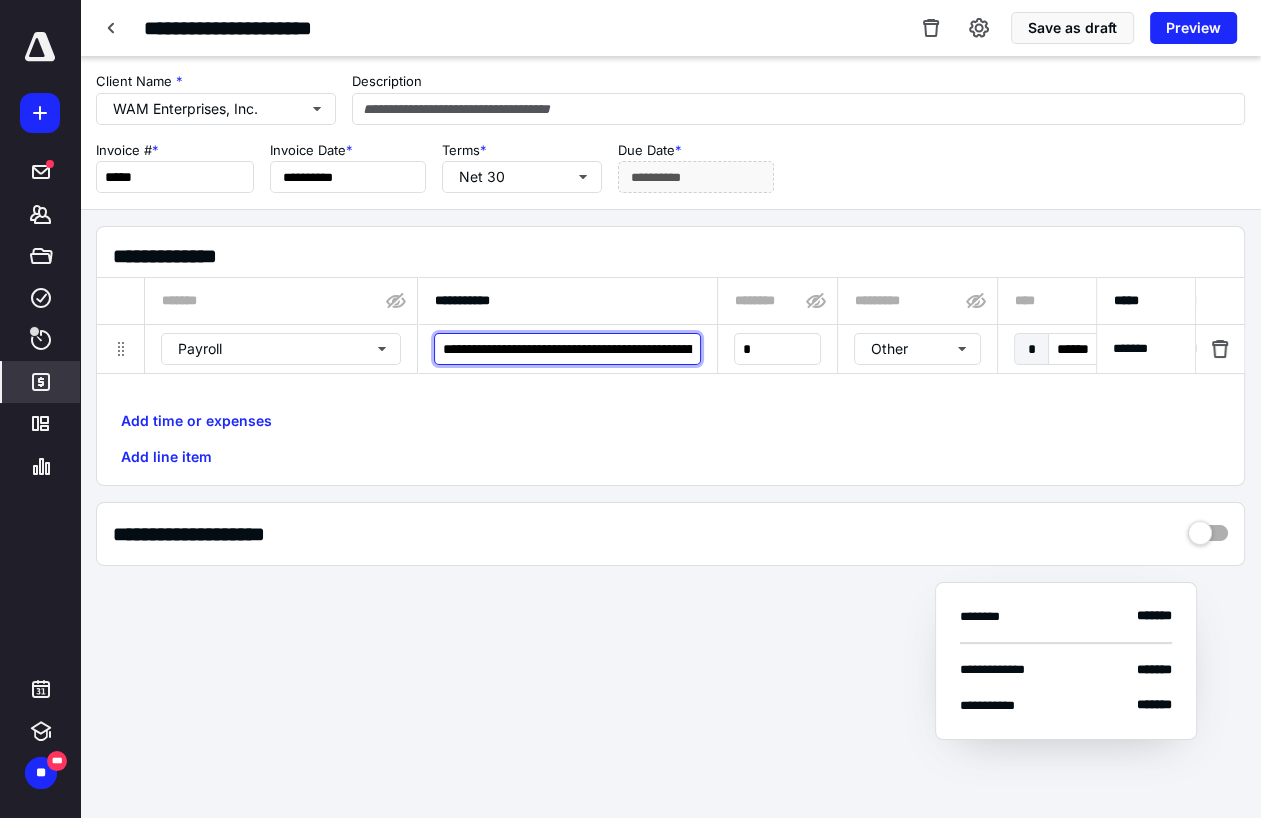 scroll, scrollTop: 0, scrollLeft: 158, axis: horizontal 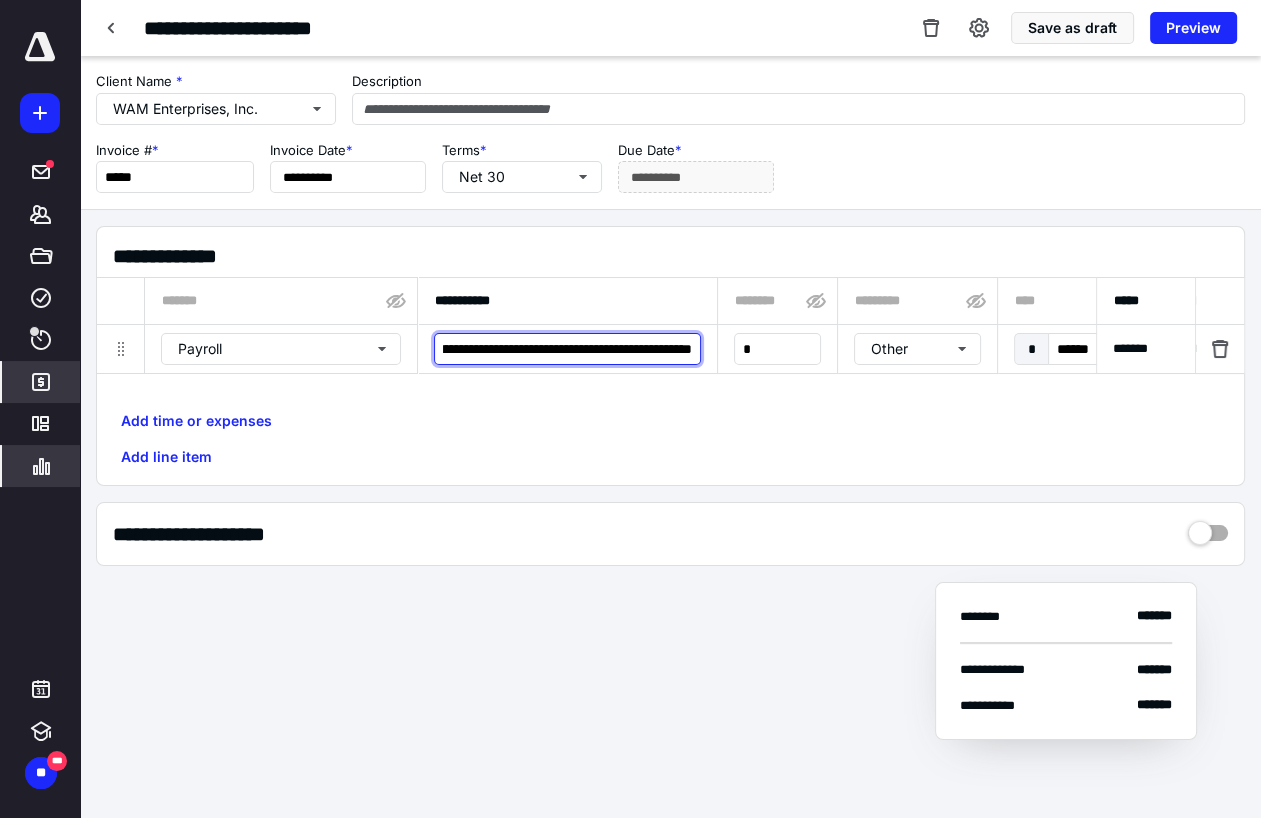 type on "**********" 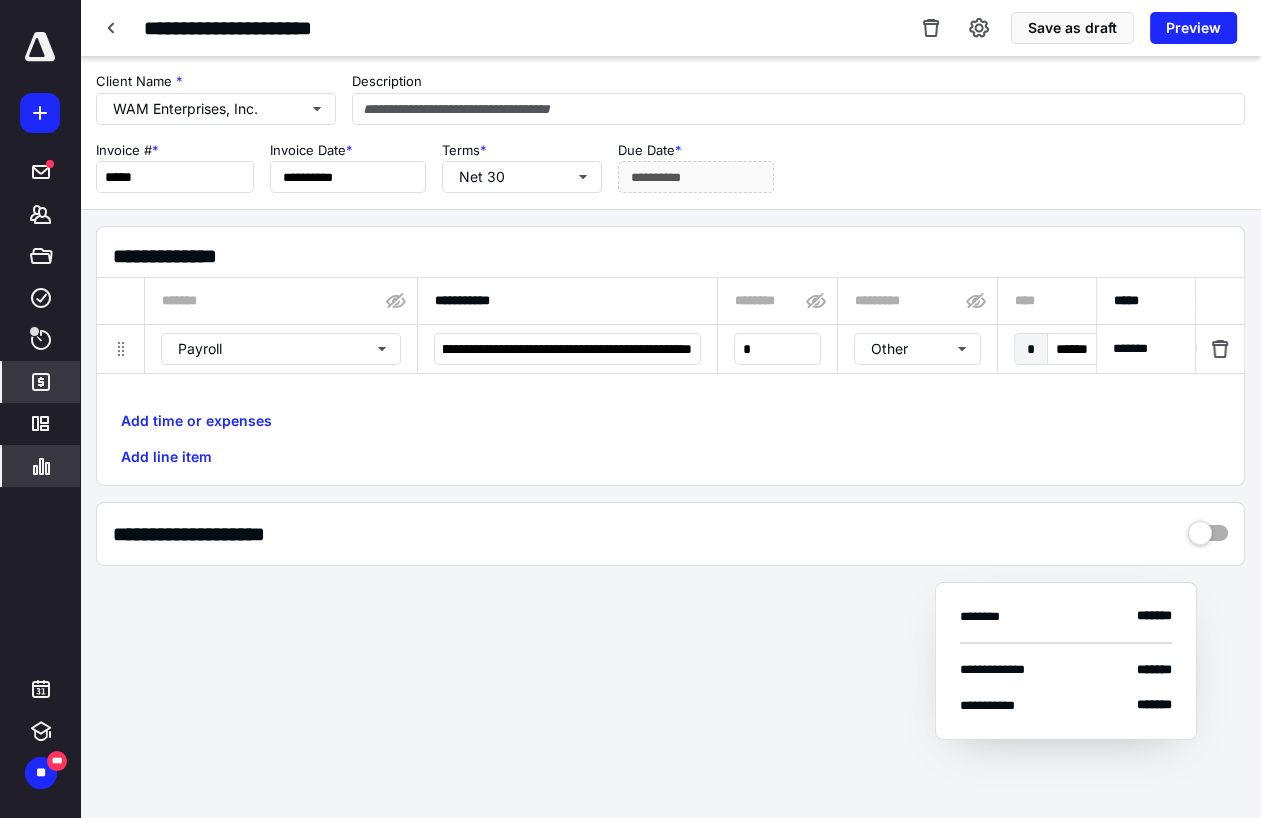 scroll, scrollTop: 0, scrollLeft: 0, axis: both 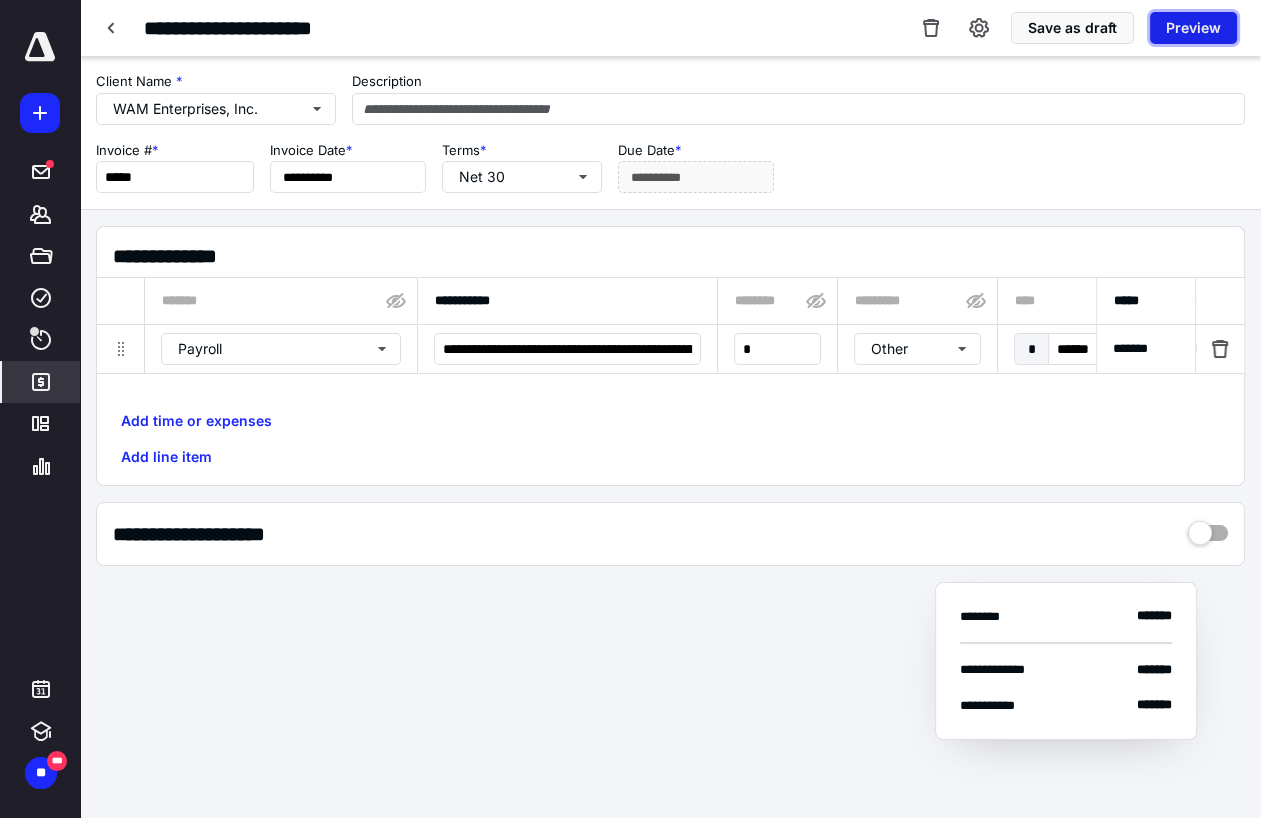 click on "Preview" at bounding box center [1193, 28] 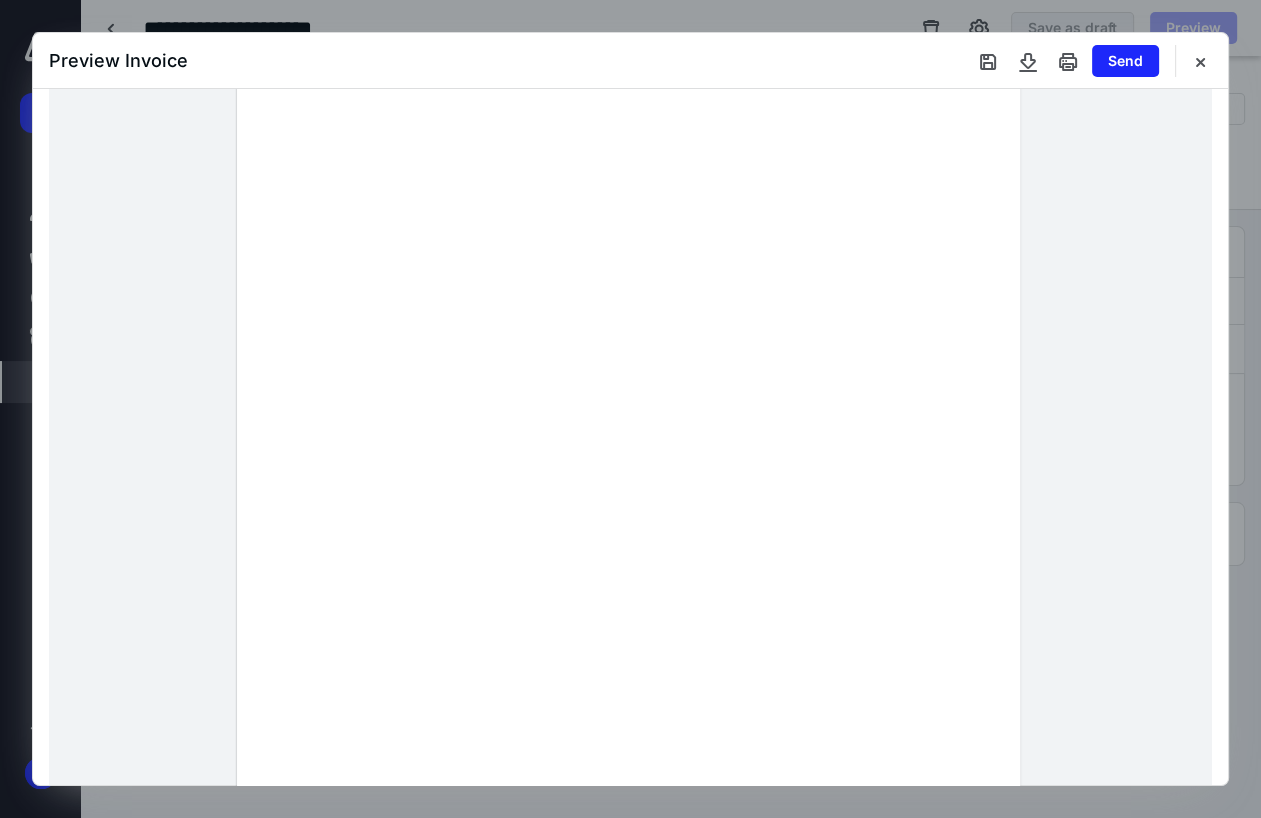 scroll, scrollTop: 0, scrollLeft: 0, axis: both 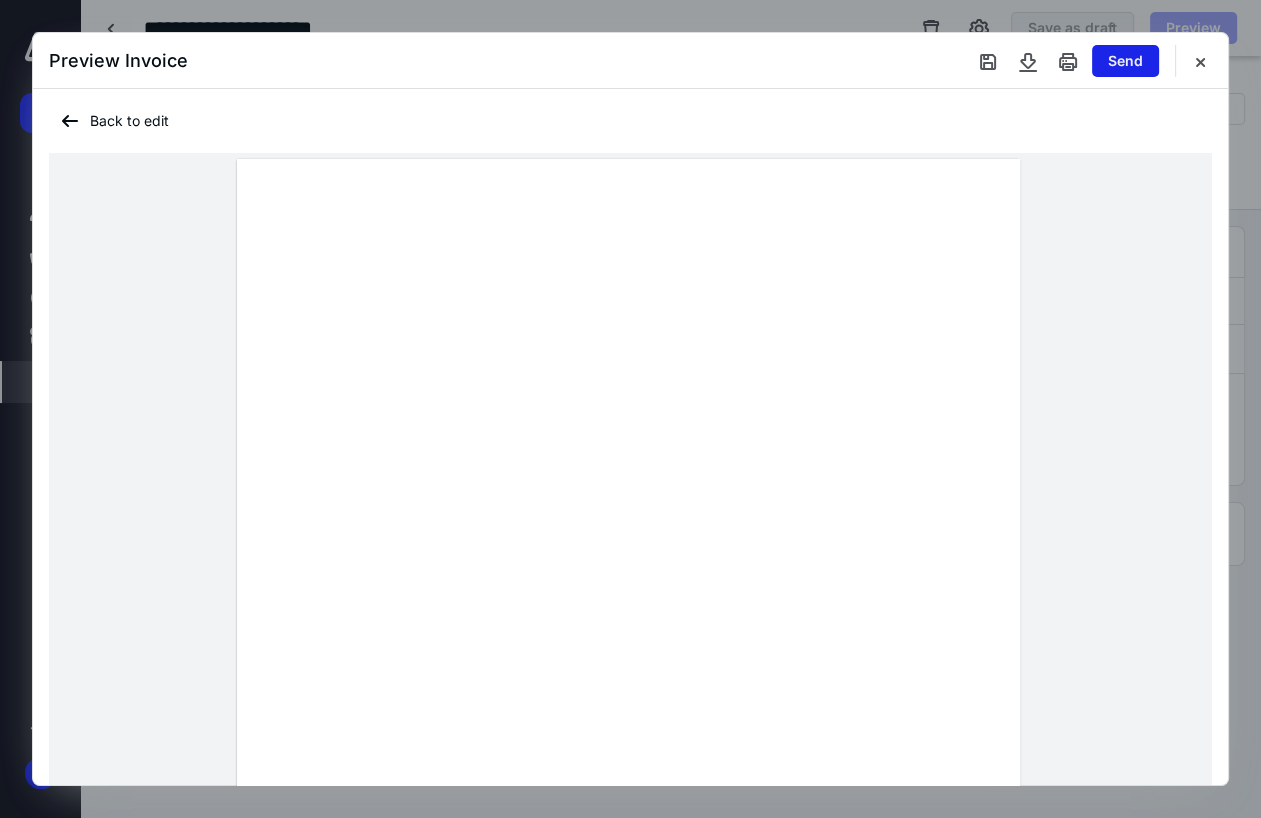 click on "Send" at bounding box center [1125, 61] 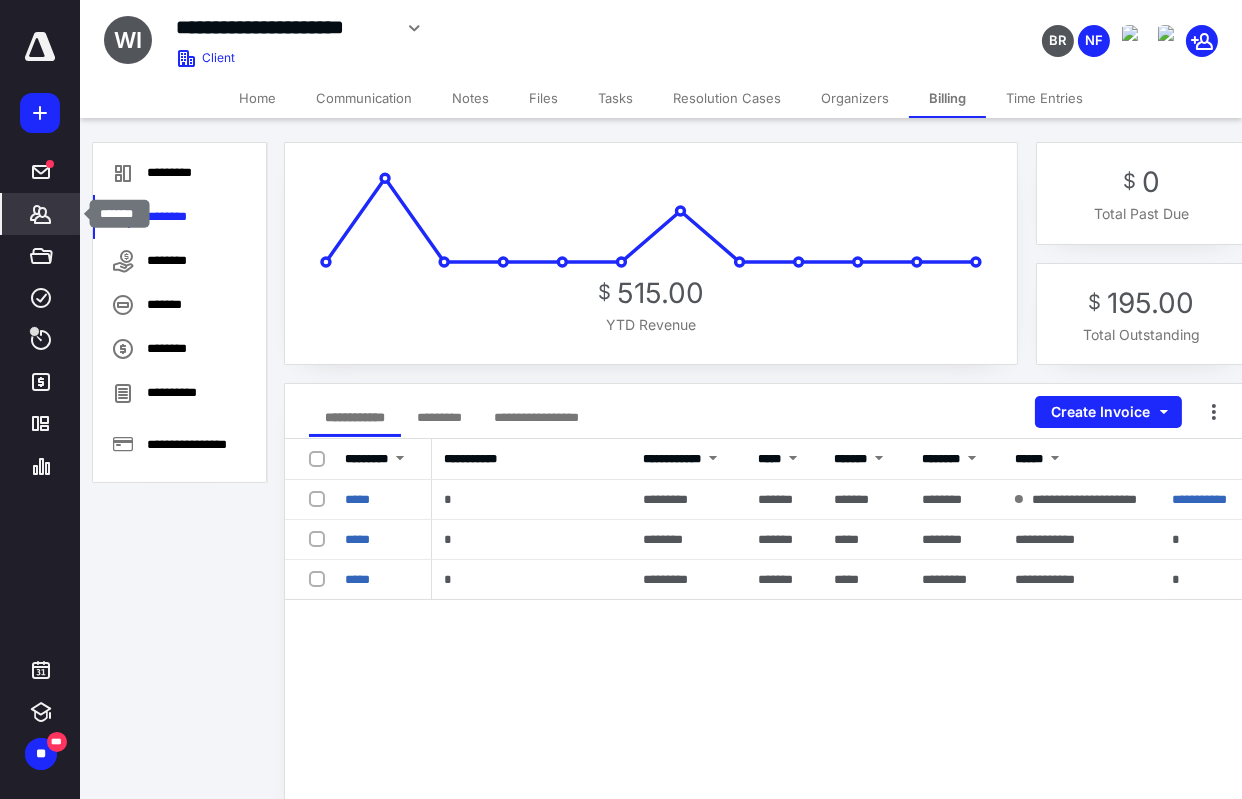 click 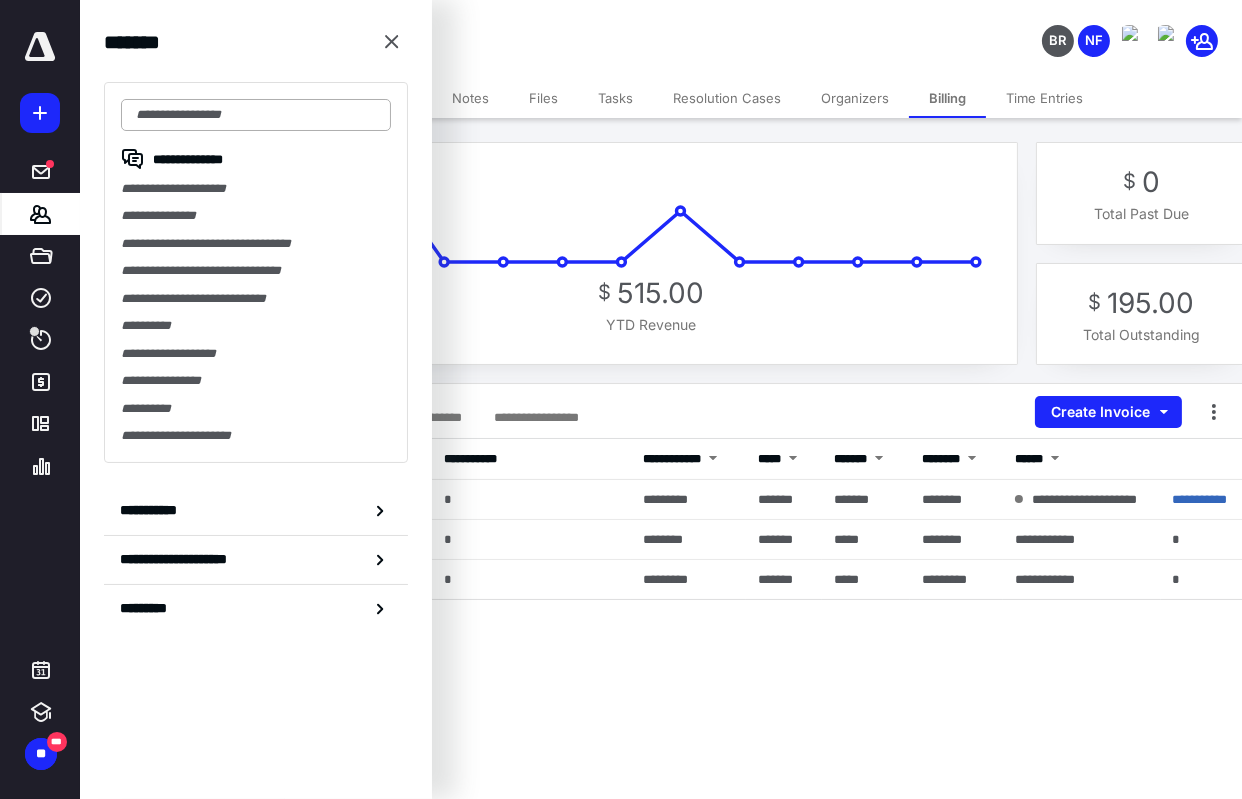 click at bounding box center (256, 115) 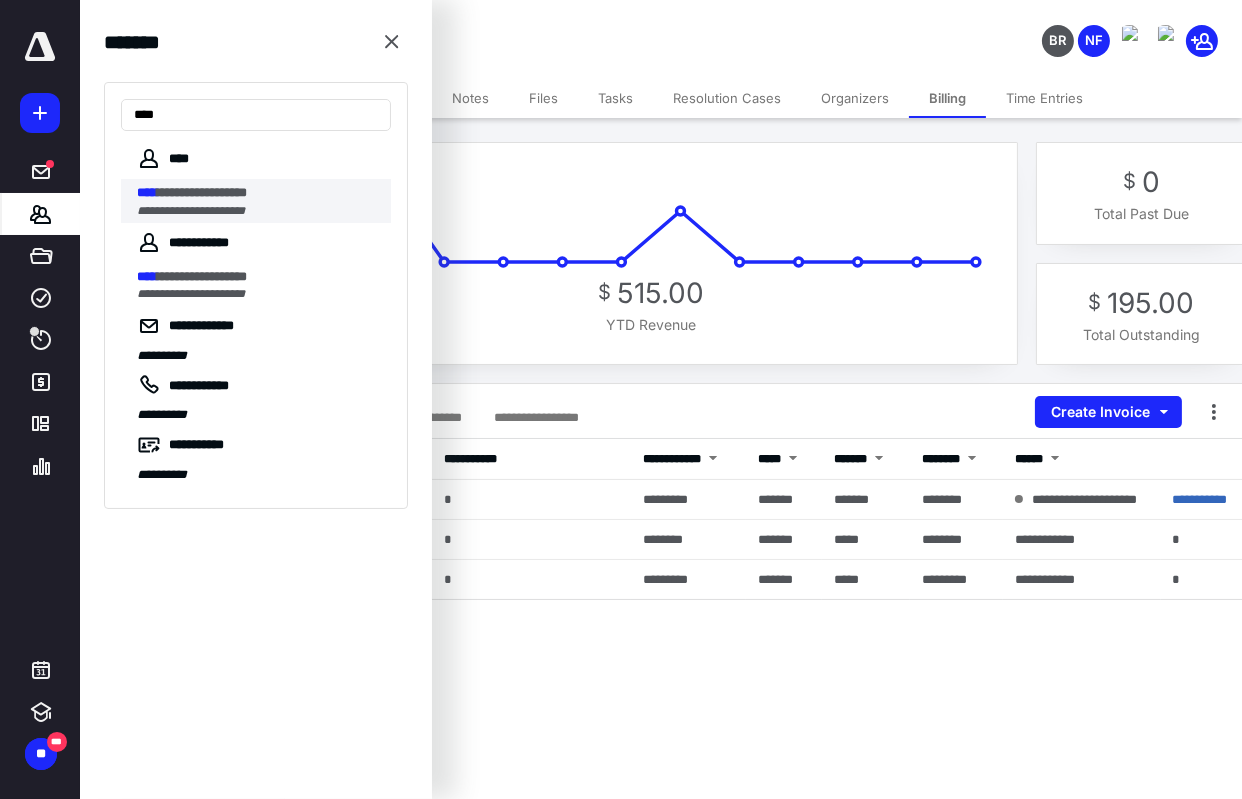 type on "****" 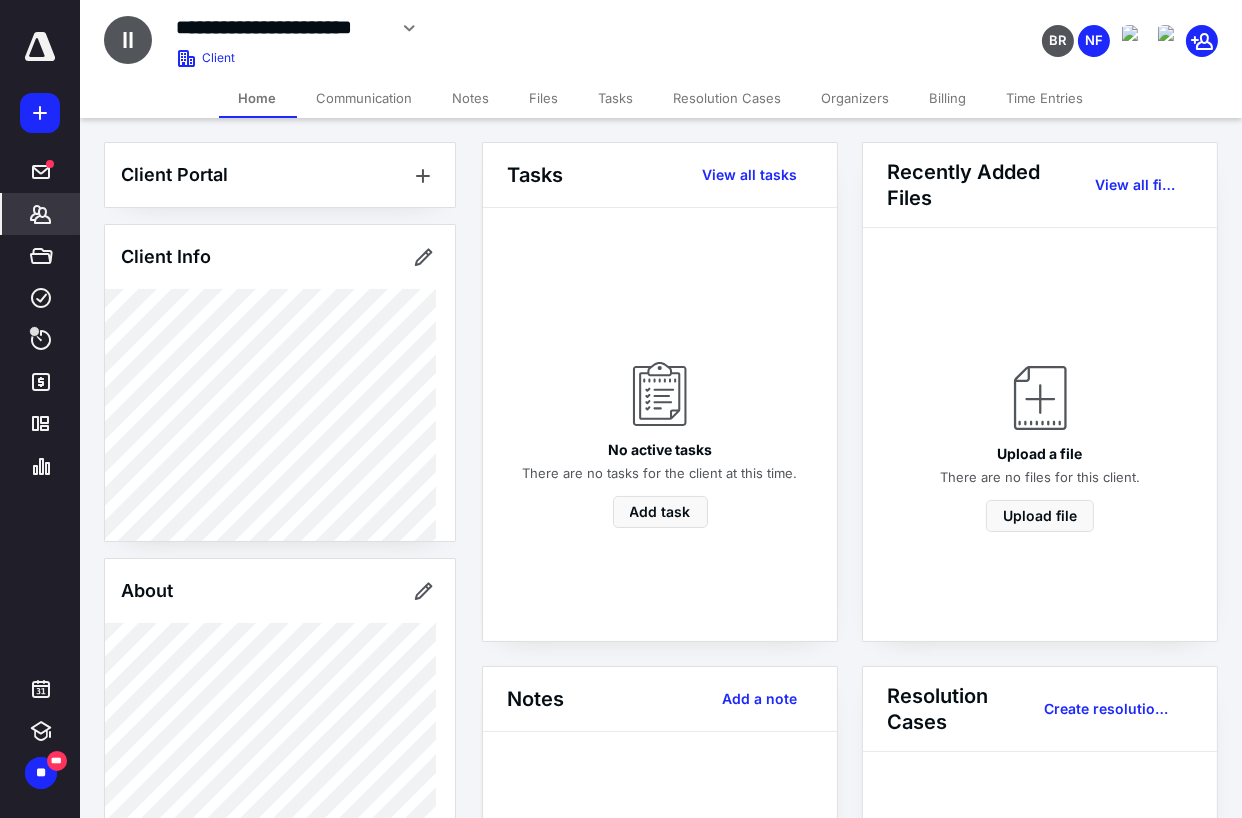 click on "Billing" at bounding box center [948, 98] 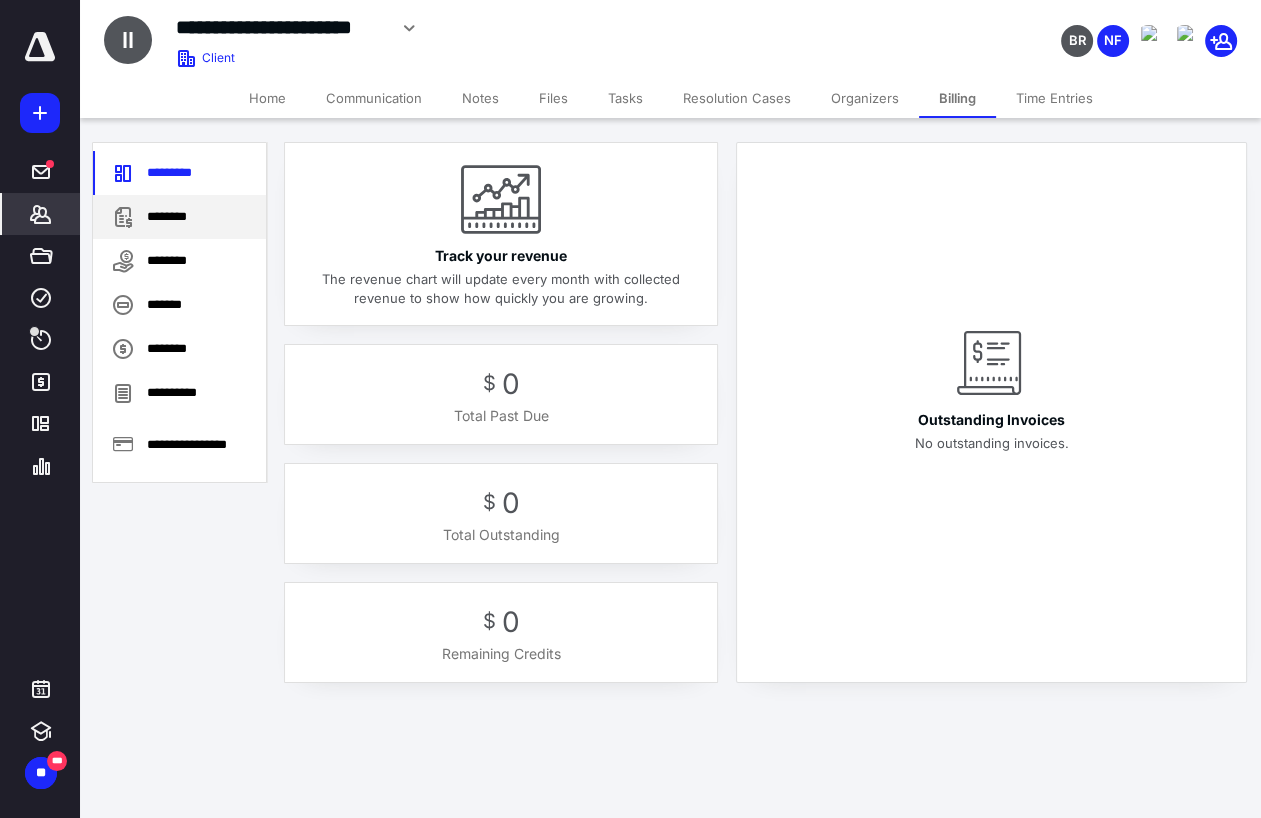 click on "********" at bounding box center (179, 217) 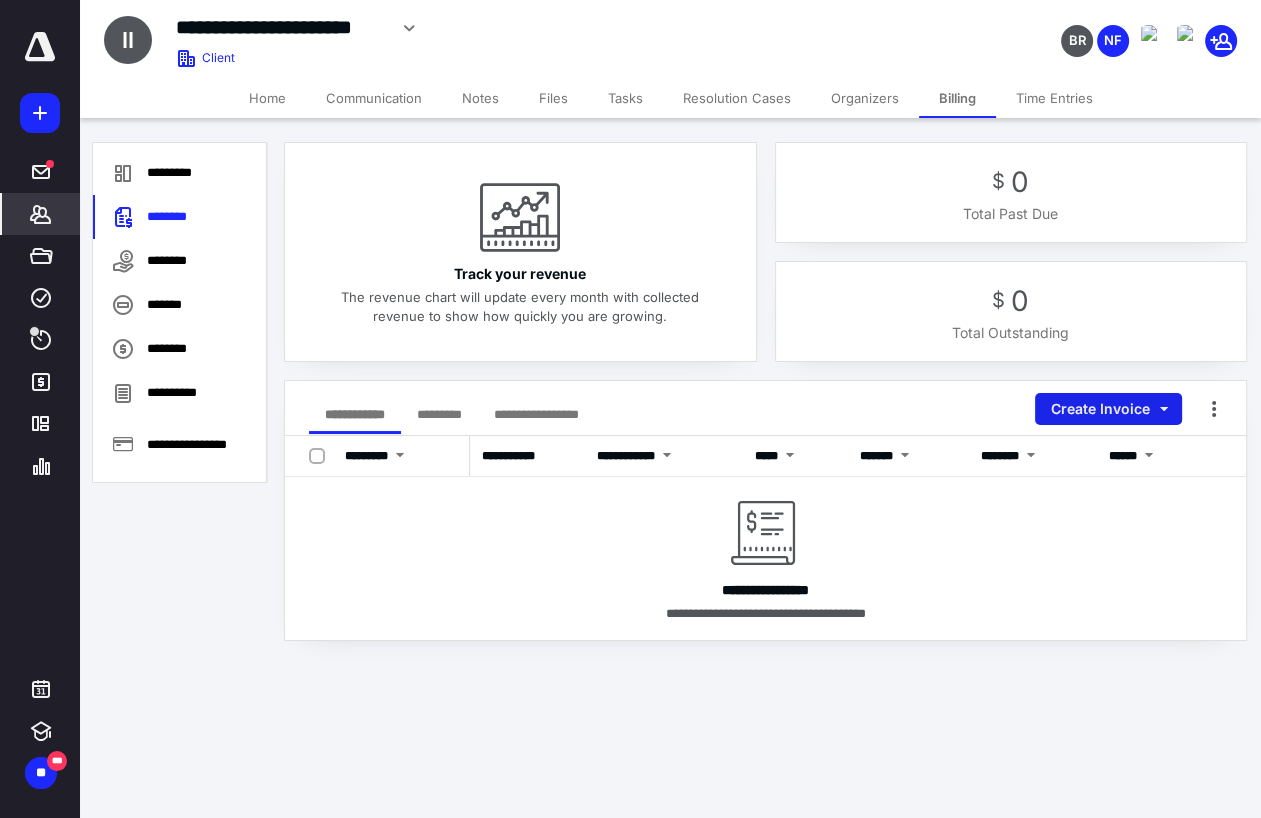click on "Create Invoice" at bounding box center (1108, 409) 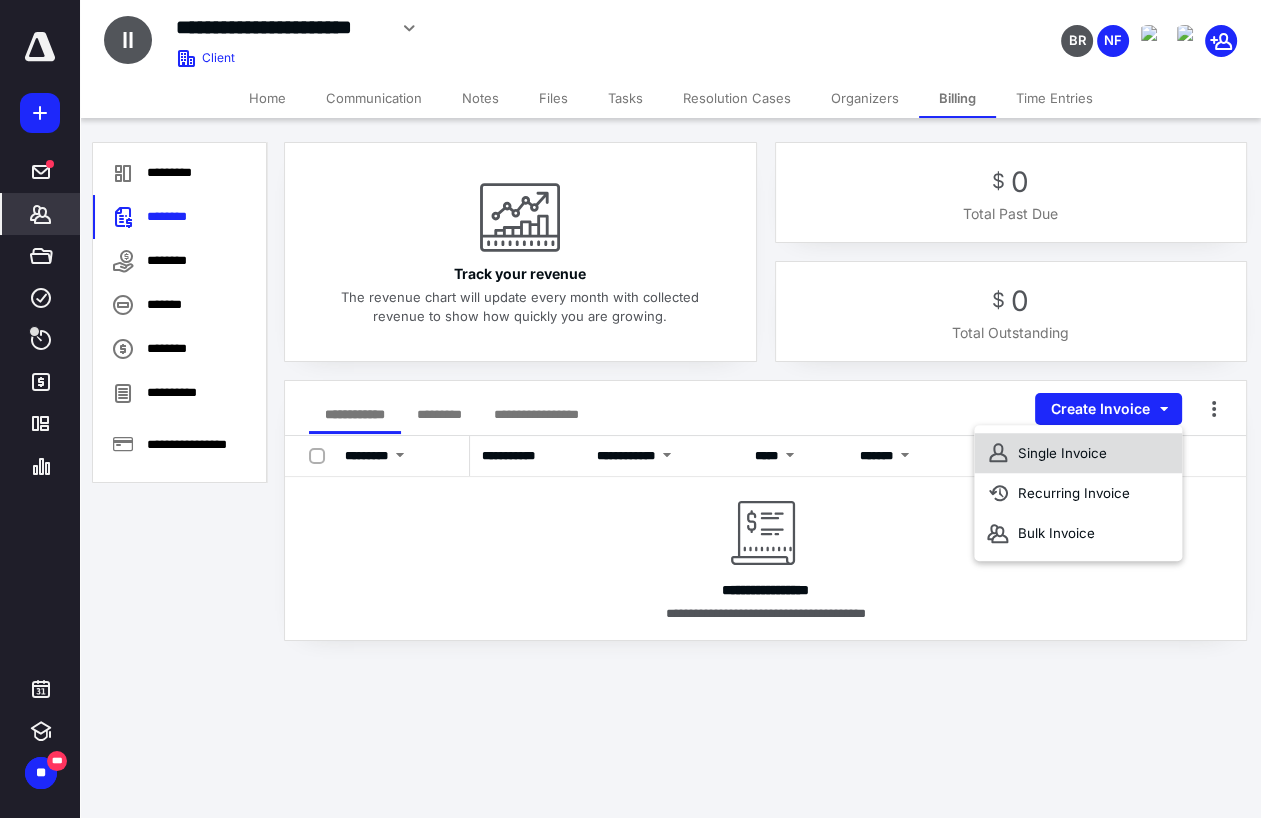 click on "Single Invoice" at bounding box center [1078, 453] 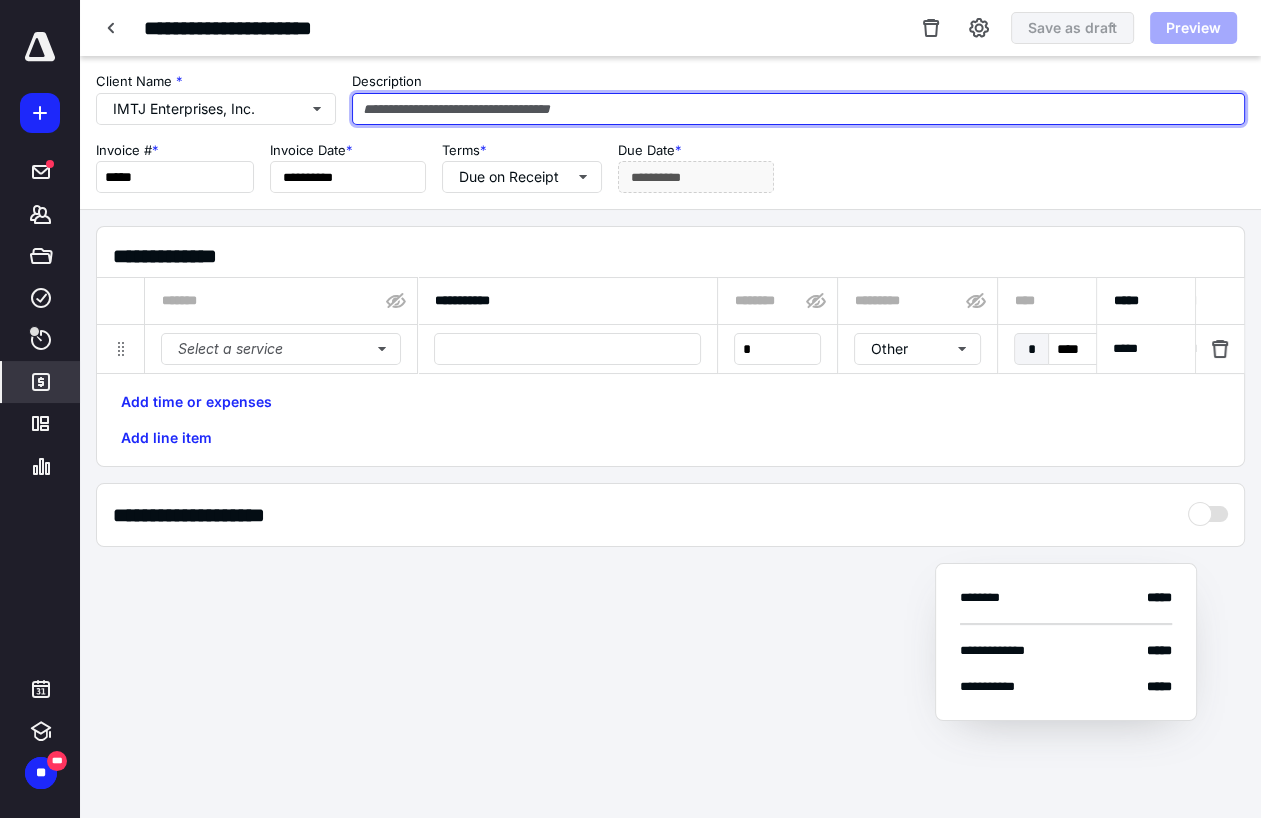 click at bounding box center [798, 109] 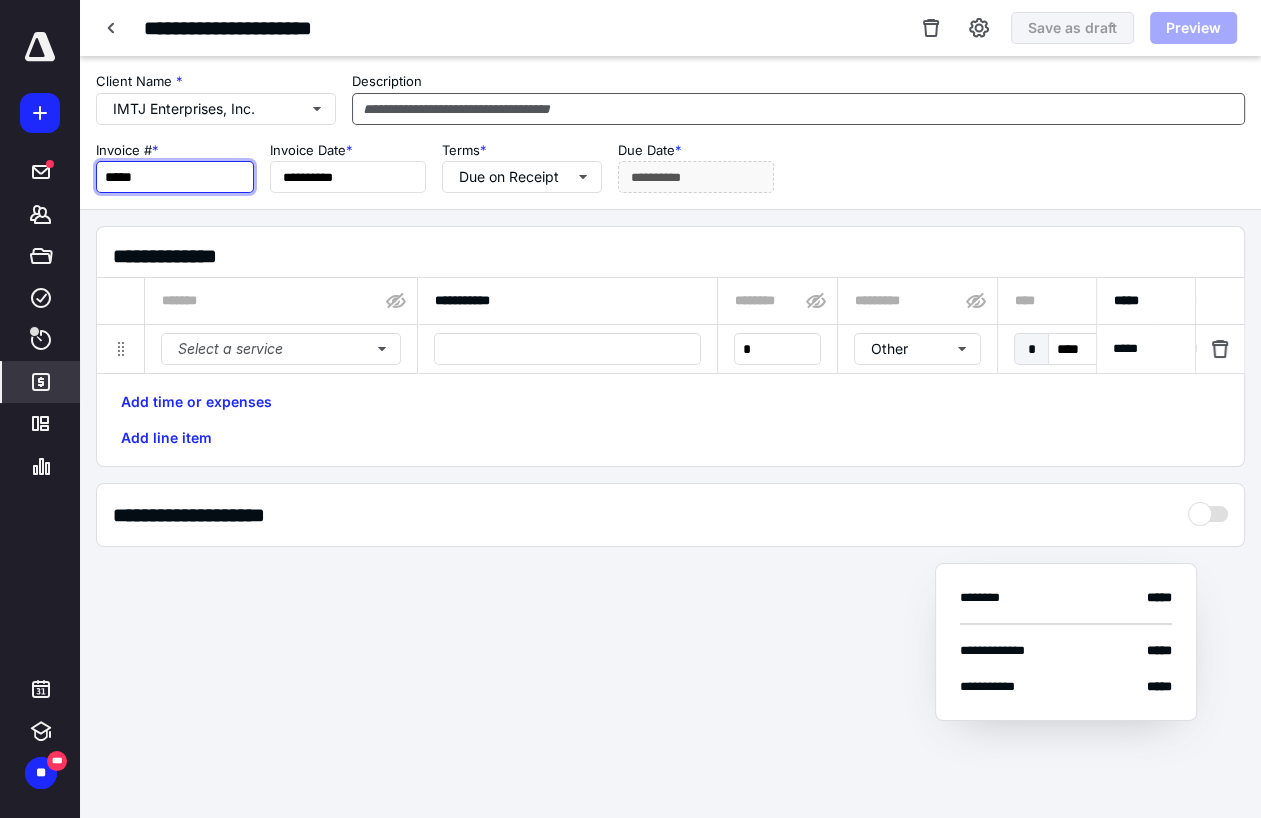 type on "*****" 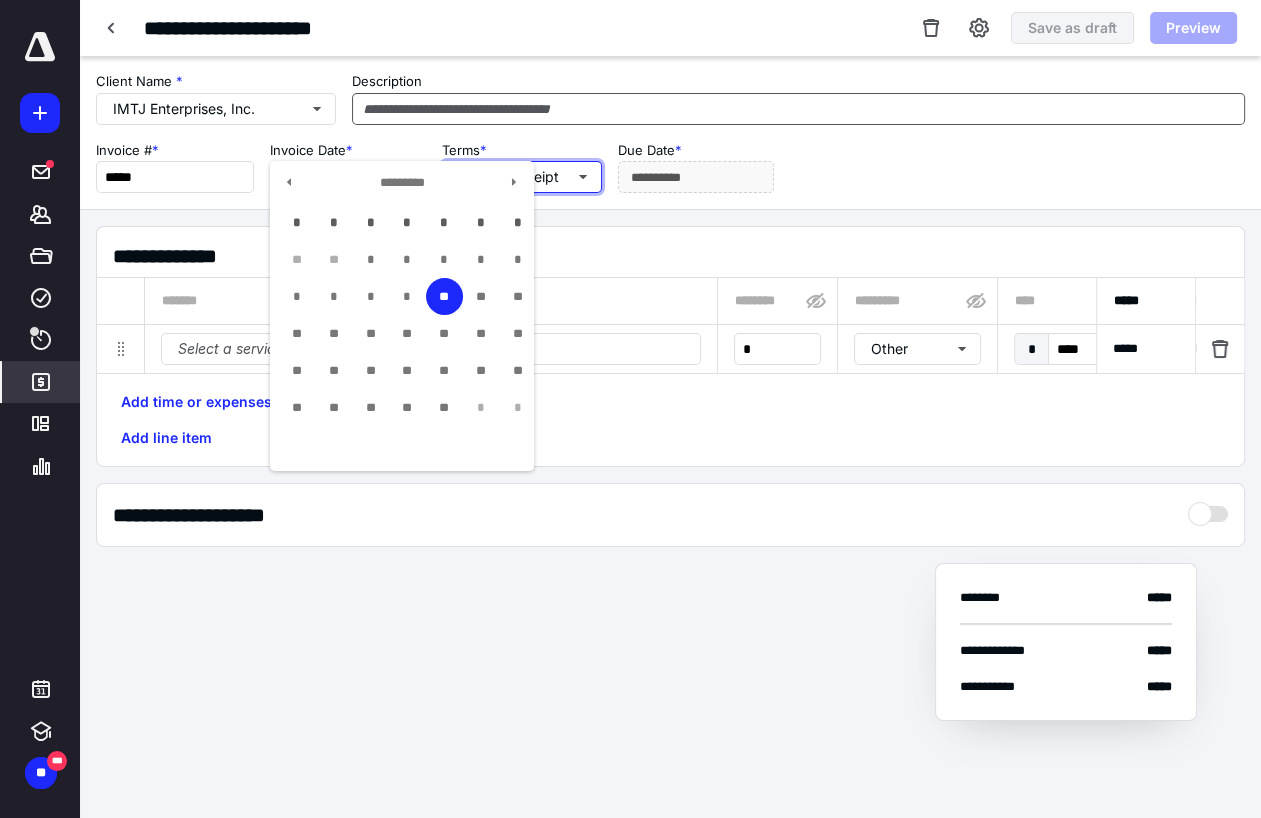 type 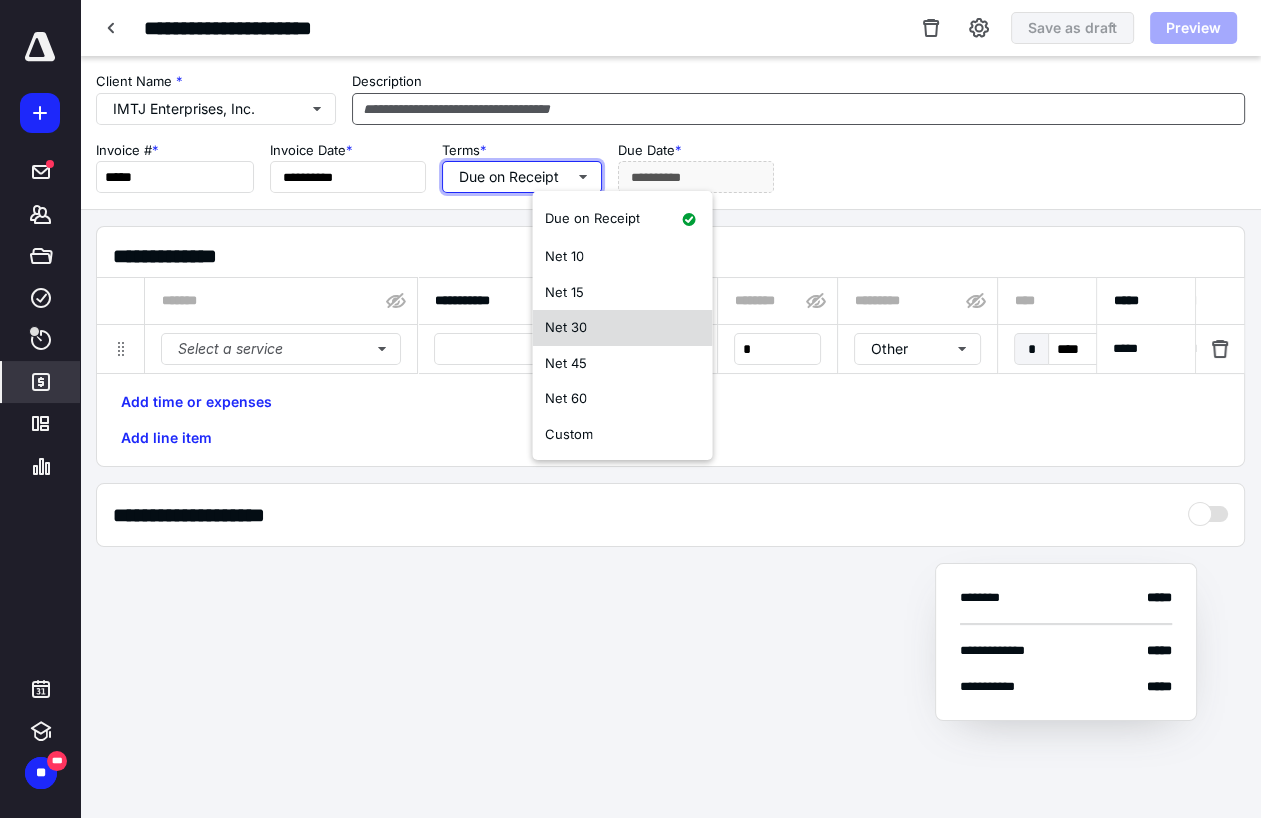 type on "**********" 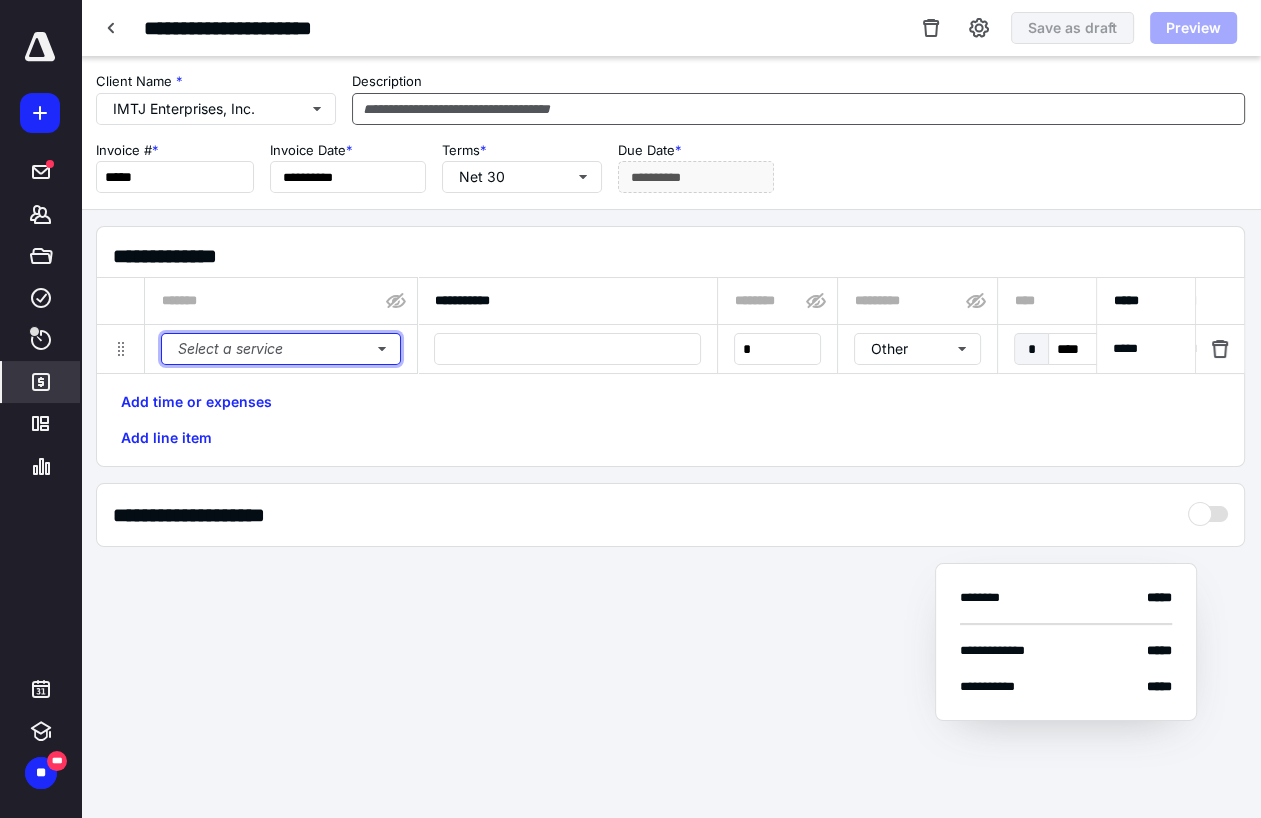 type 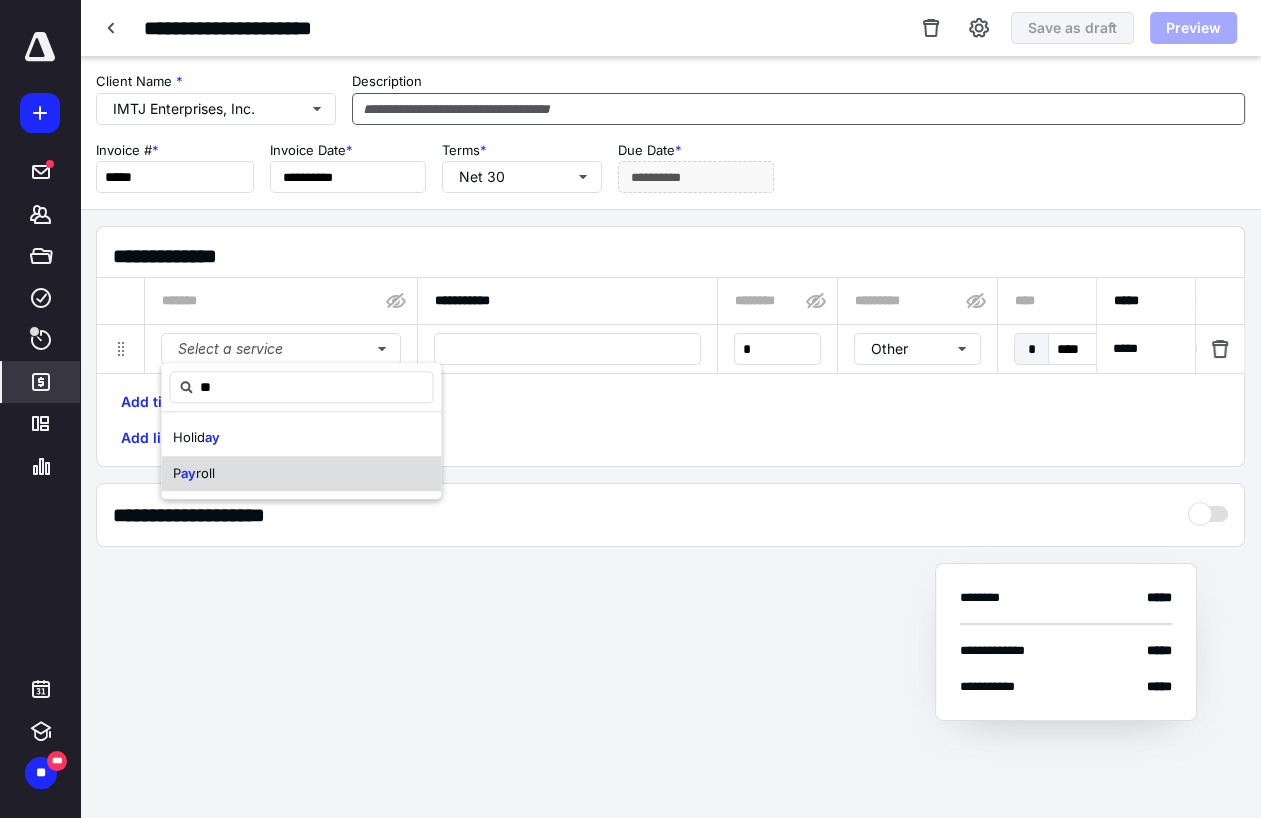 type on "**" 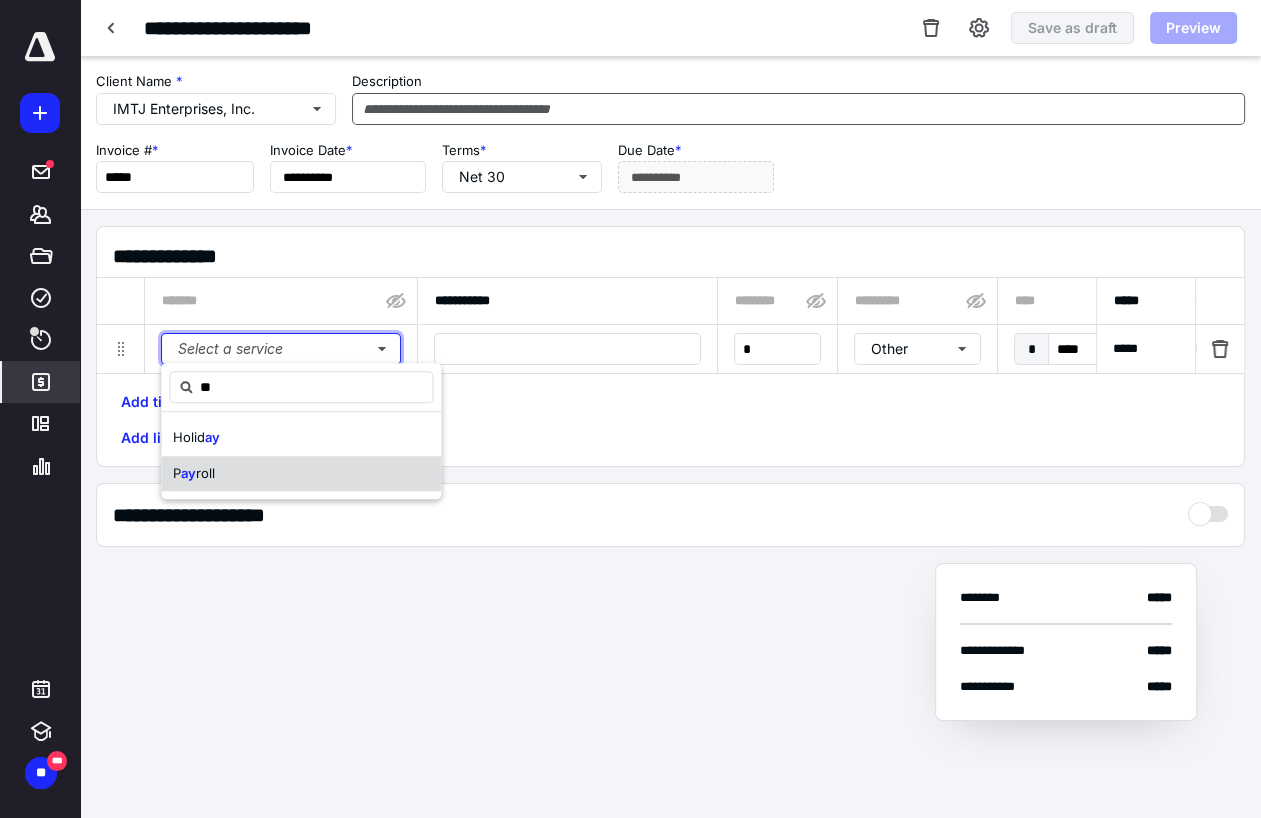 type 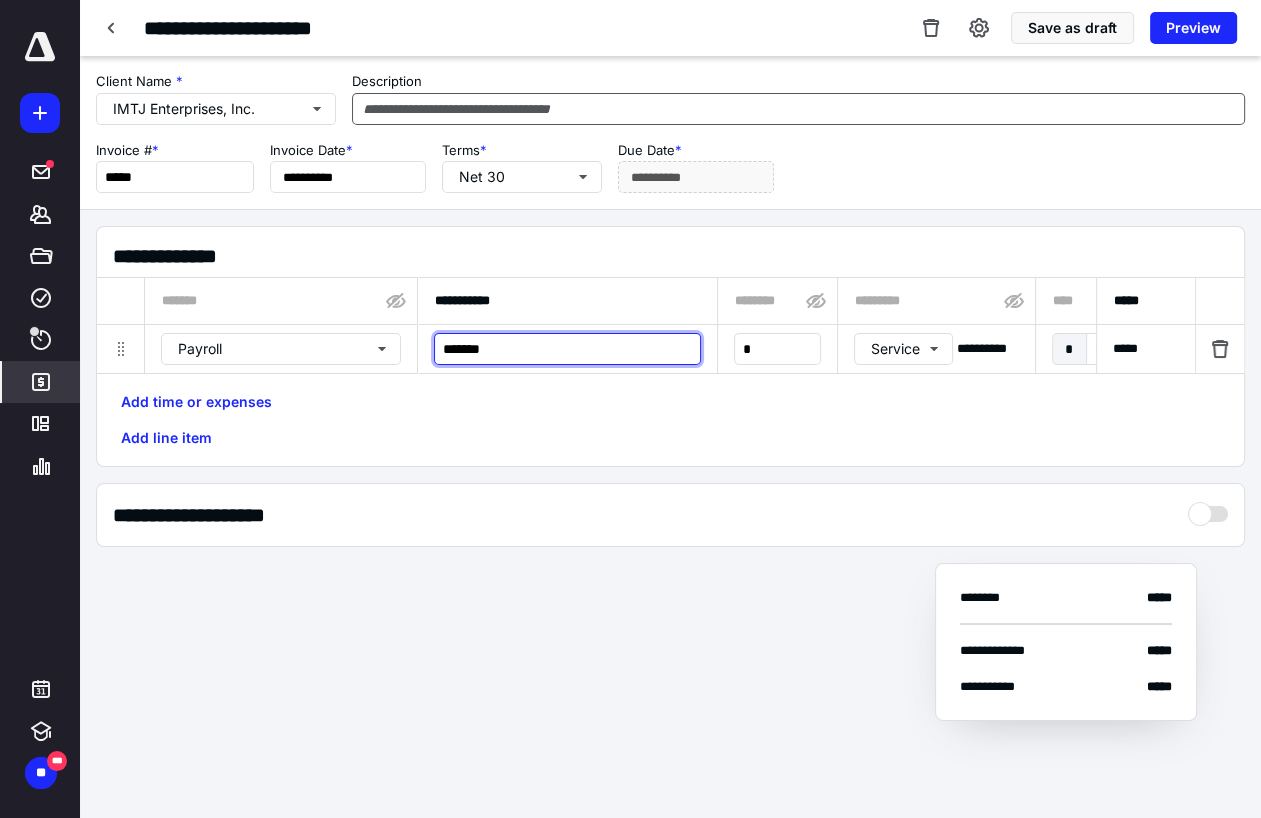 paste on "**********" 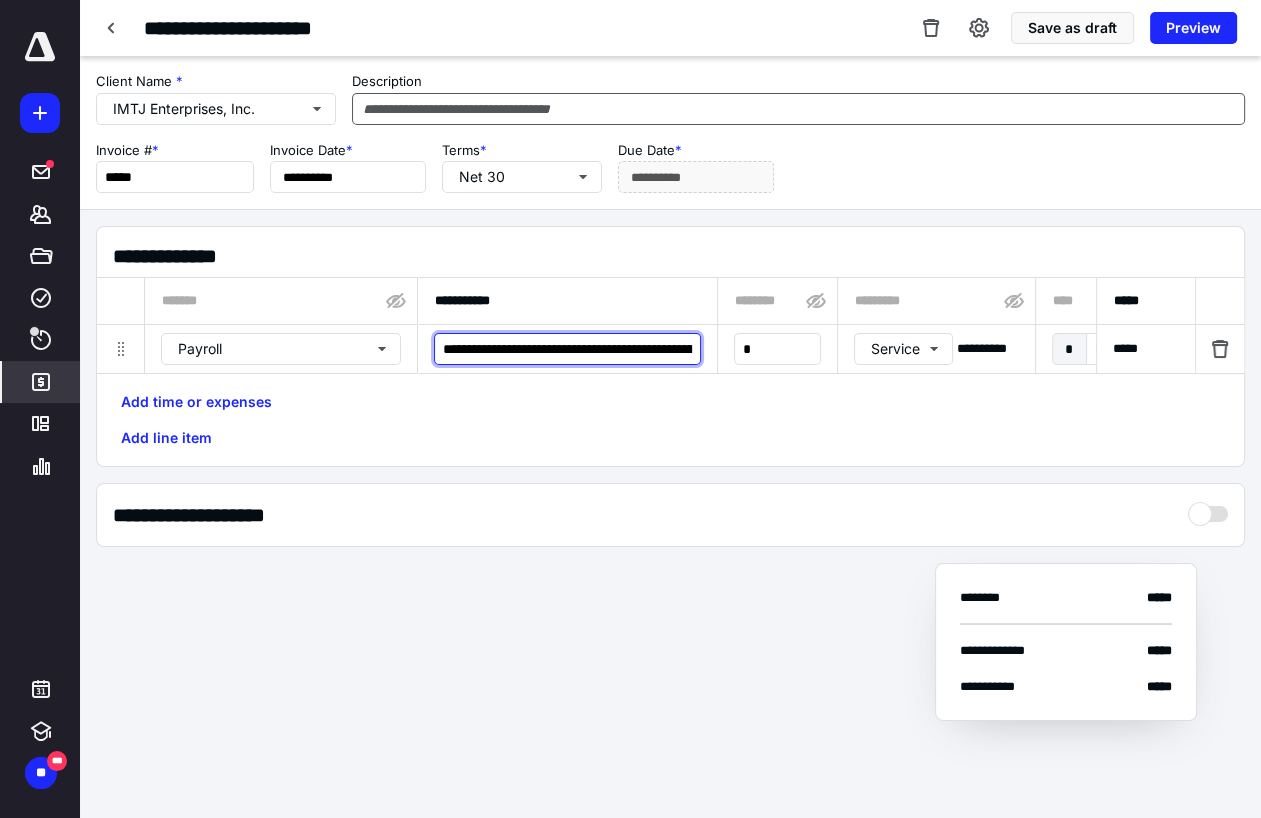 scroll, scrollTop: 0, scrollLeft: 158, axis: horizontal 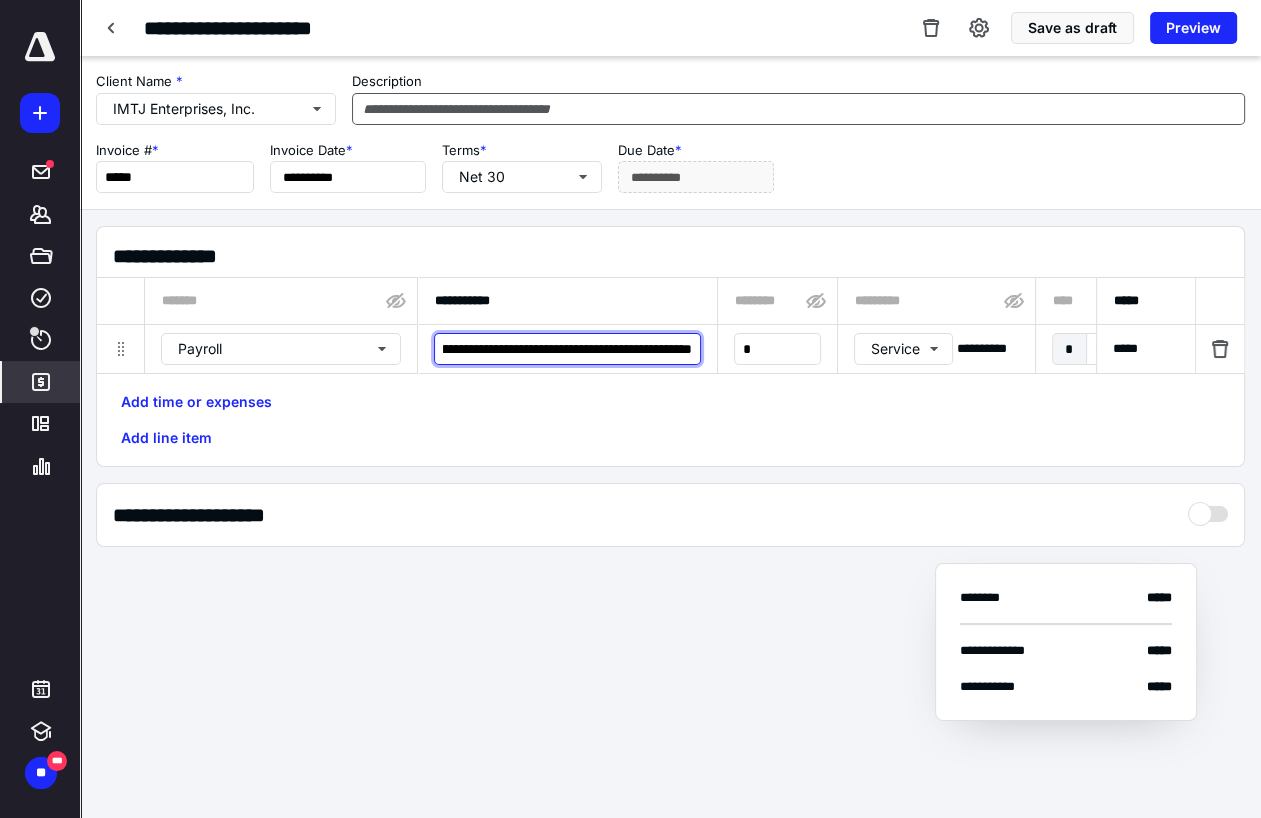 type on "**********" 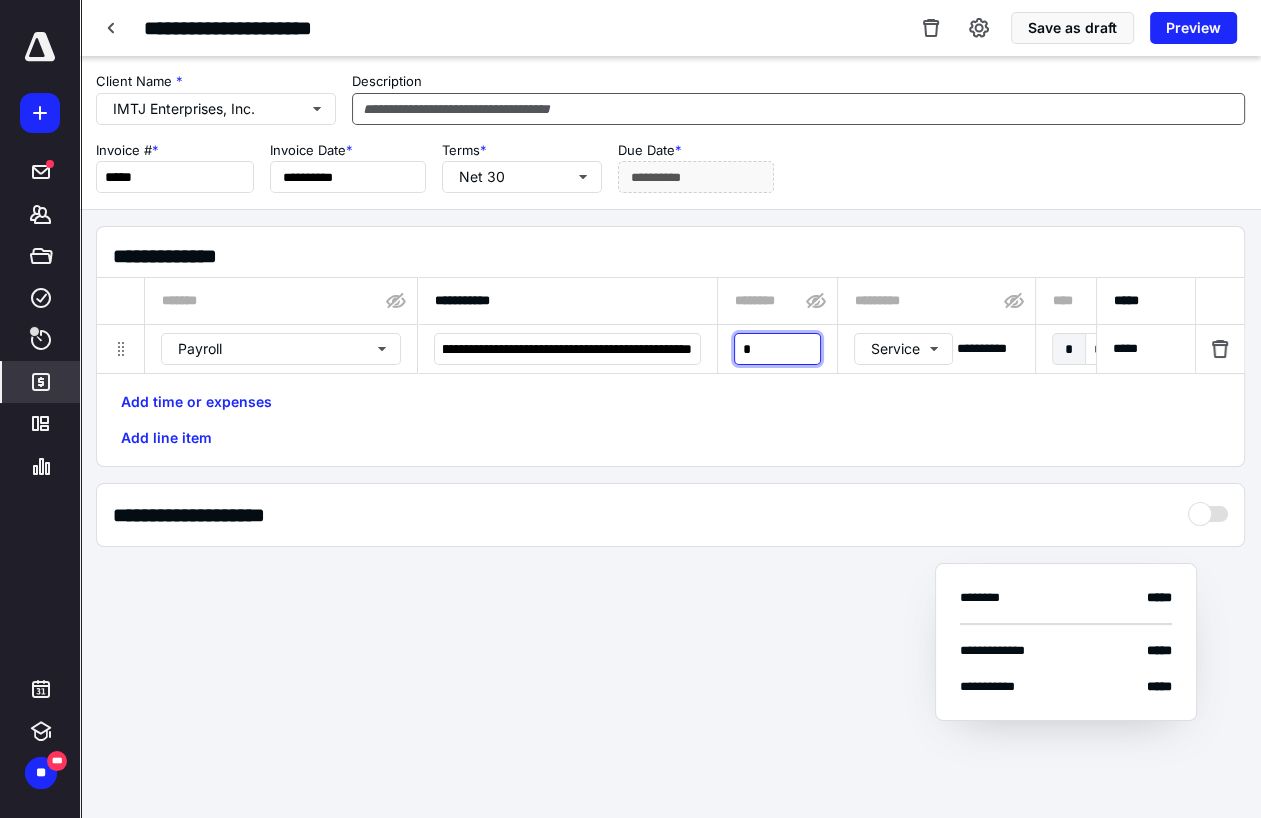 scroll, scrollTop: 0, scrollLeft: 0, axis: both 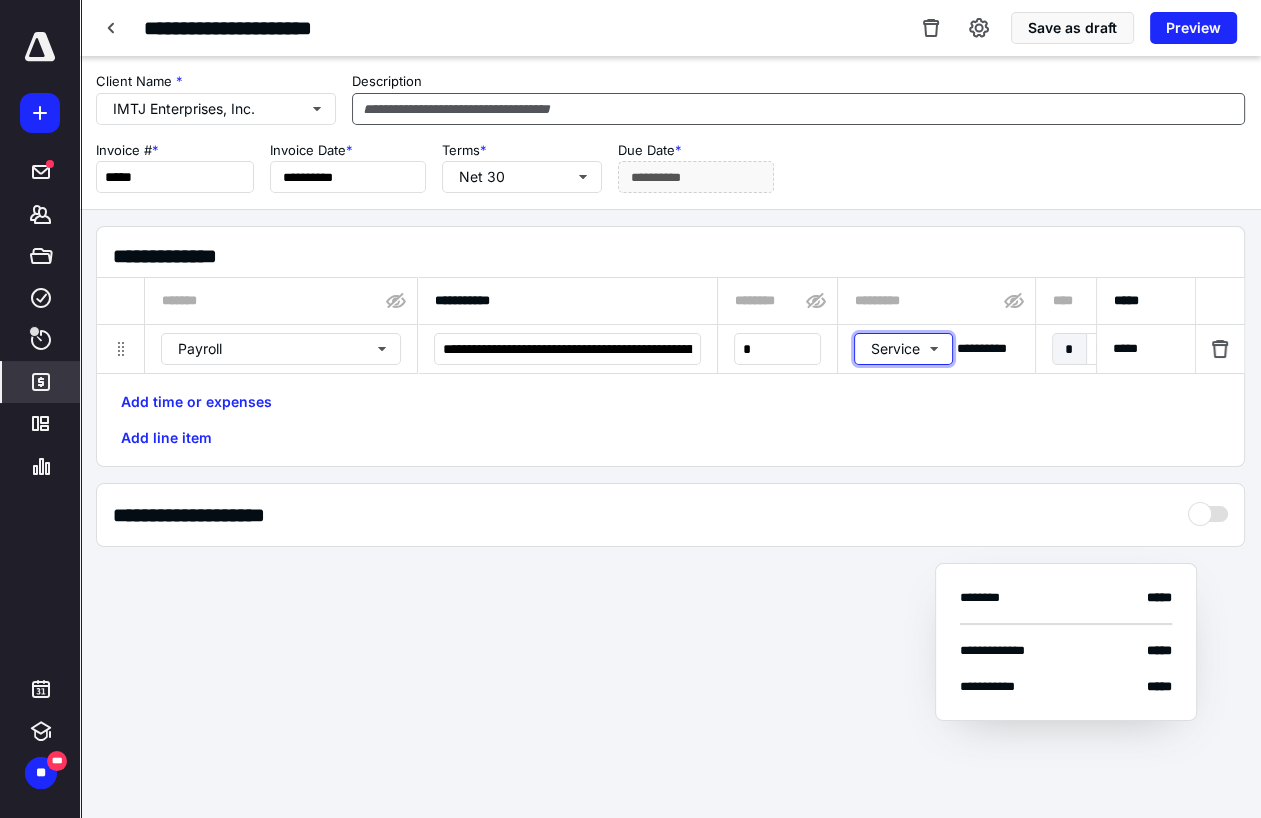 type 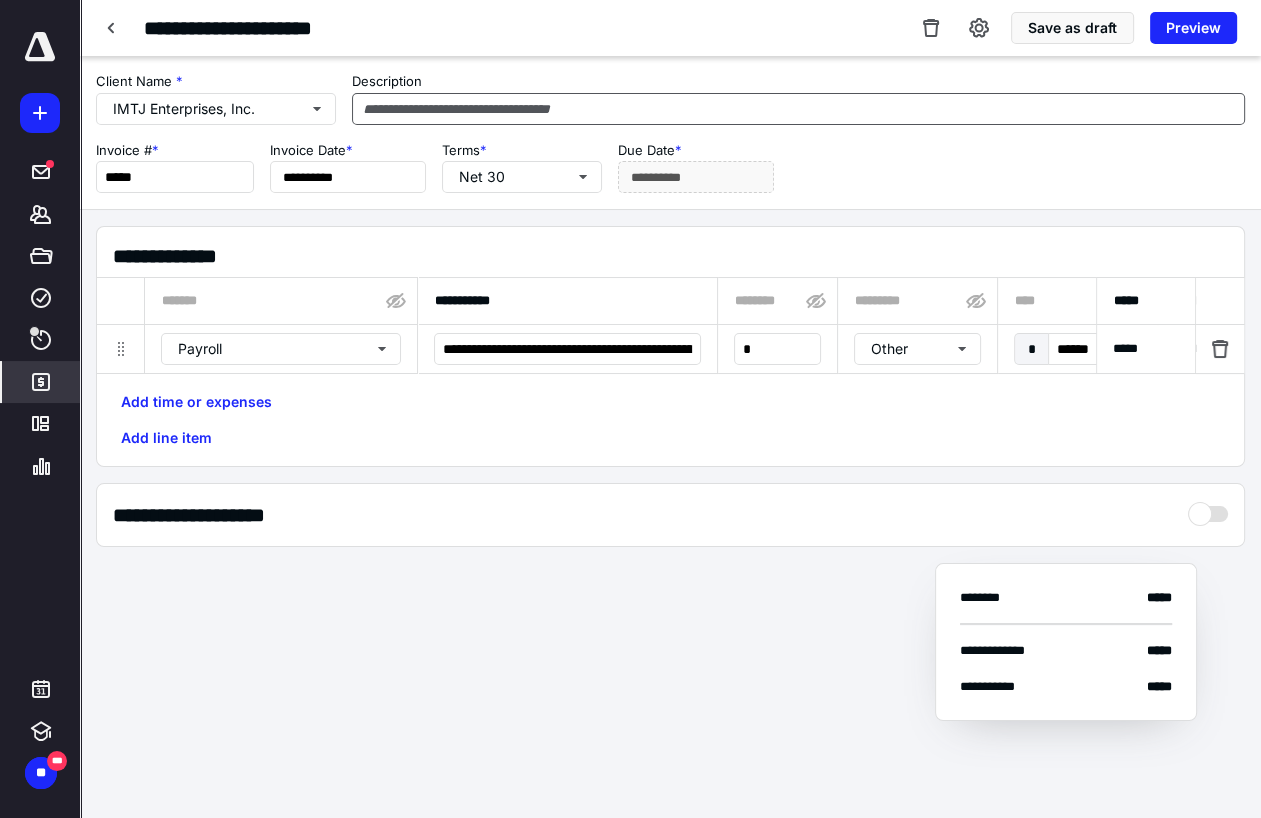 scroll, scrollTop: 0, scrollLeft: 703, axis: horizontal 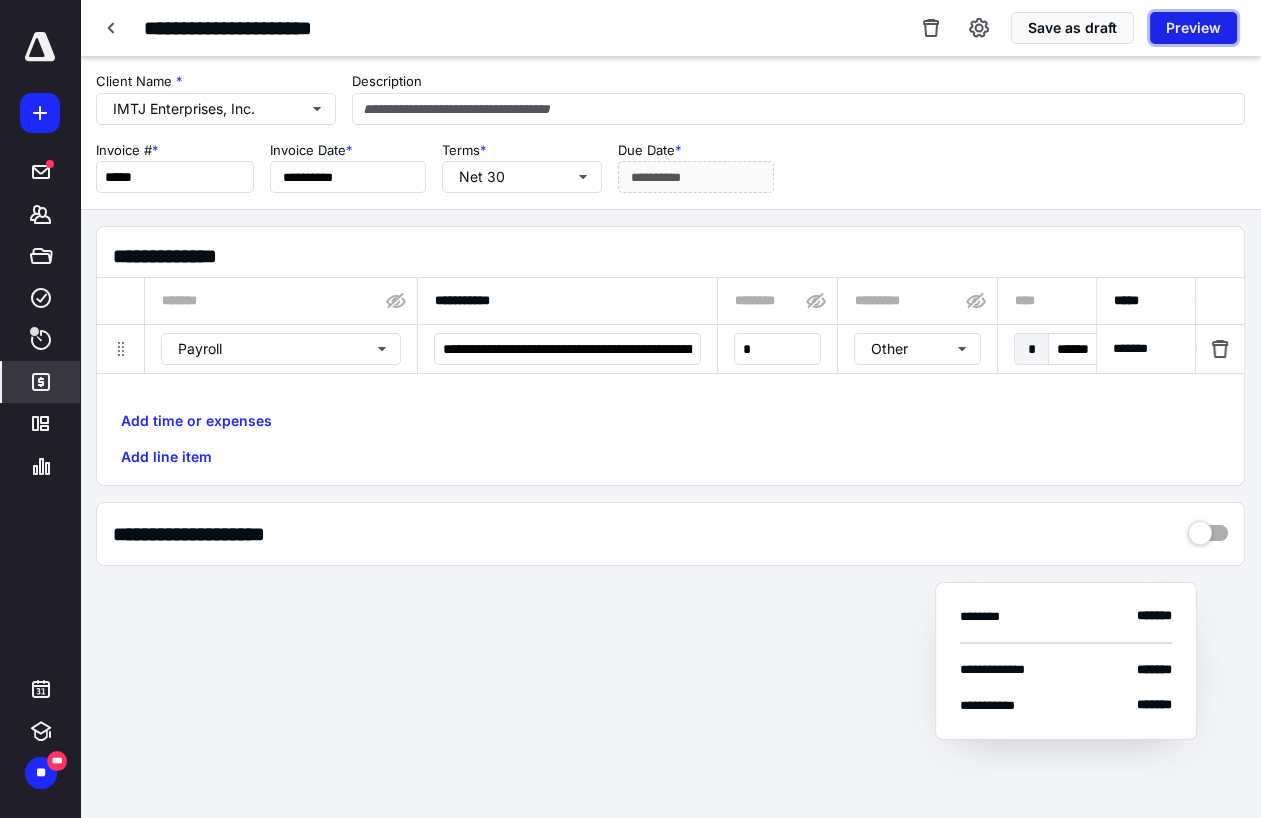 click on "Preview" at bounding box center (1193, 28) 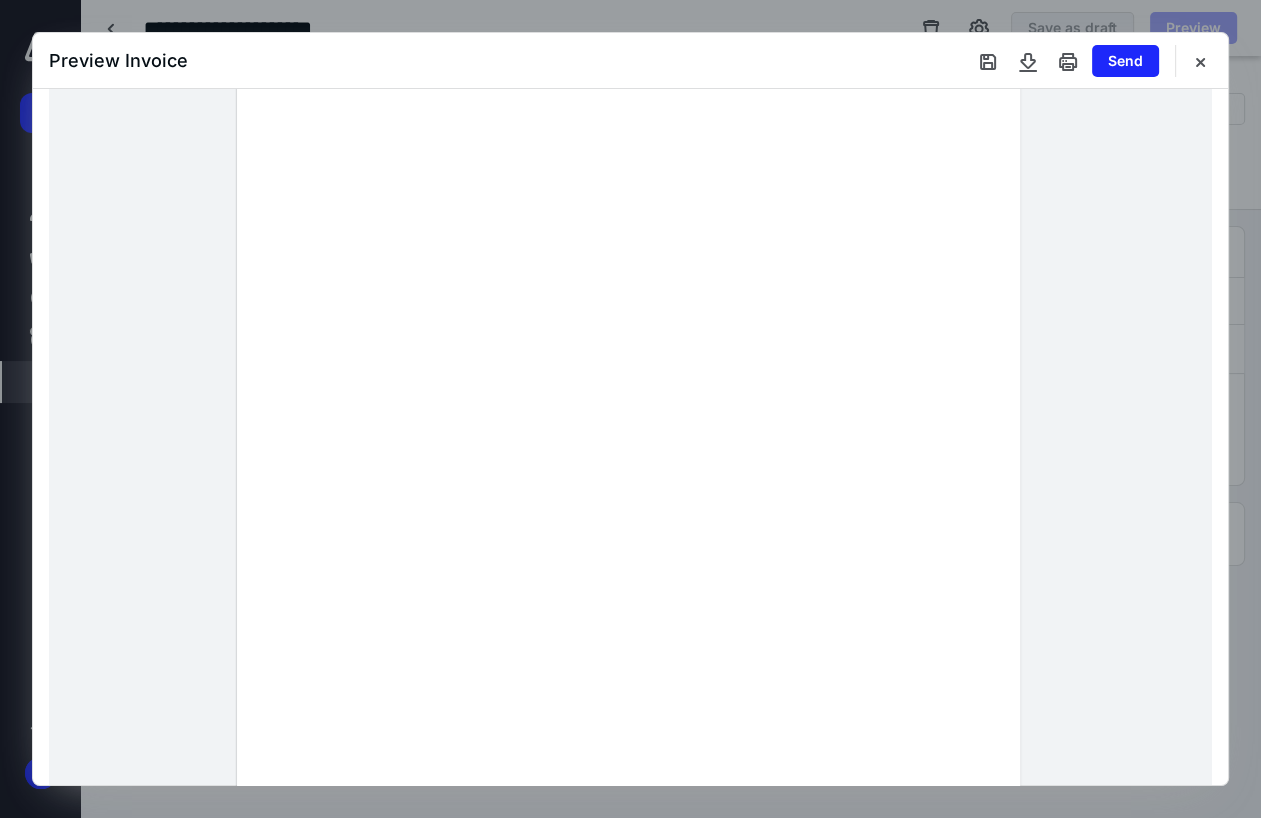 scroll, scrollTop: 0, scrollLeft: 0, axis: both 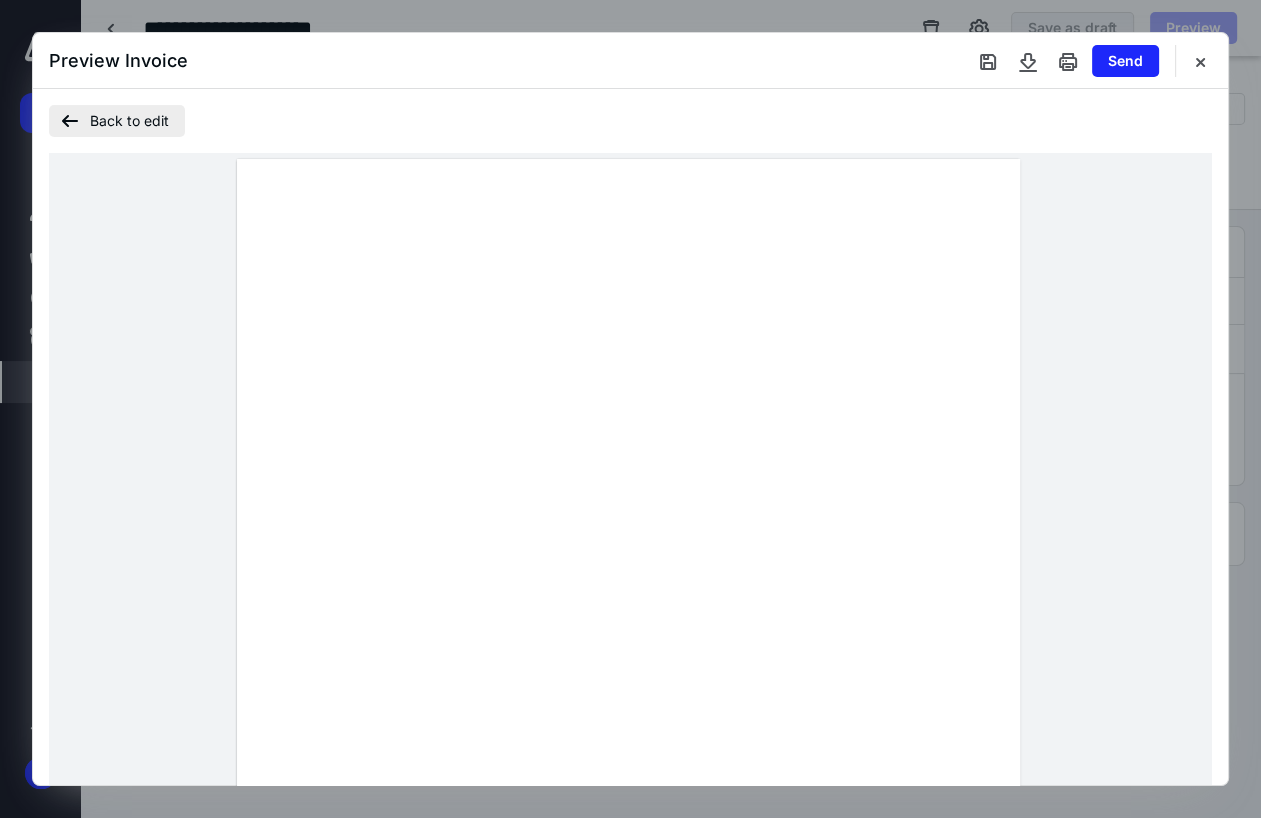 click on "Back to edit" at bounding box center (117, 121) 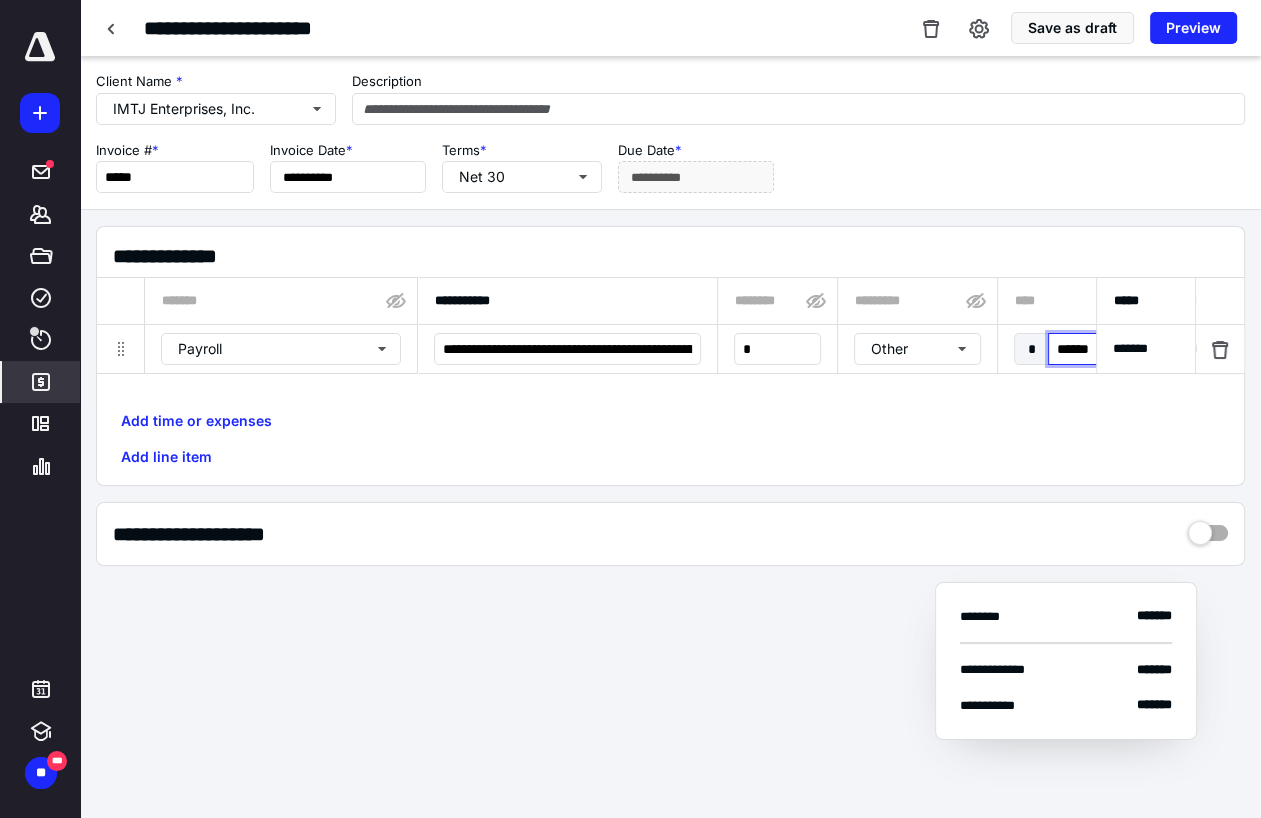 click on "******" at bounding box center (1094, 349) 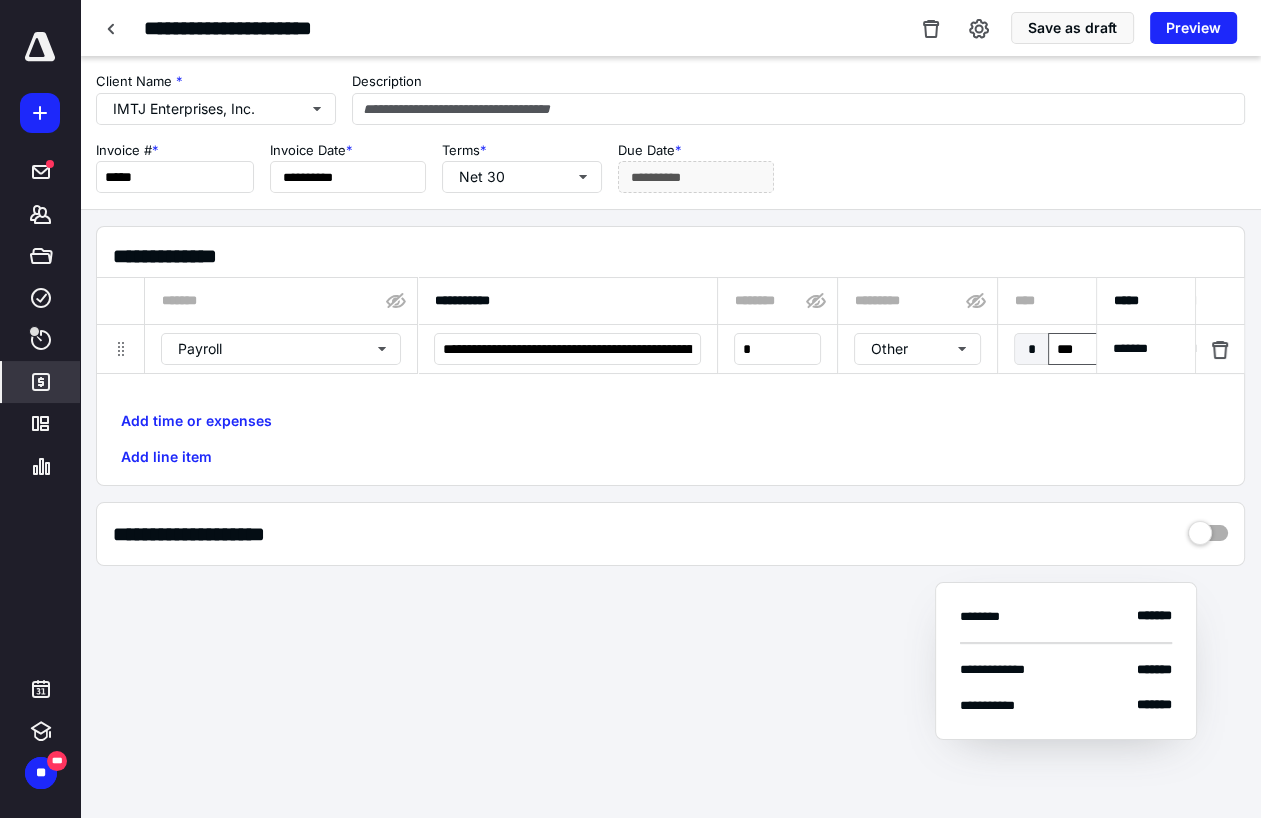type on "******" 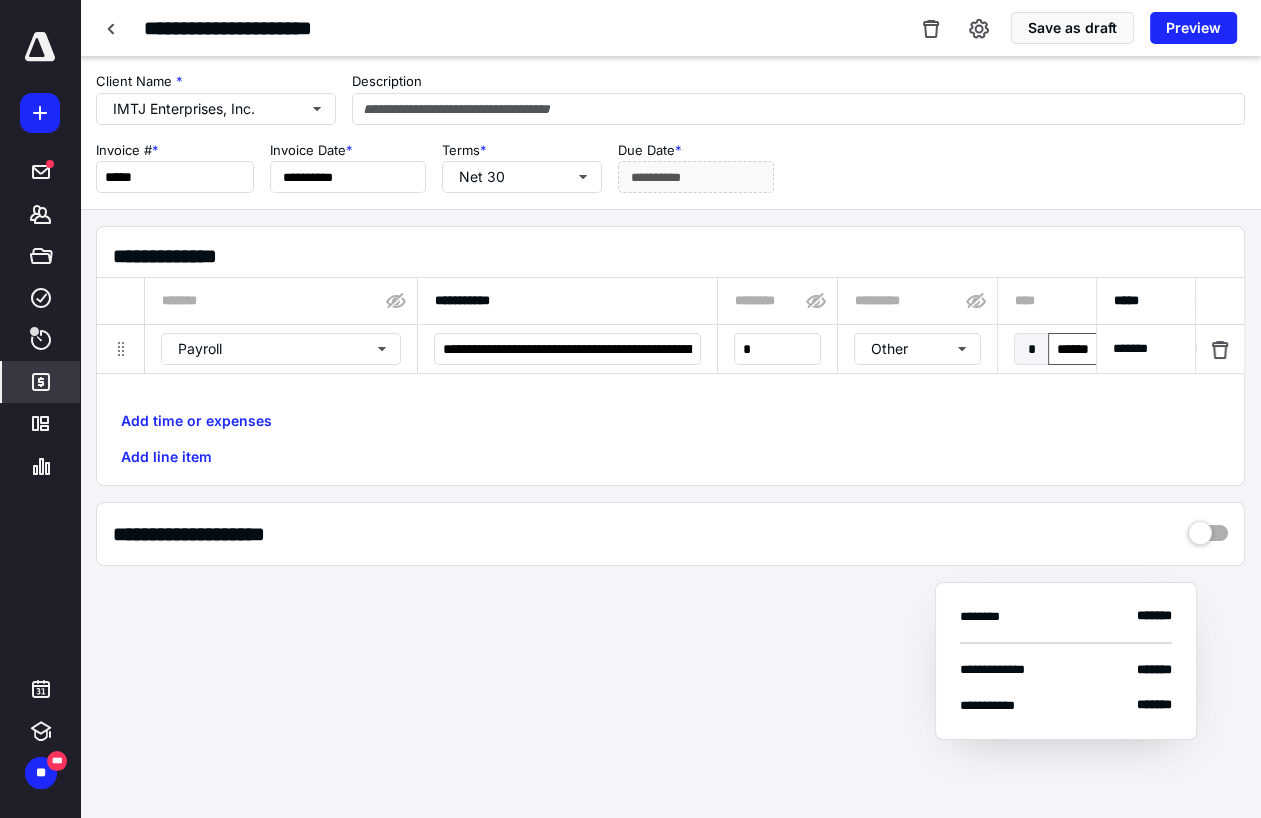 scroll, scrollTop: 0, scrollLeft: 703, axis: horizontal 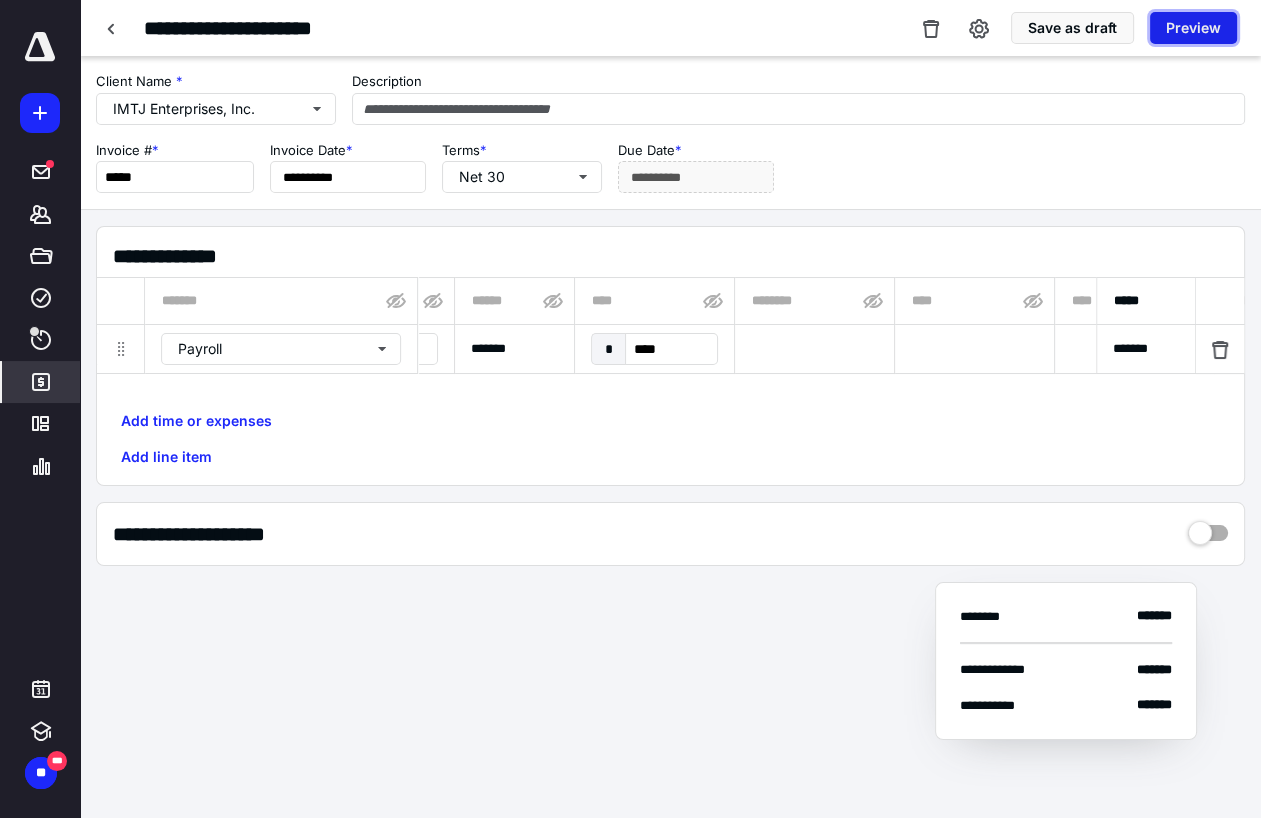click on "Preview" at bounding box center (1193, 28) 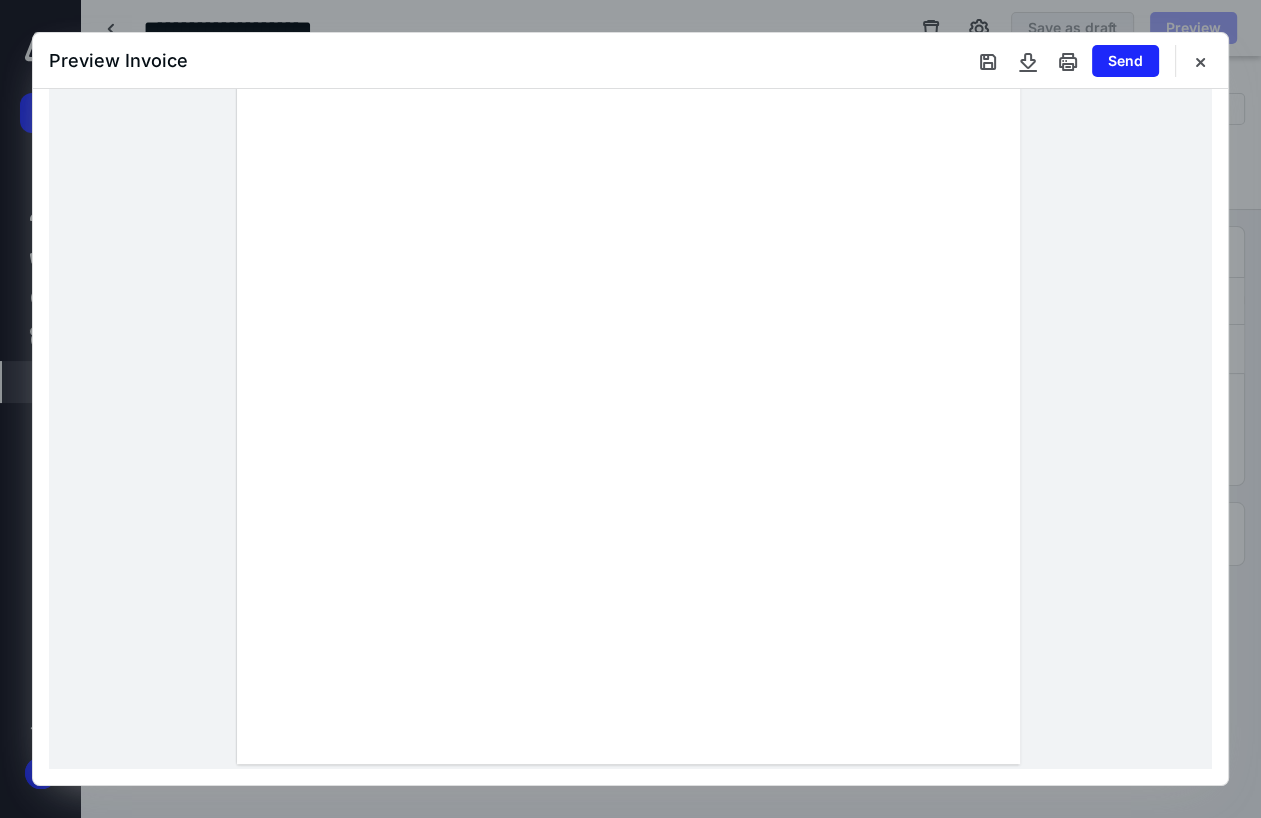 scroll, scrollTop: 0, scrollLeft: 0, axis: both 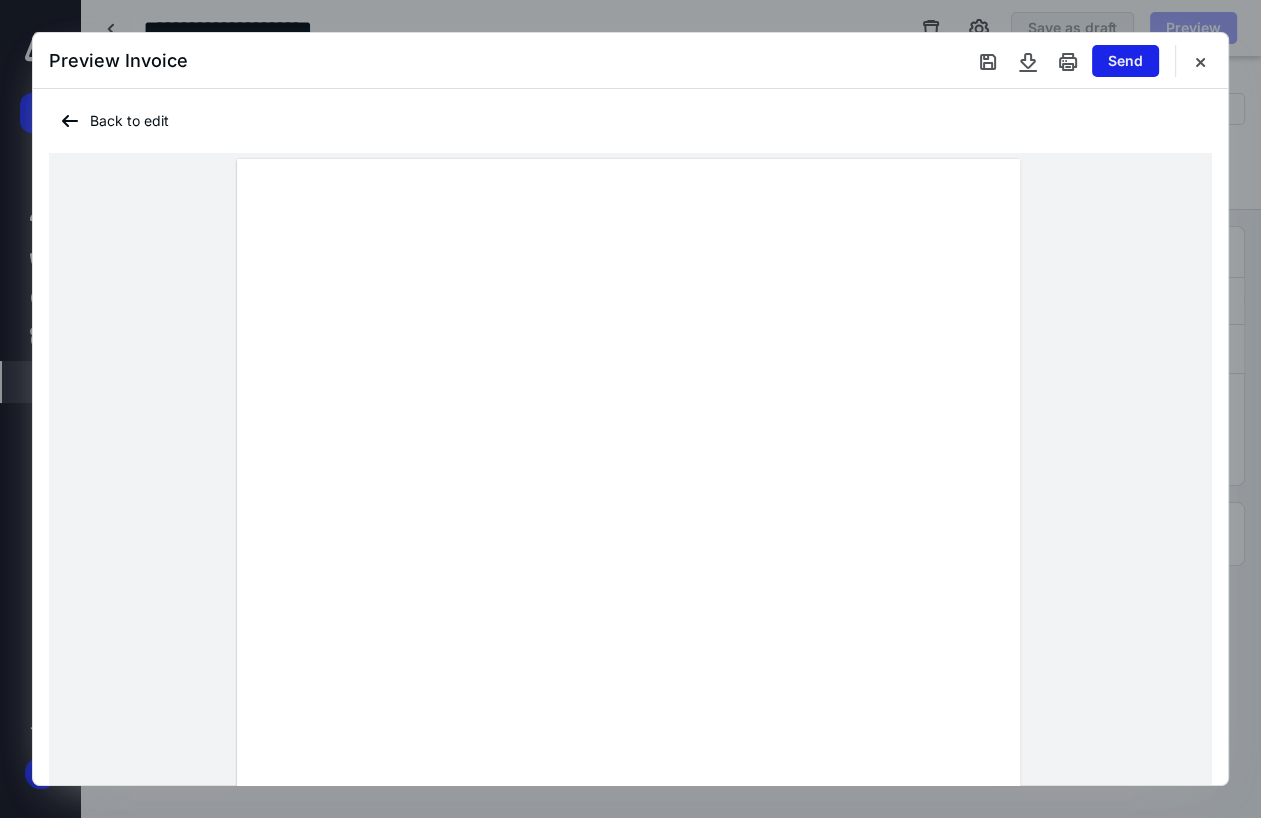 click on "Send" at bounding box center [1125, 61] 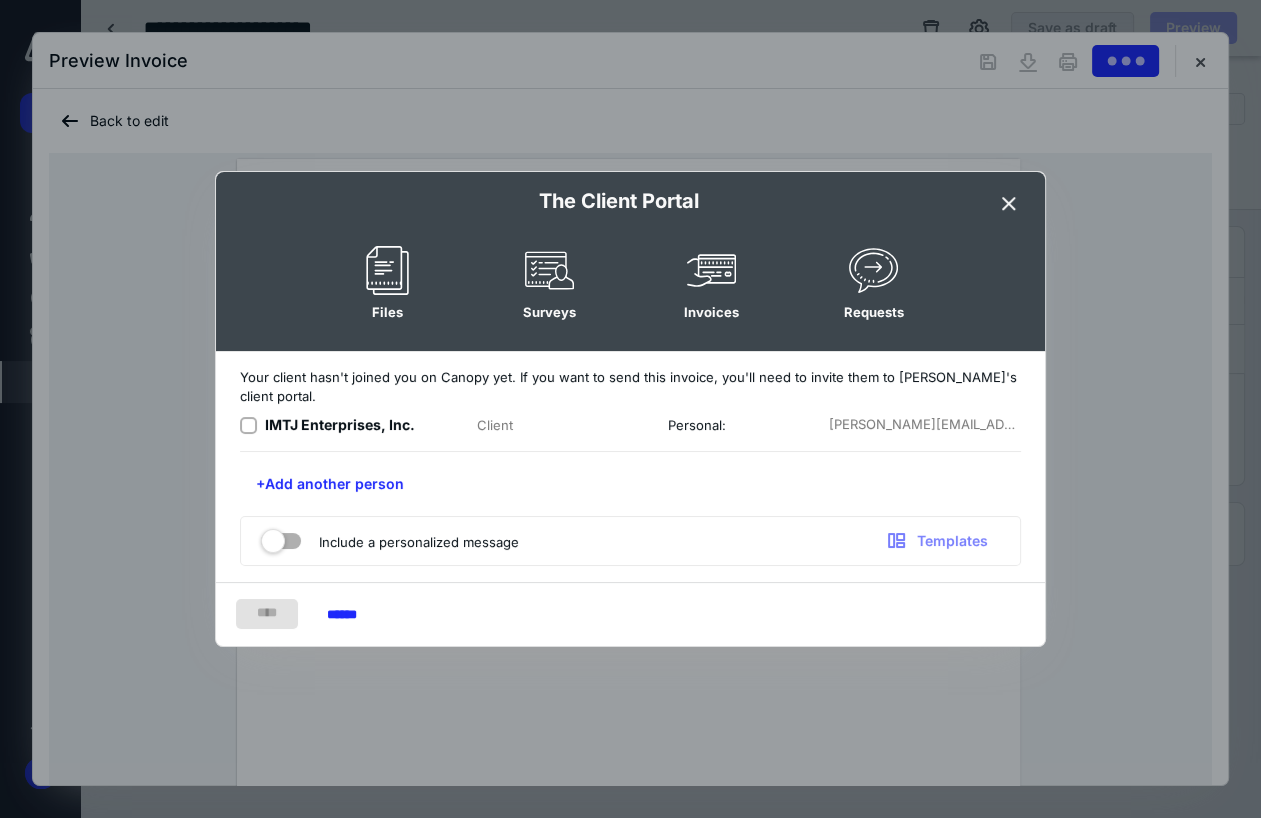 click at bounding box center (248, 426) 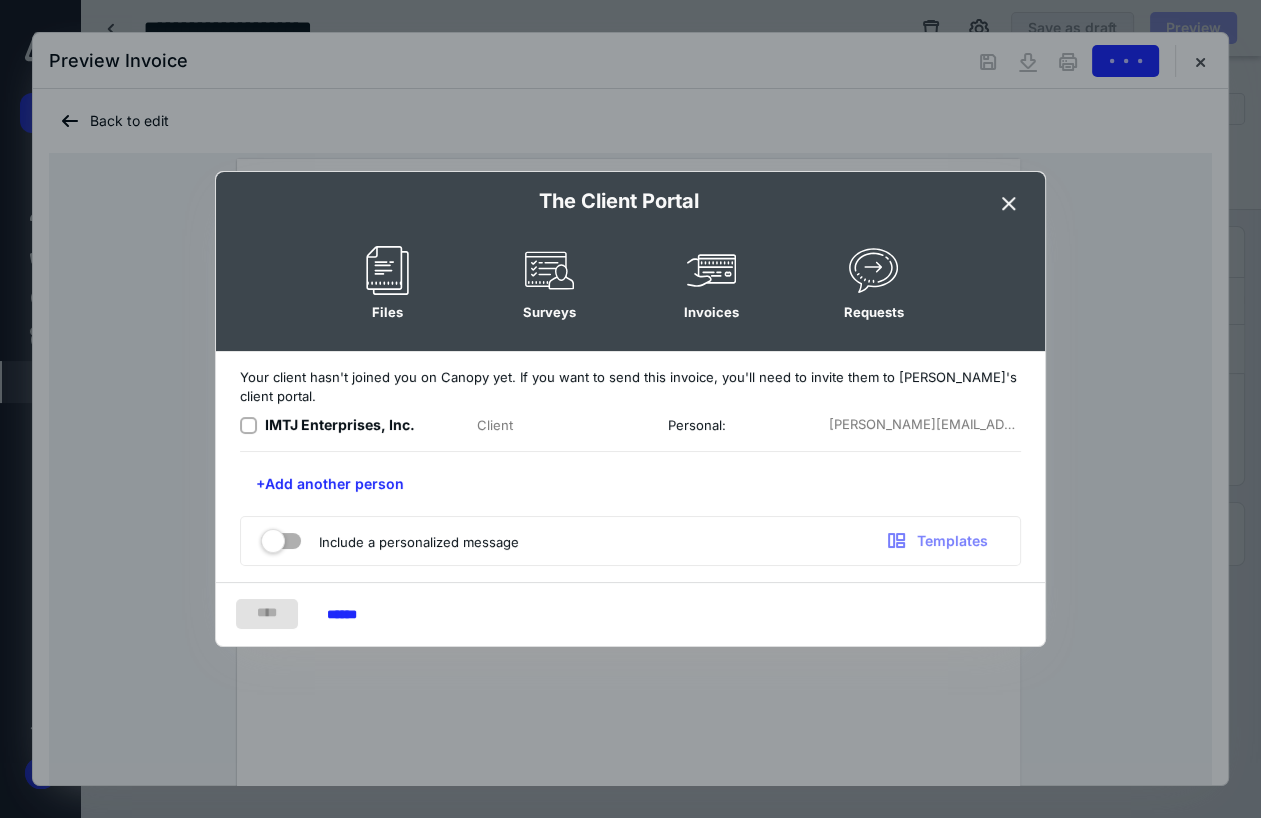 checkbox on "true" 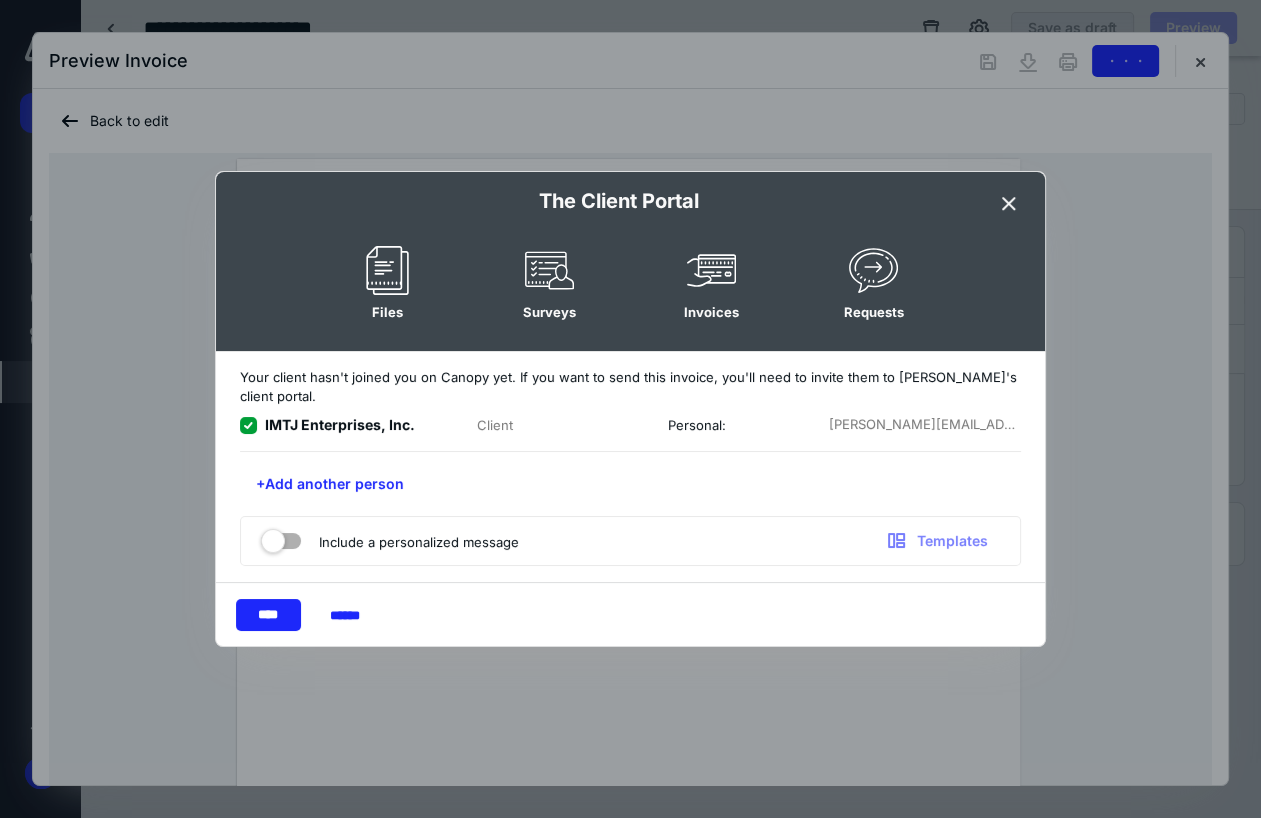 click at bounding box center [281, 537] 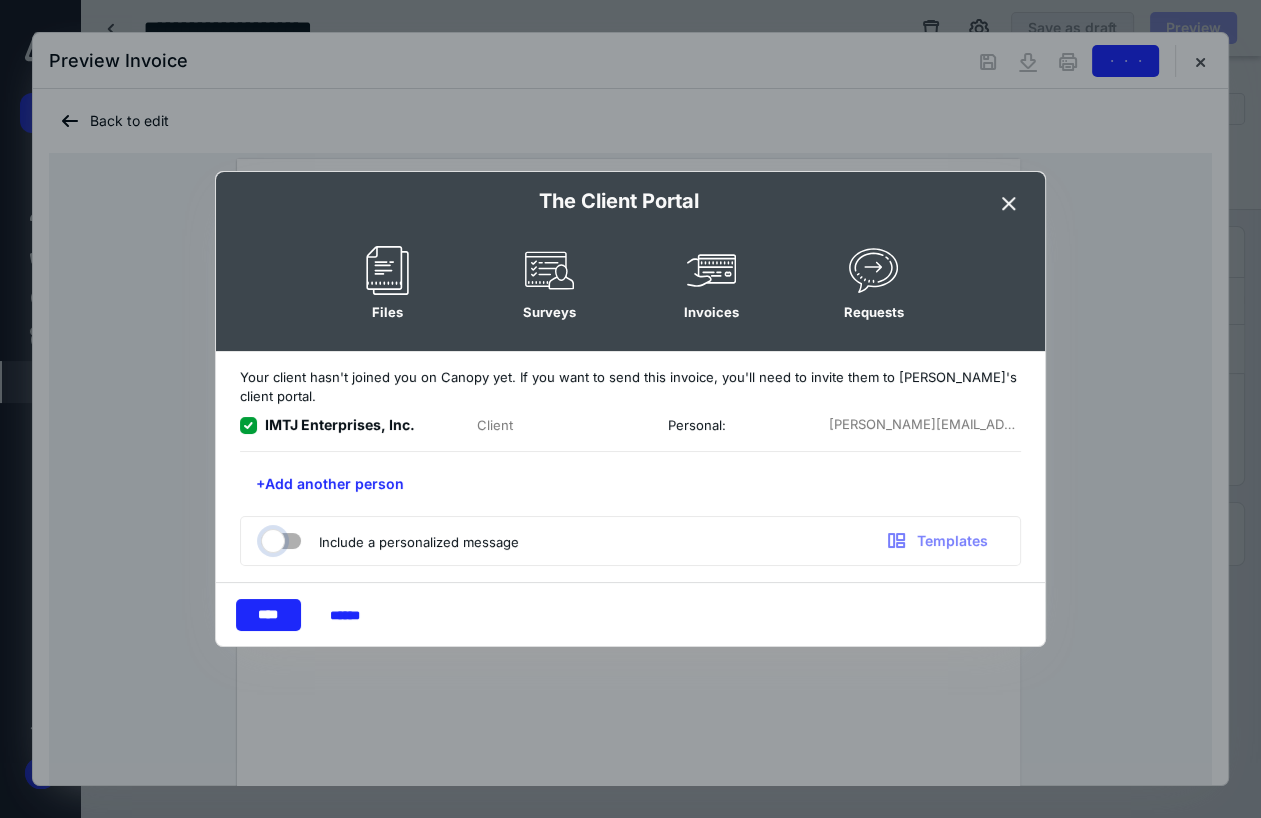 click at bounding box center [271, 538] 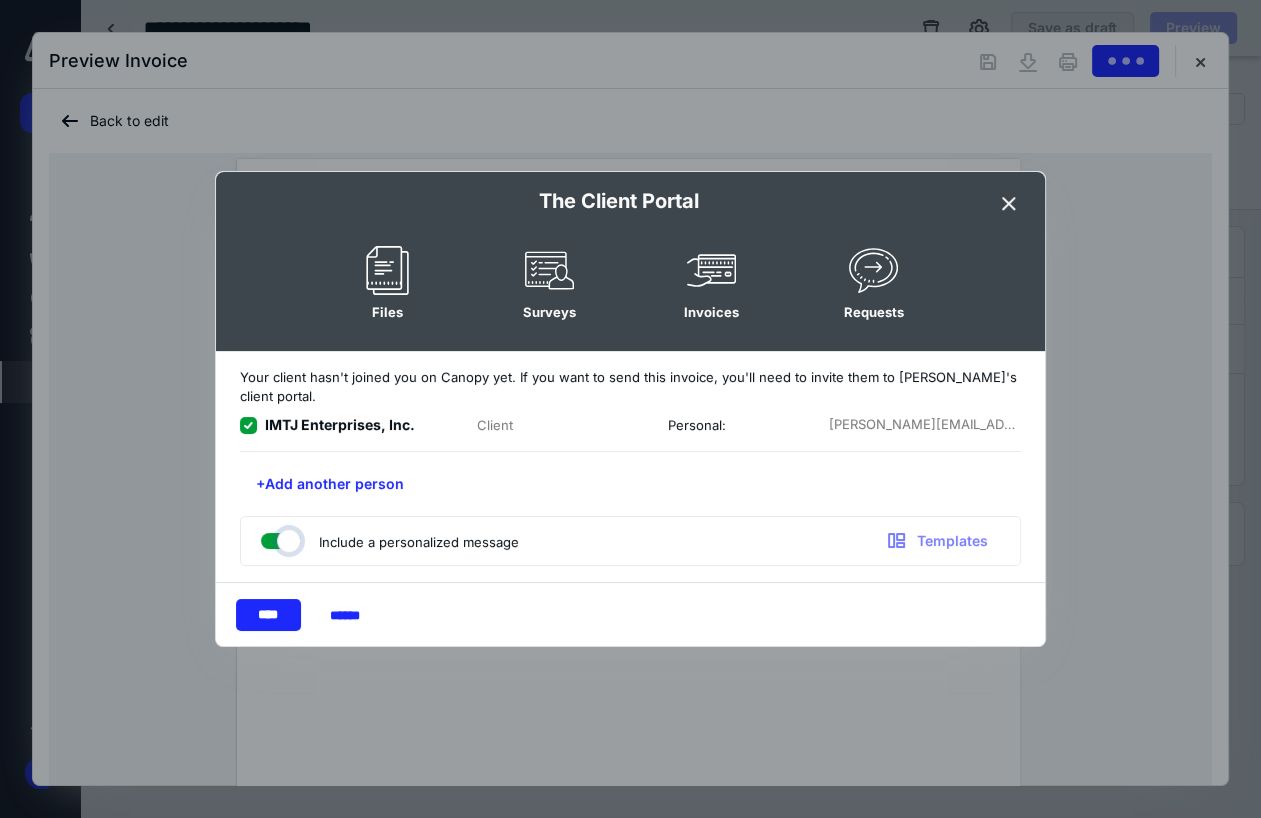 checkbox on "true" 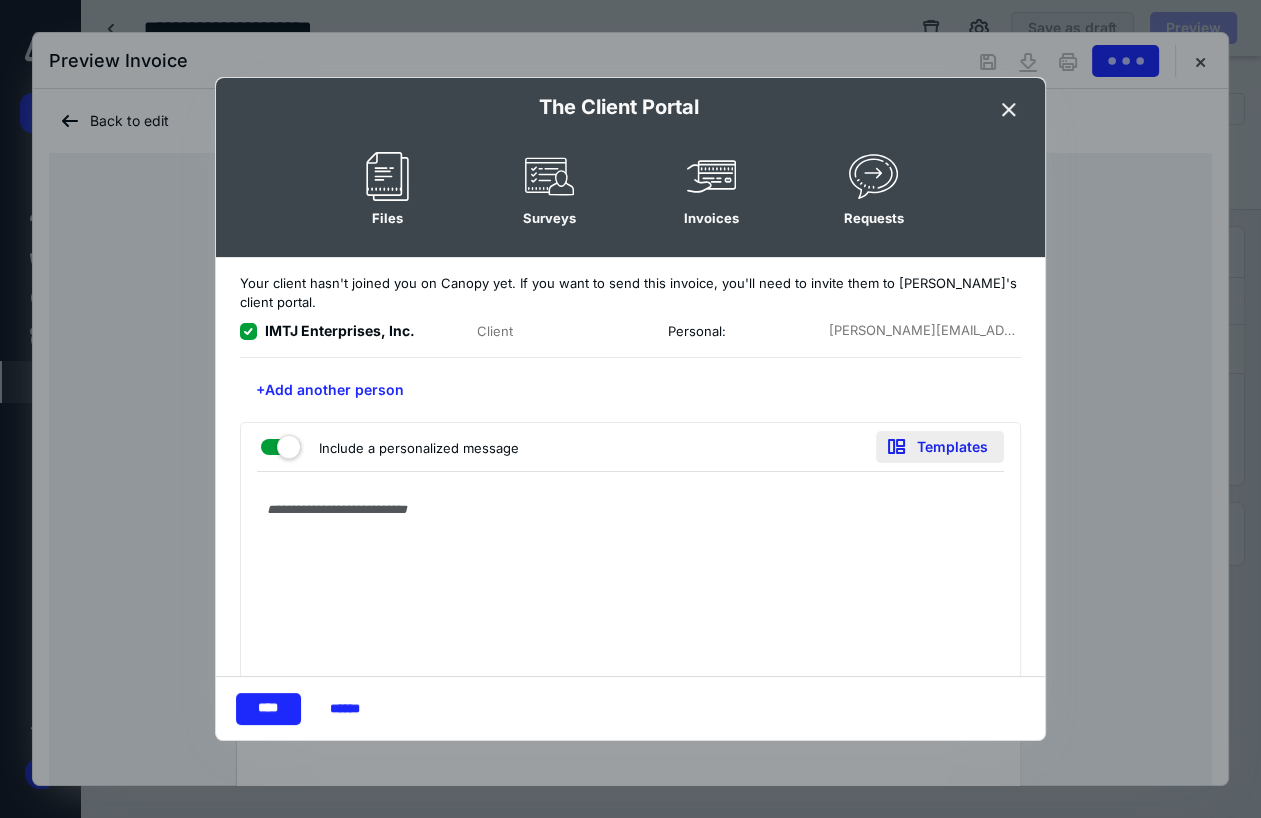 click on "Templates" at bounding box center [940, 447] 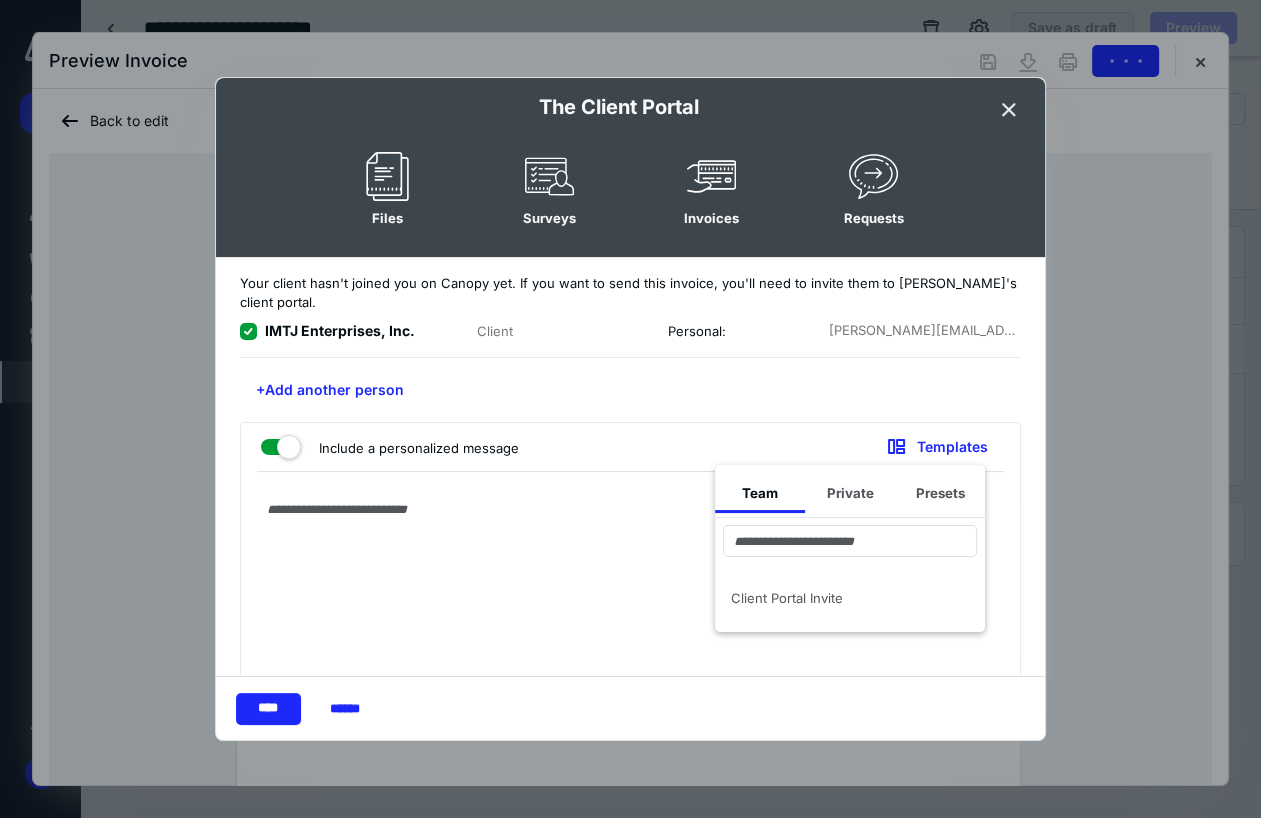 click on "Client Portal Invite" at bounding box center (838, 598) 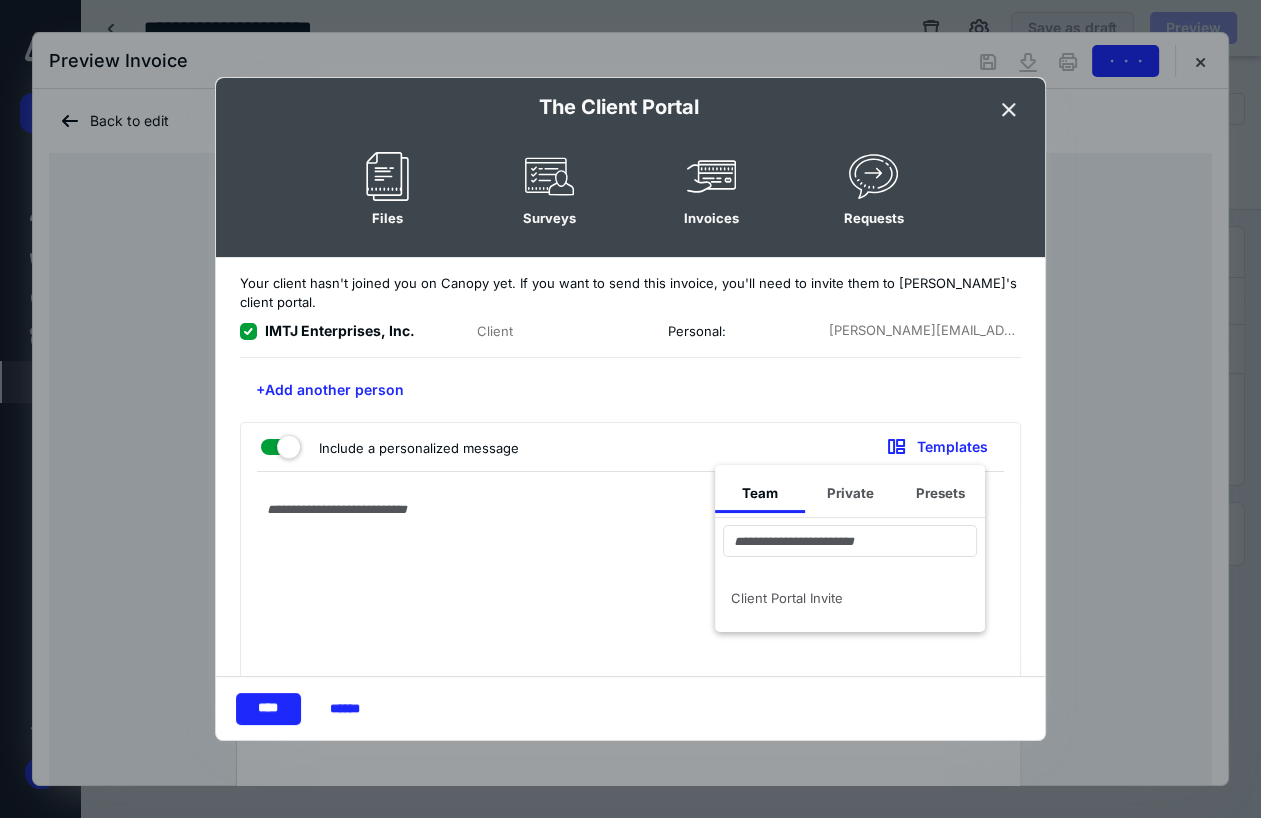 type on "**********" 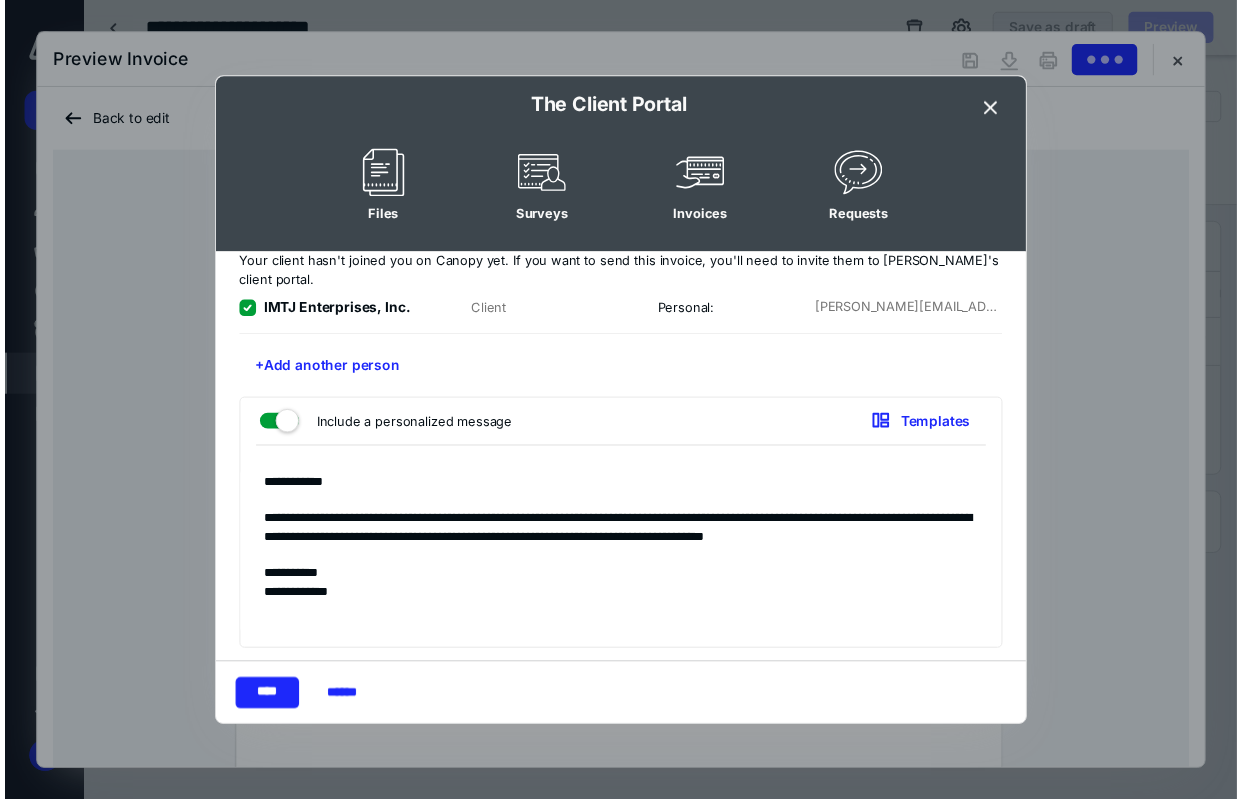 scroll, scrollTop: 18, scrollLeft: 0, axis: vertical 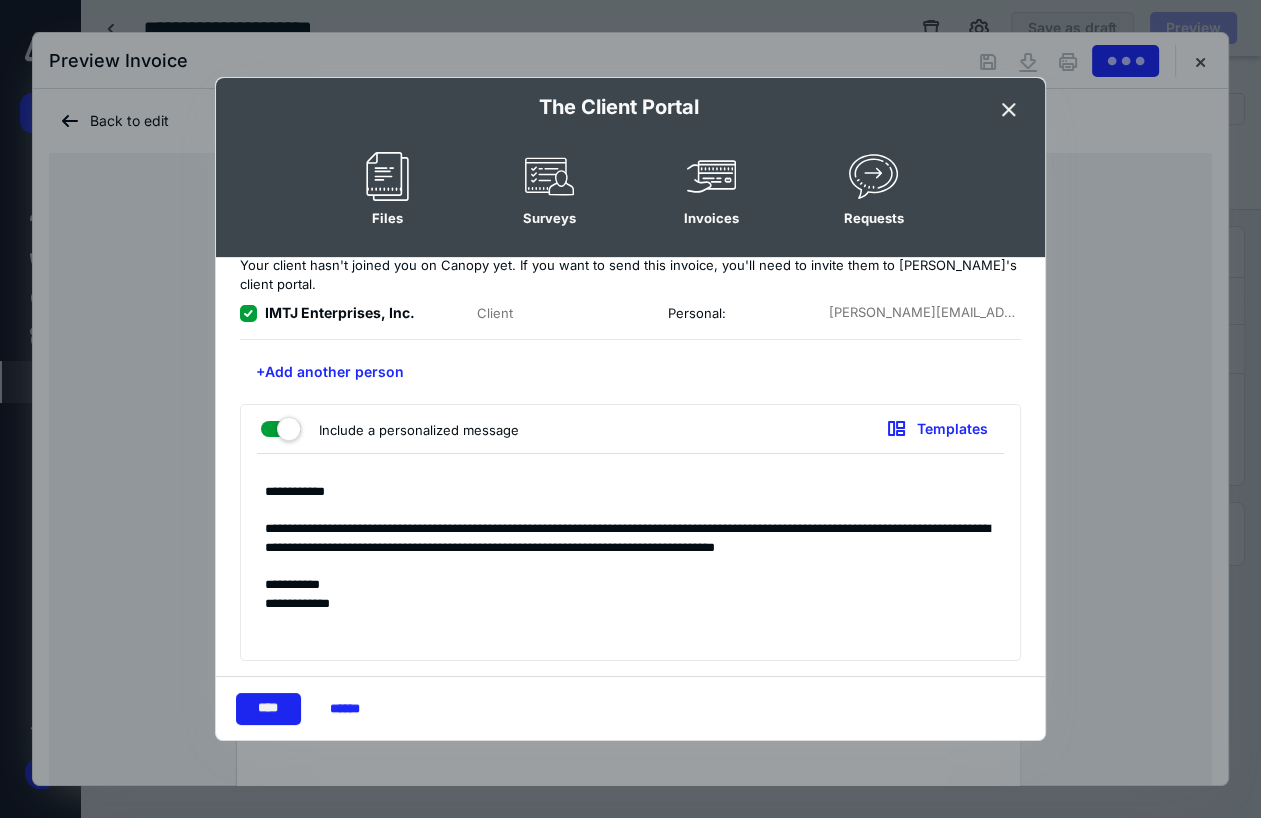click on "****" at bounding box center [268, 709] 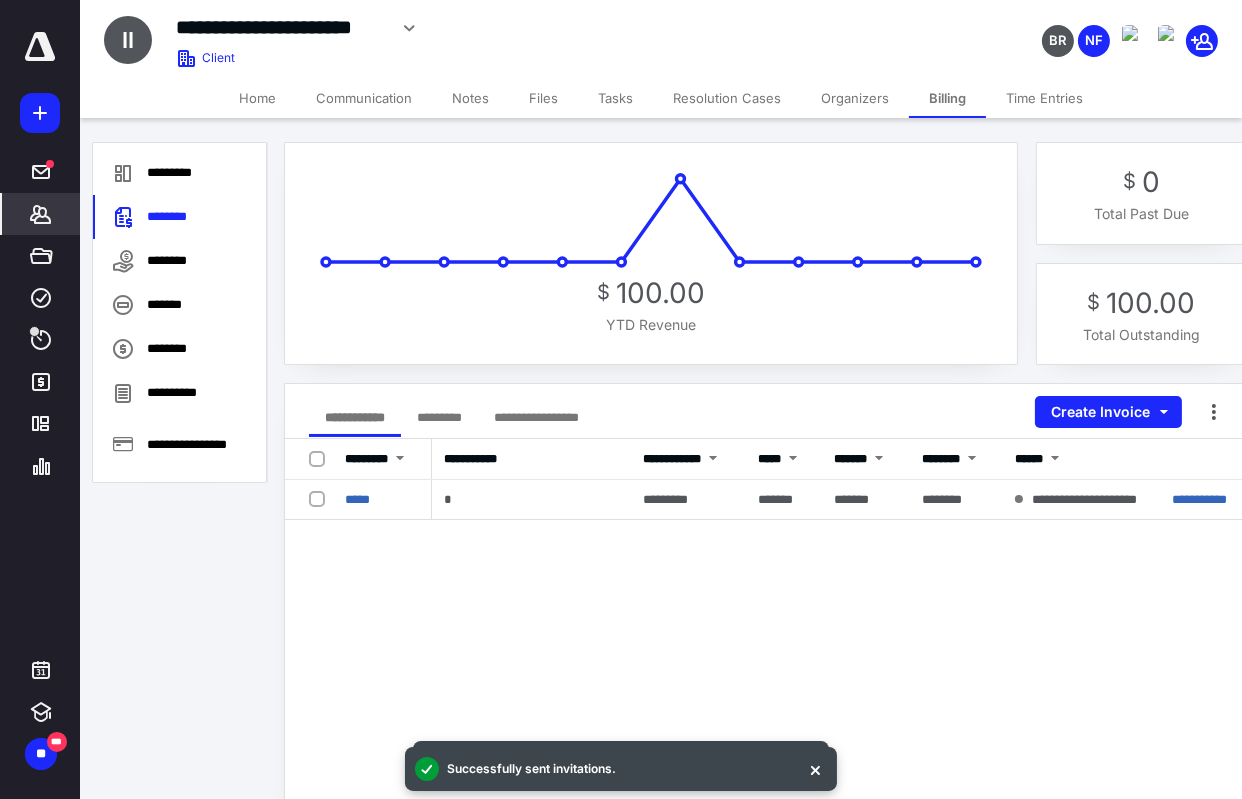 click on "**********" at bounding box center (765, 839) 